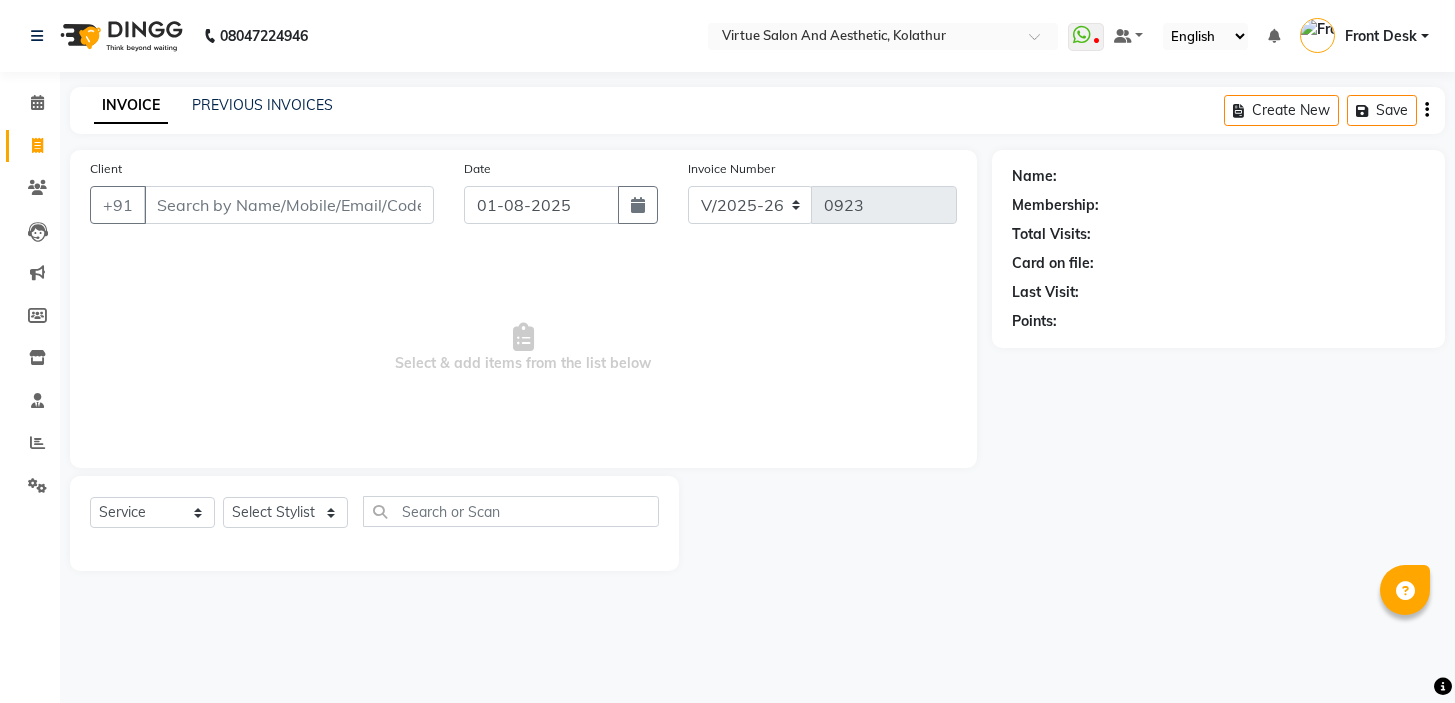 select on "7053" 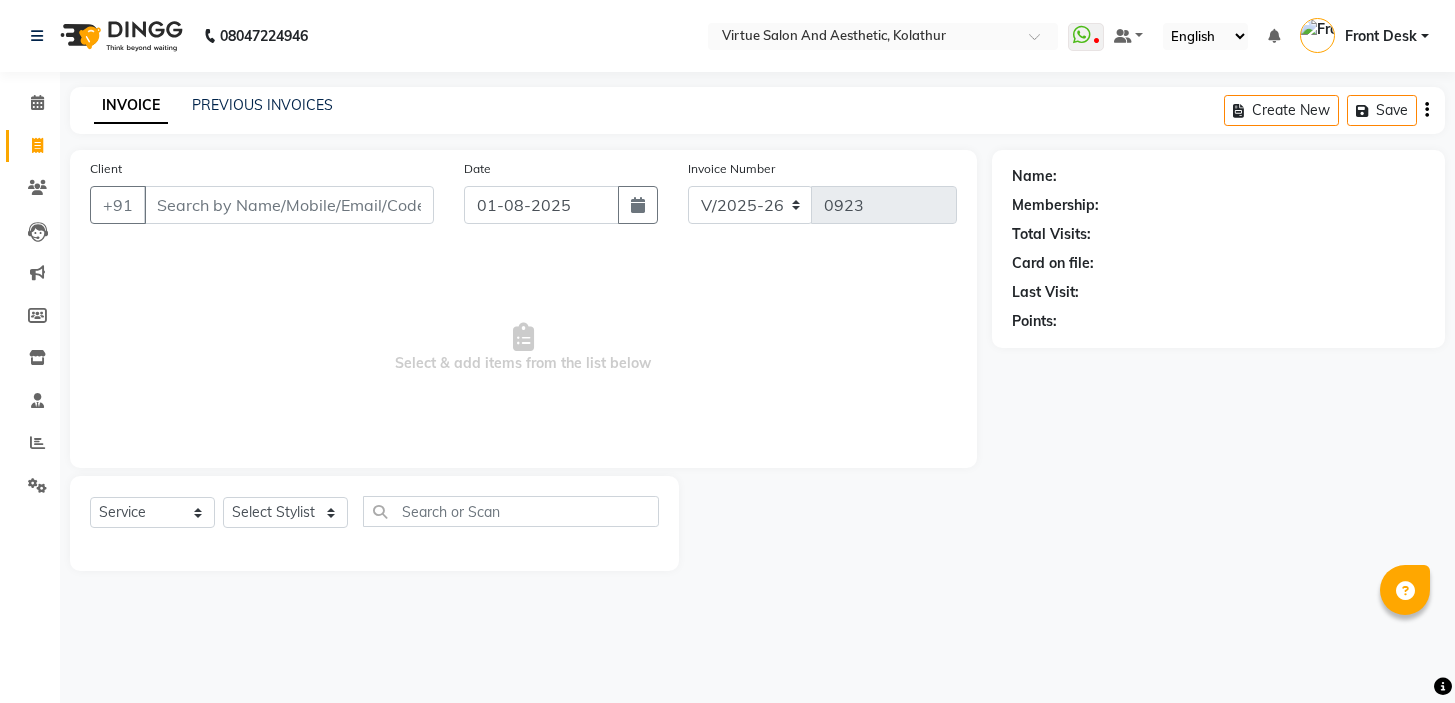 scroll, scrollTop: 0, scrollLeft: 0, axis: both 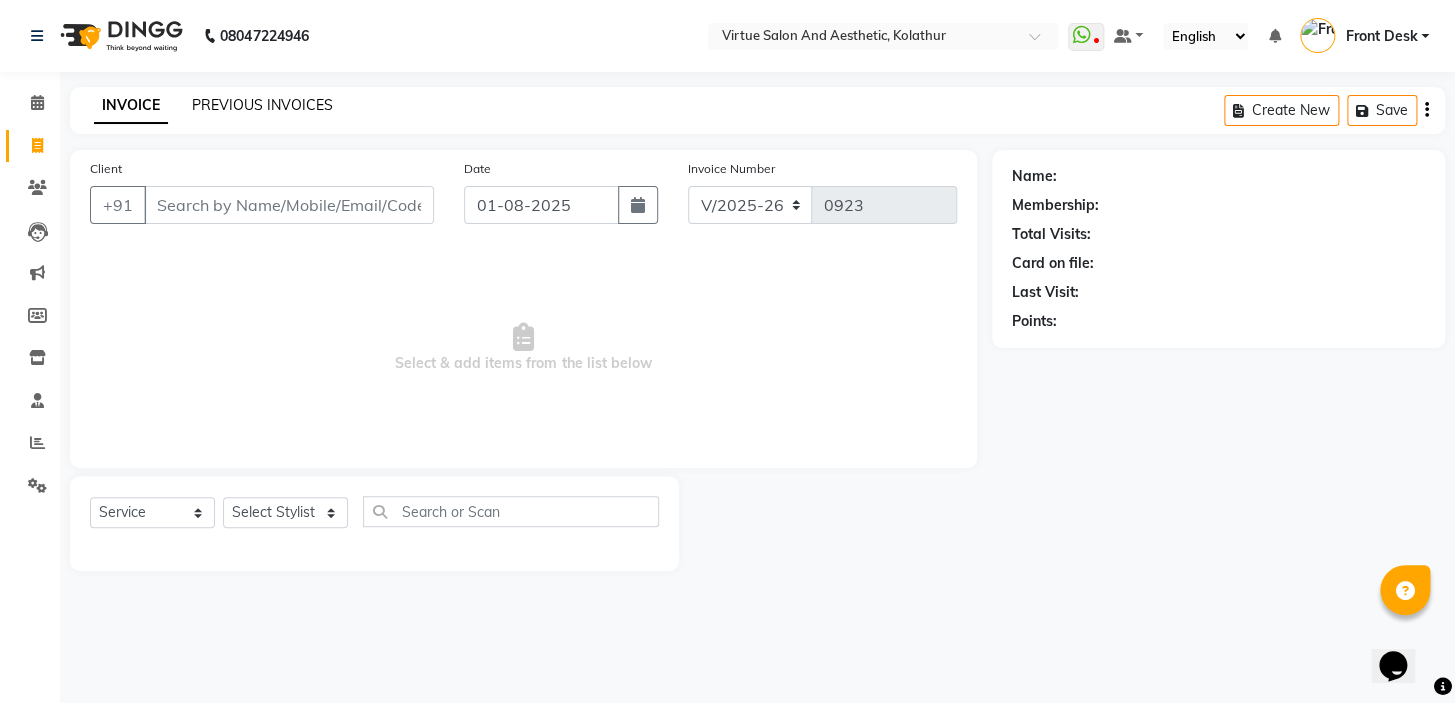 click on "PREVIOUS INVOICES" 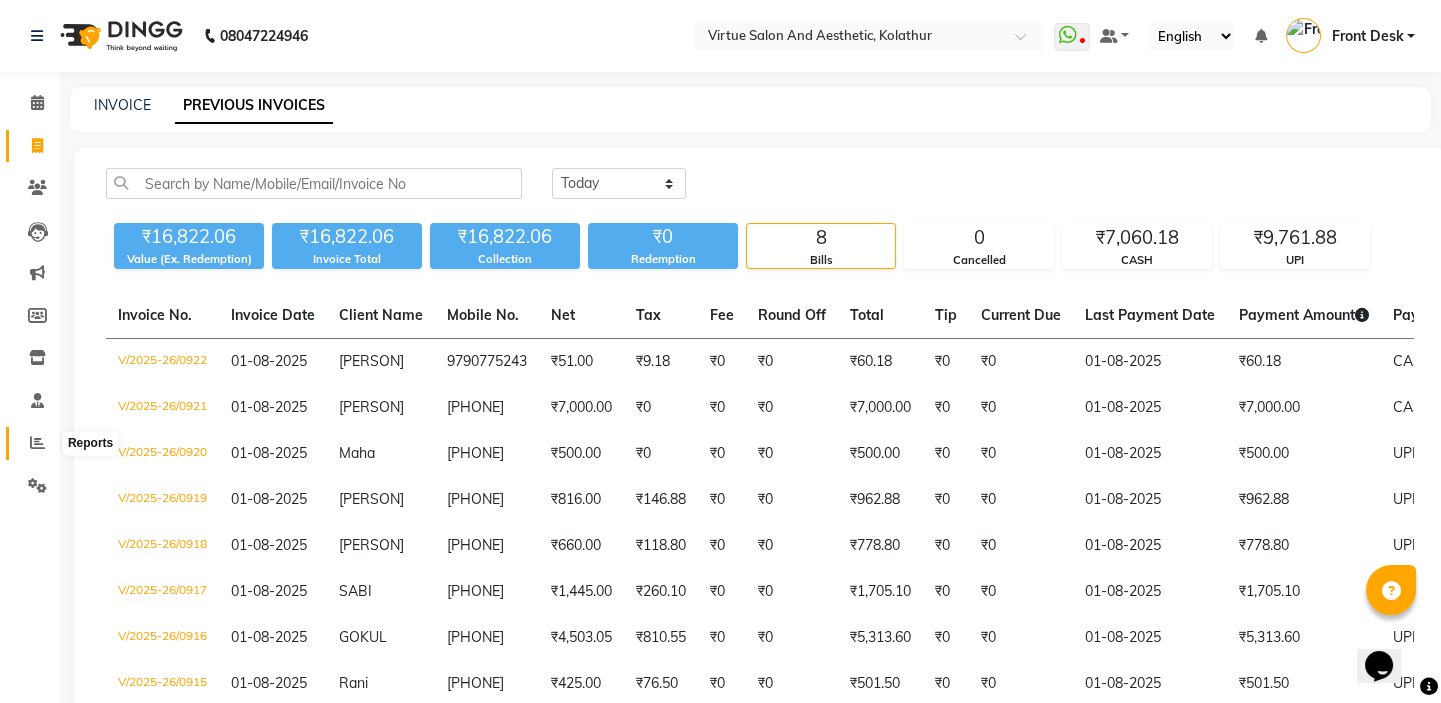 click 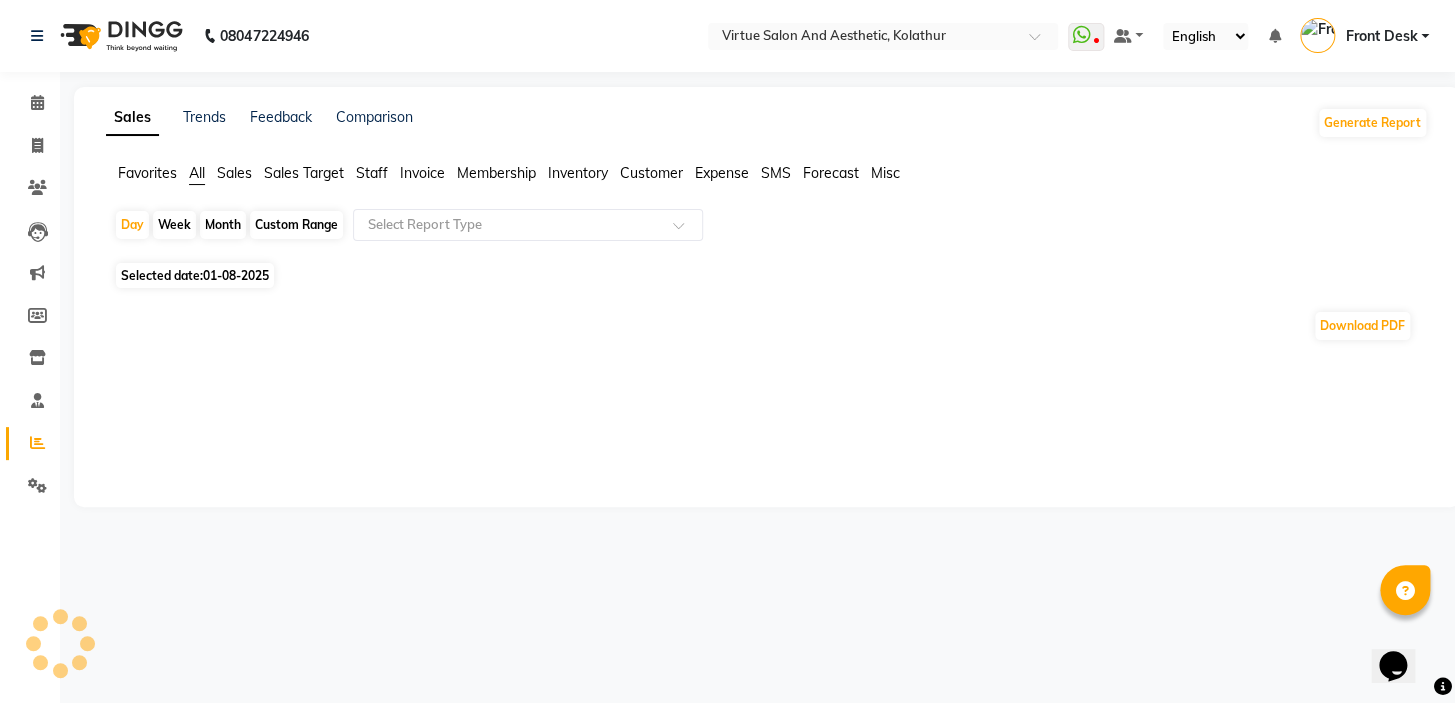 click on "Sales" 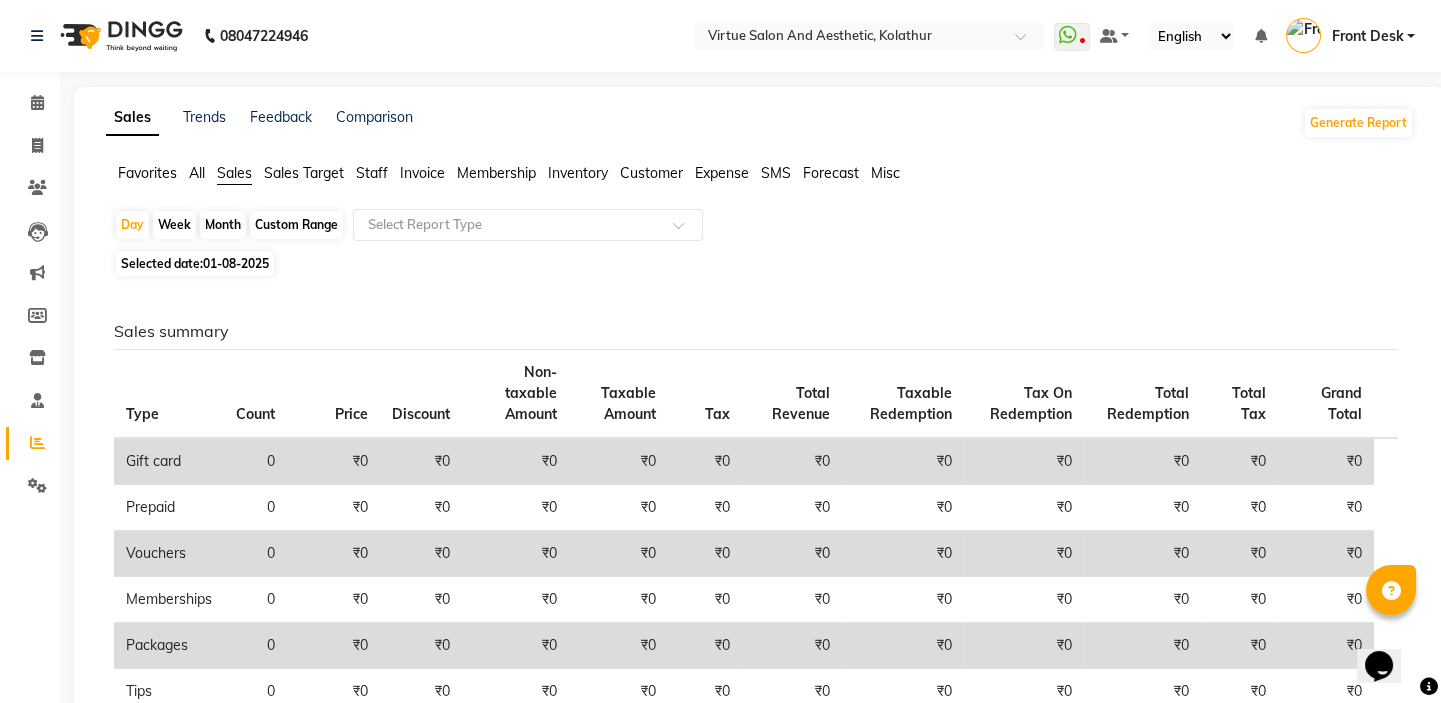 scroll, scrollTop: 181, scrollLeft: 0, axis: vertical 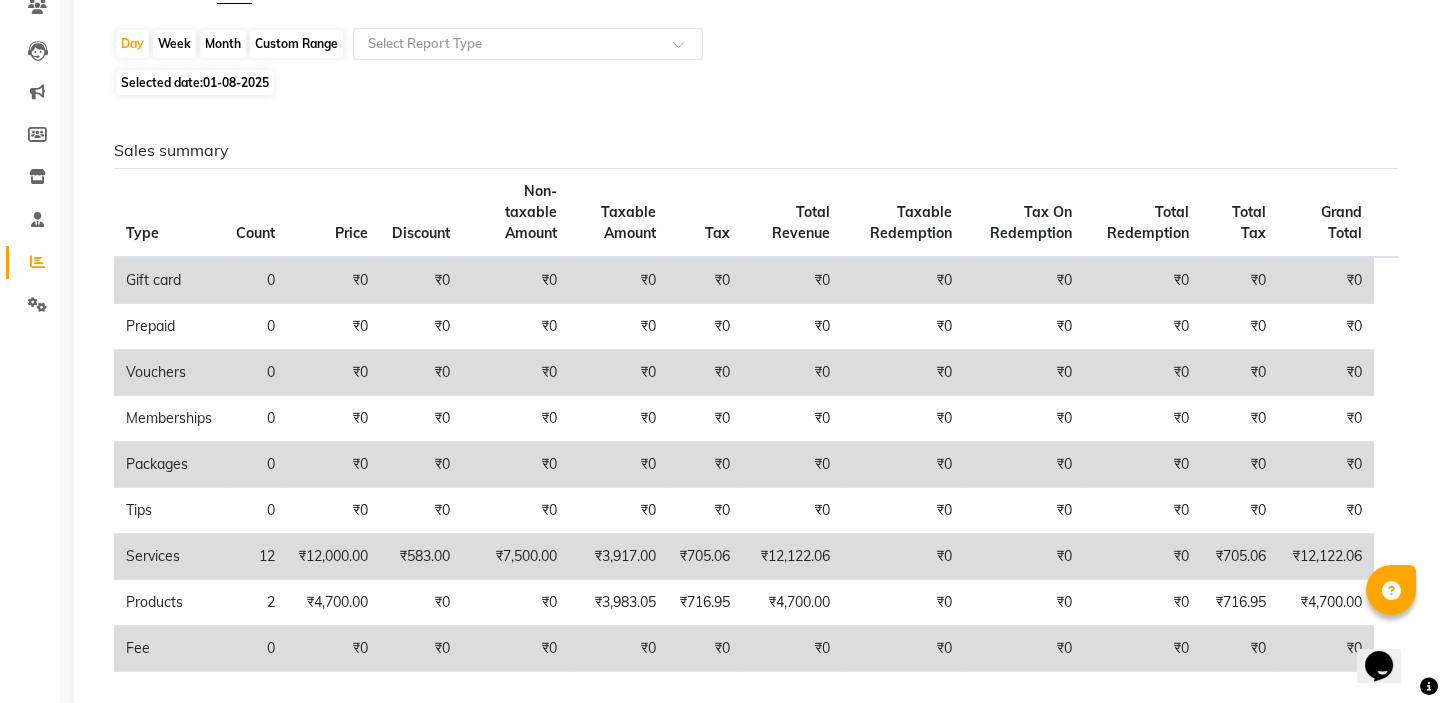 click on "Sales summary" 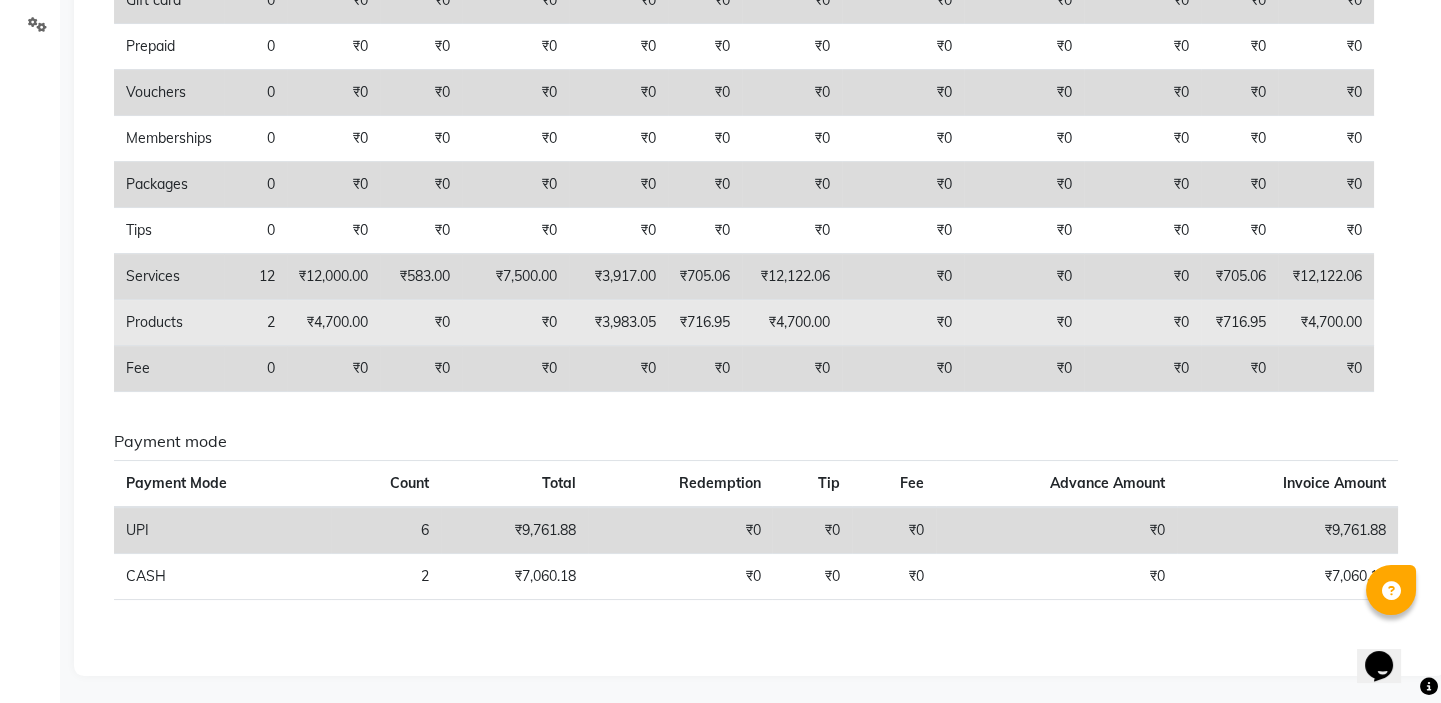 scroll, scrollTop: 0, scrollLeft: 0, axis: both 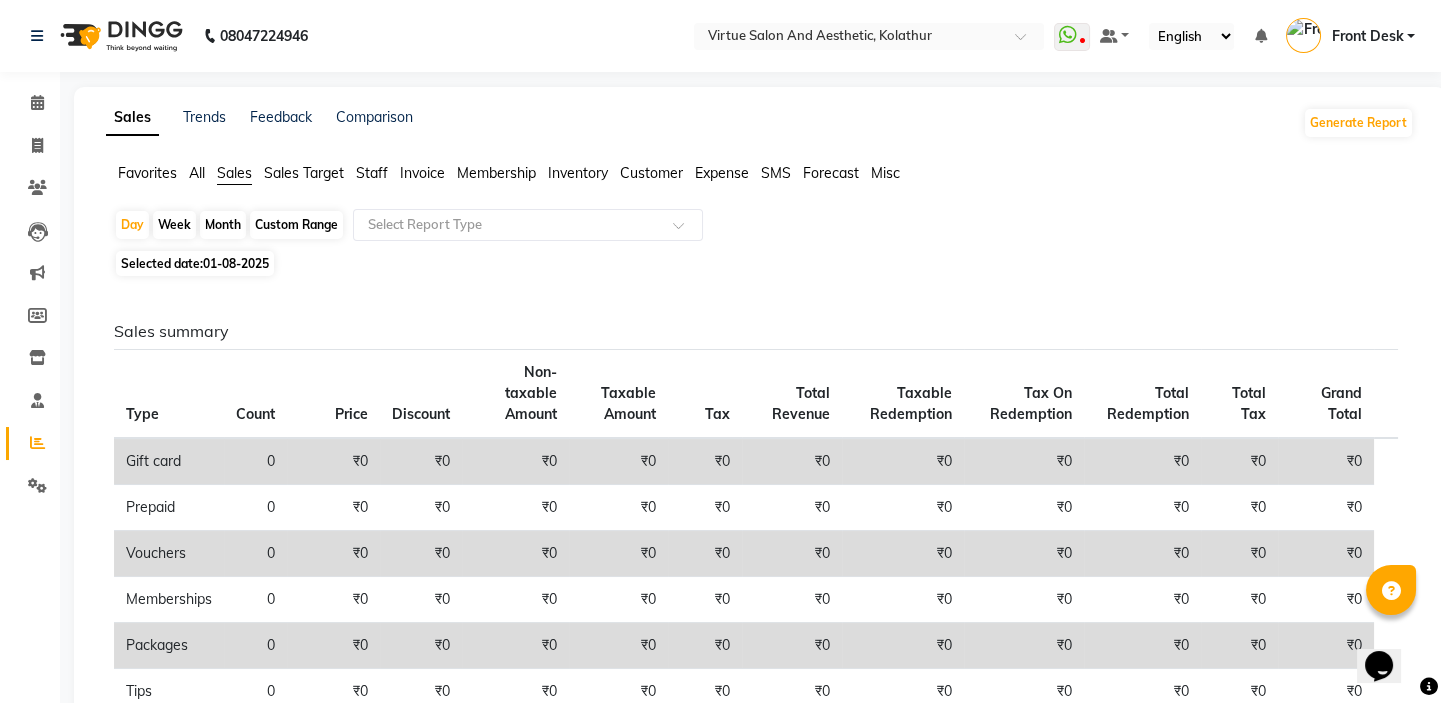 click on "Selected date:  01-08-2025" 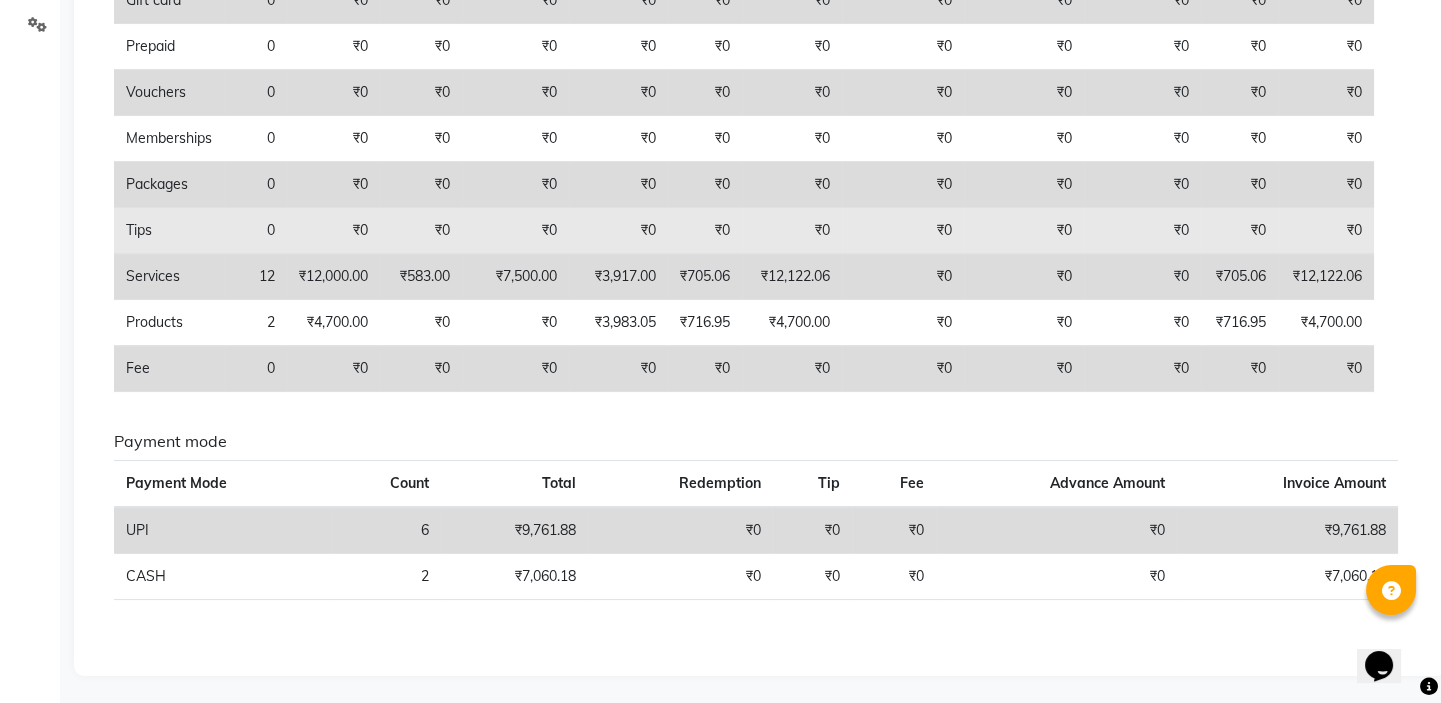scroll, scrollTop: 280, scrollLeft: 0, axis: vertical 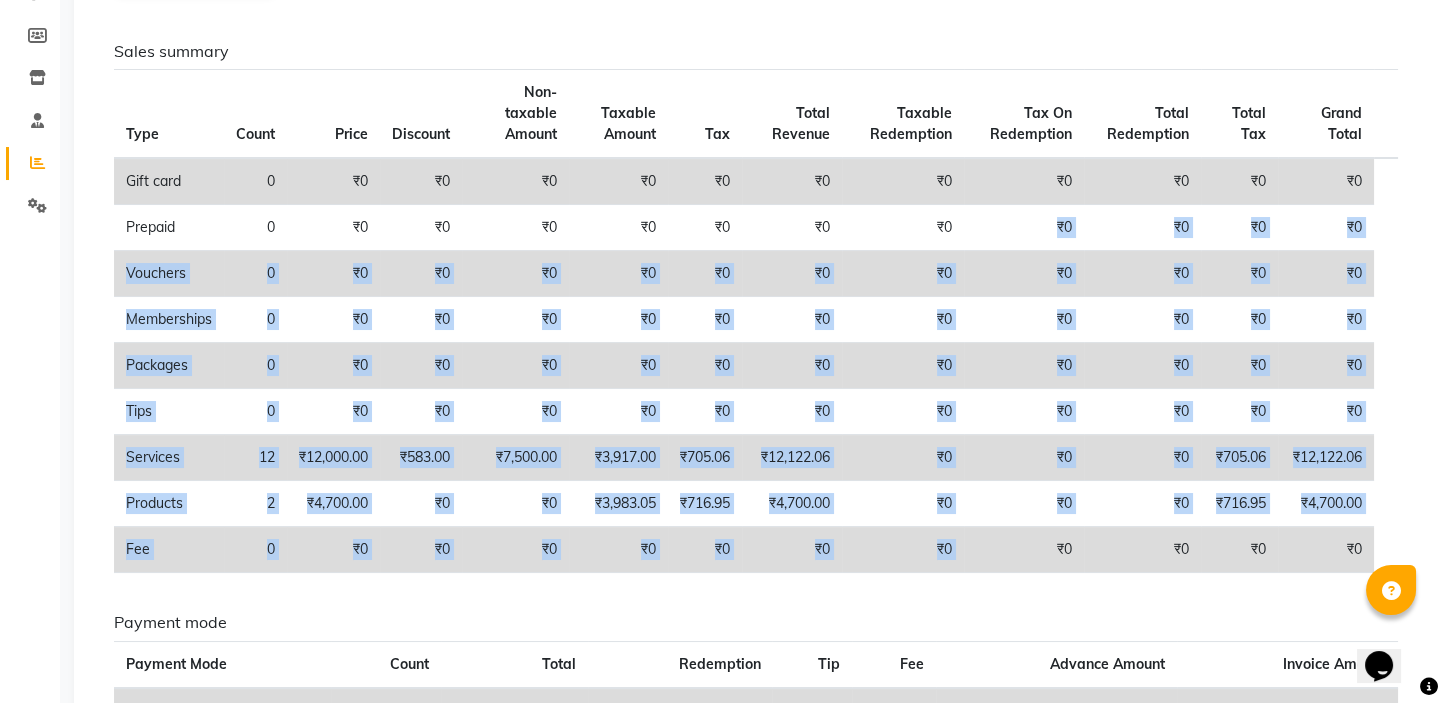 drag, startPoint x: 989, startPoint y: 217, endPoint x: 989, endPoint y: 460, distance: 243 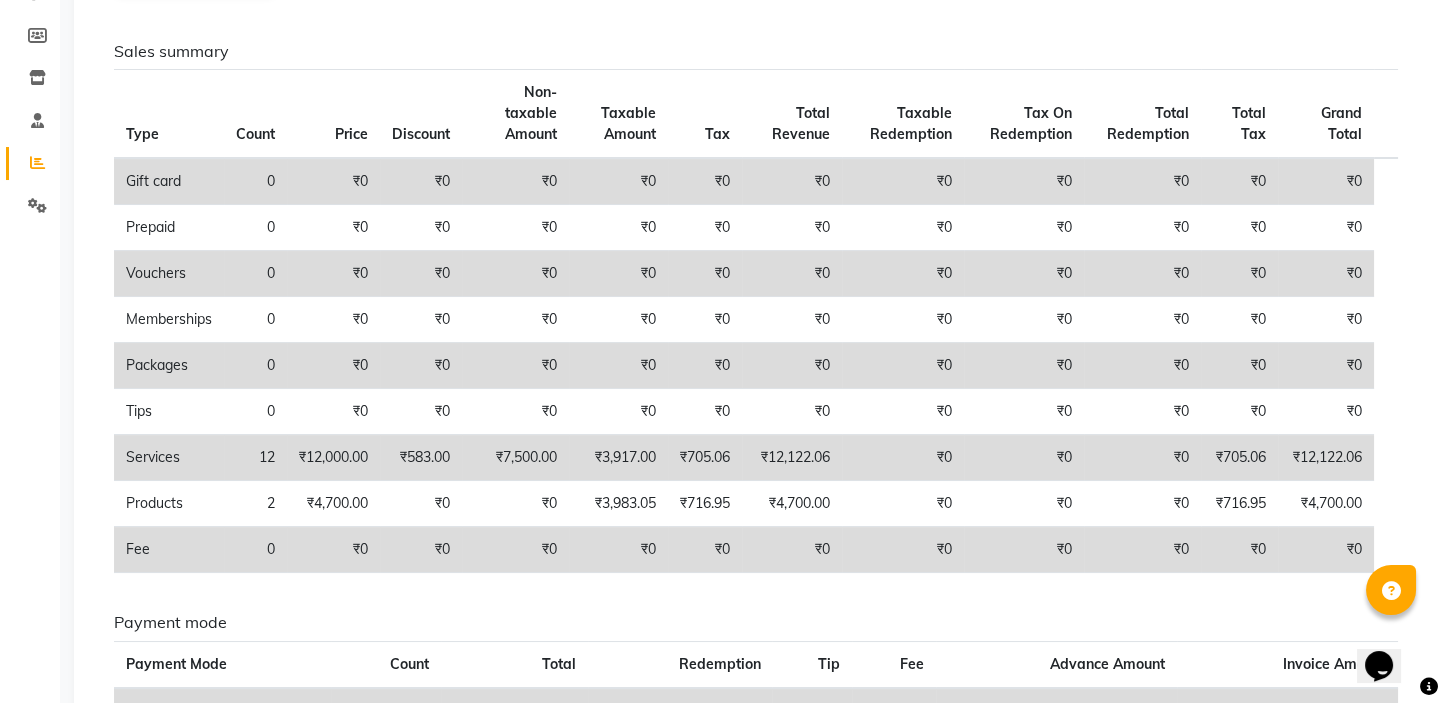 click on "Tax On Redemption" 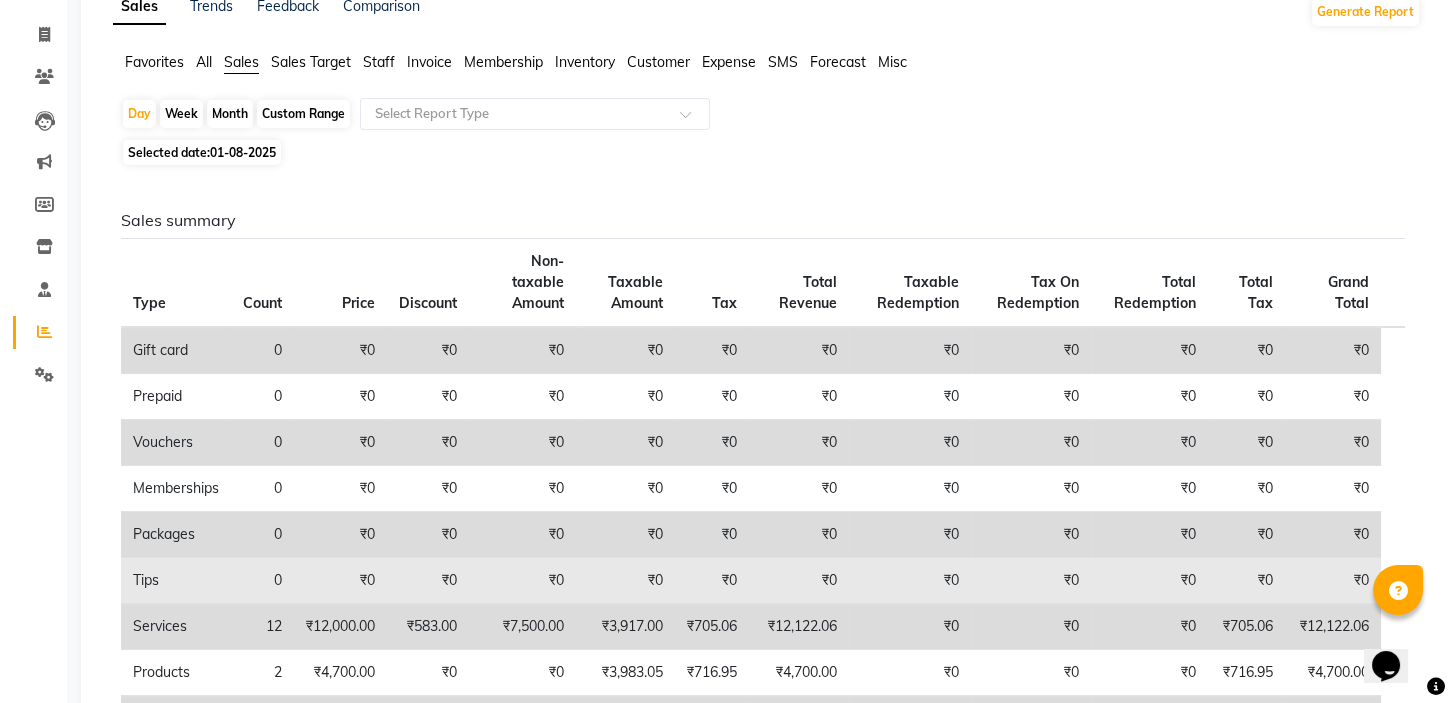 scroll, scrollTop: 0, scrollLeft: 0, axis: both 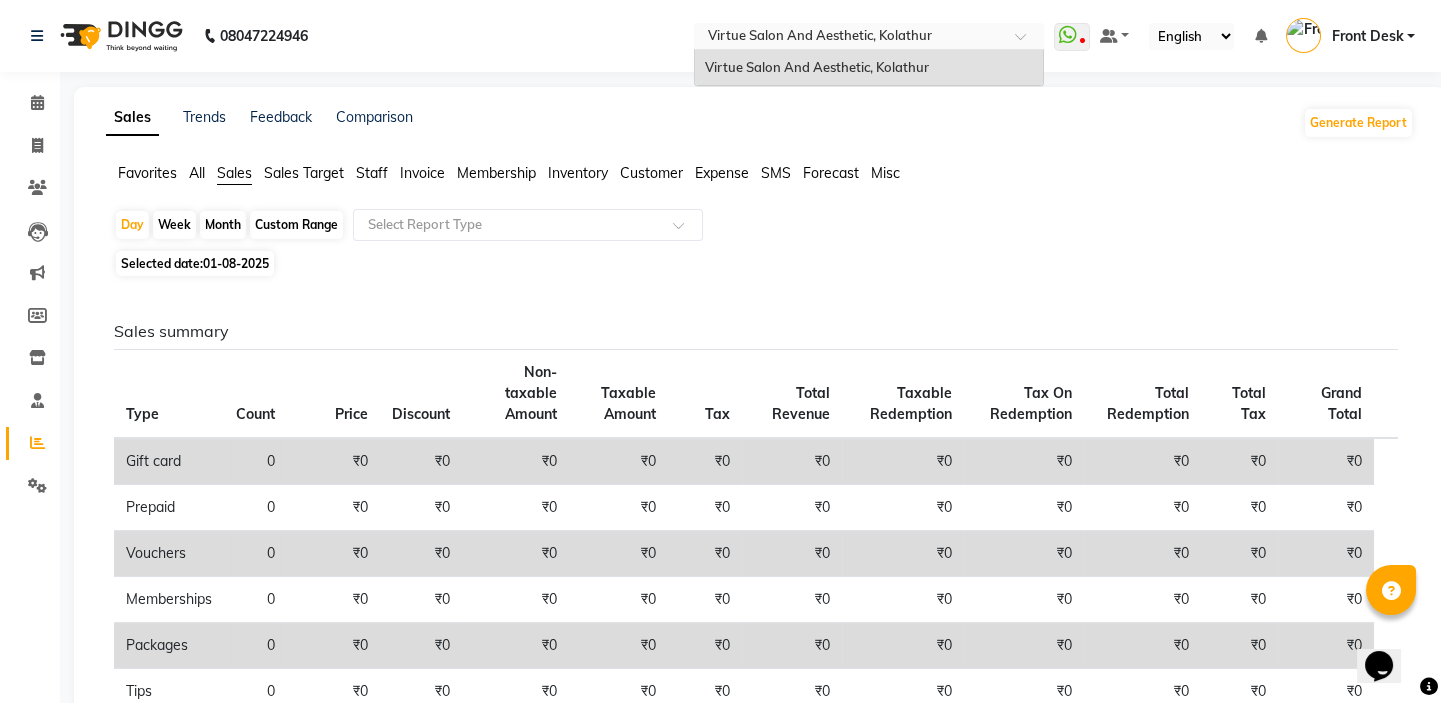 click at bounding box center [849, 38] 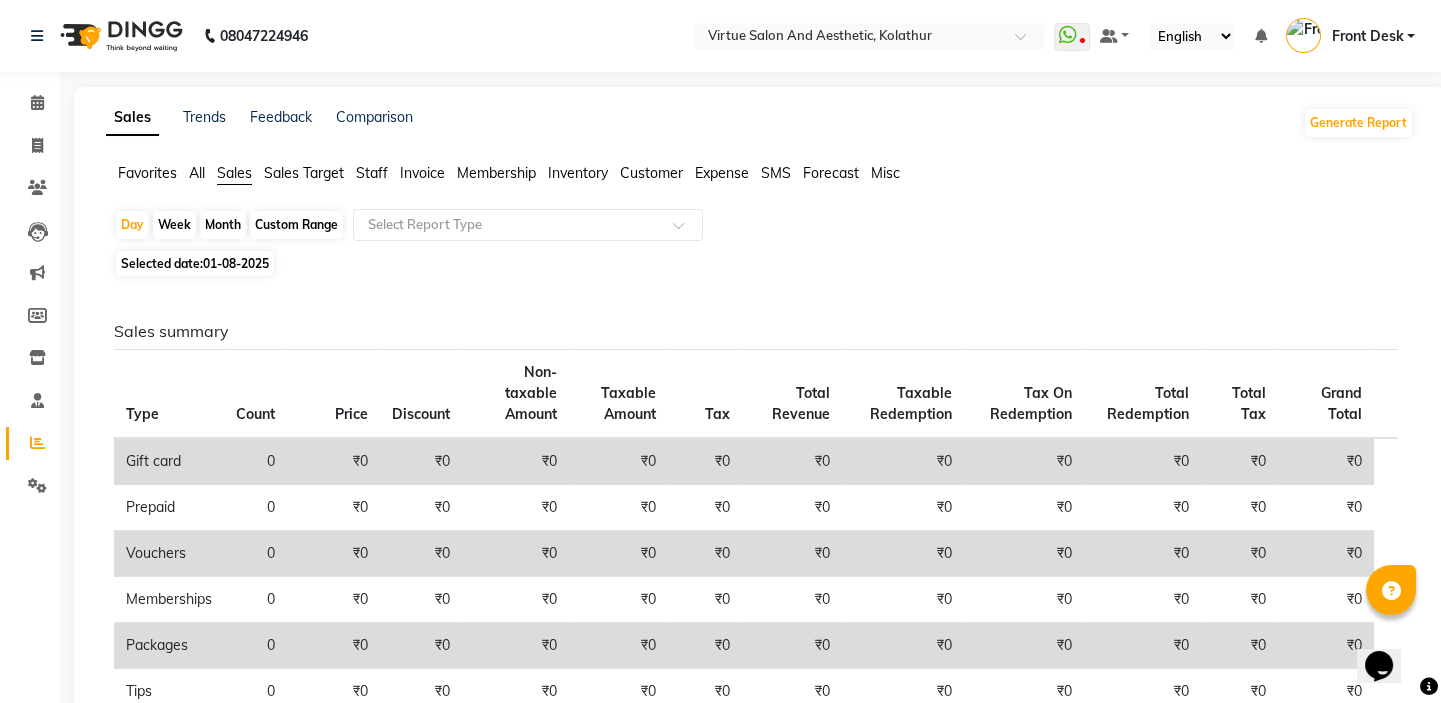click on "Sales Trends Feedback Comparison Generate Report" 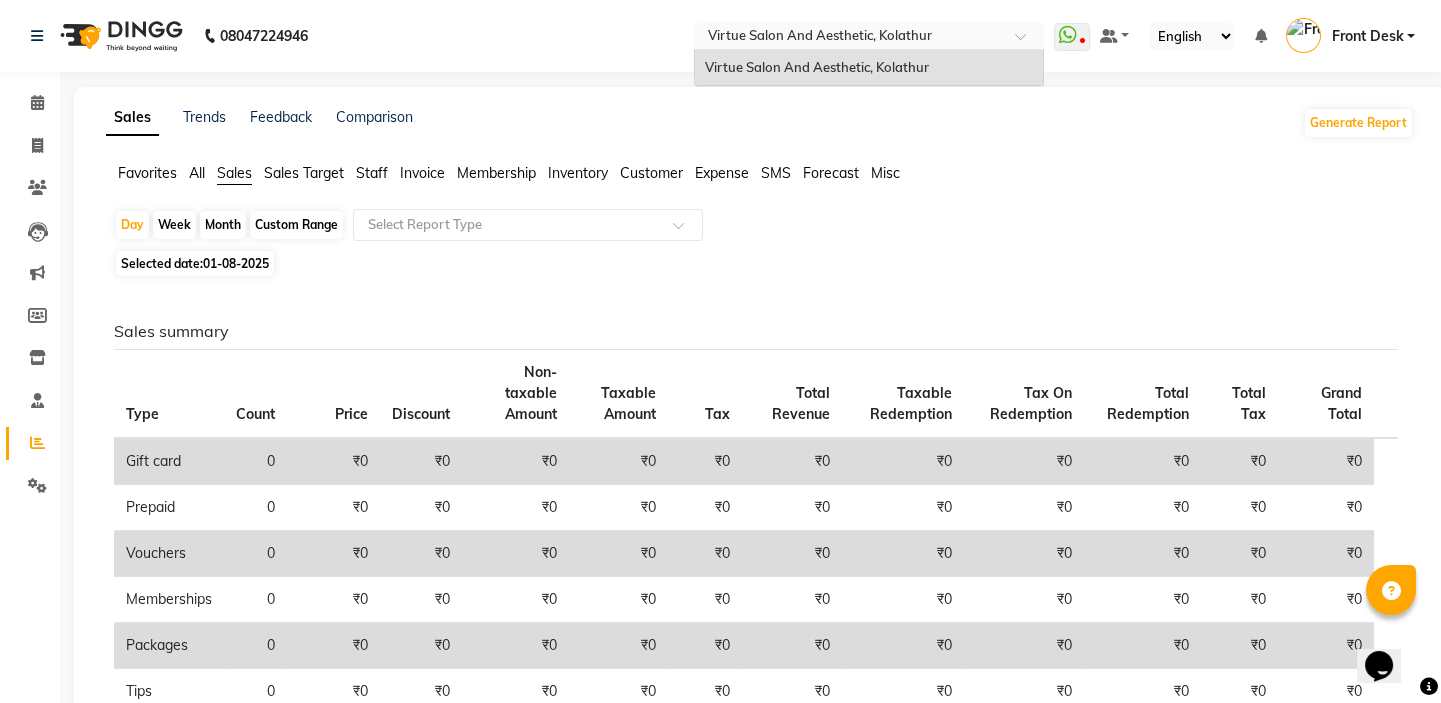 click at bounding box center [849, 38] 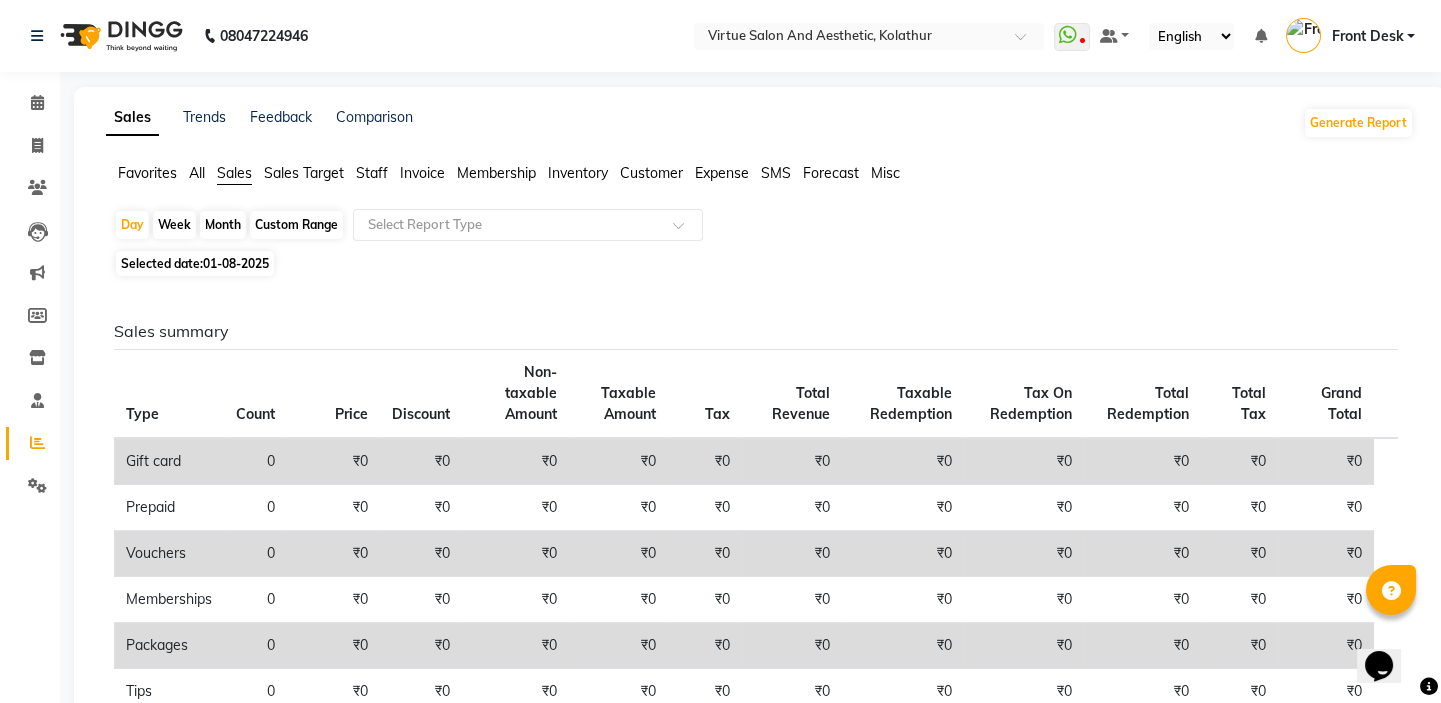 click on "Sales Trends Feedback Comparison Generate Report" 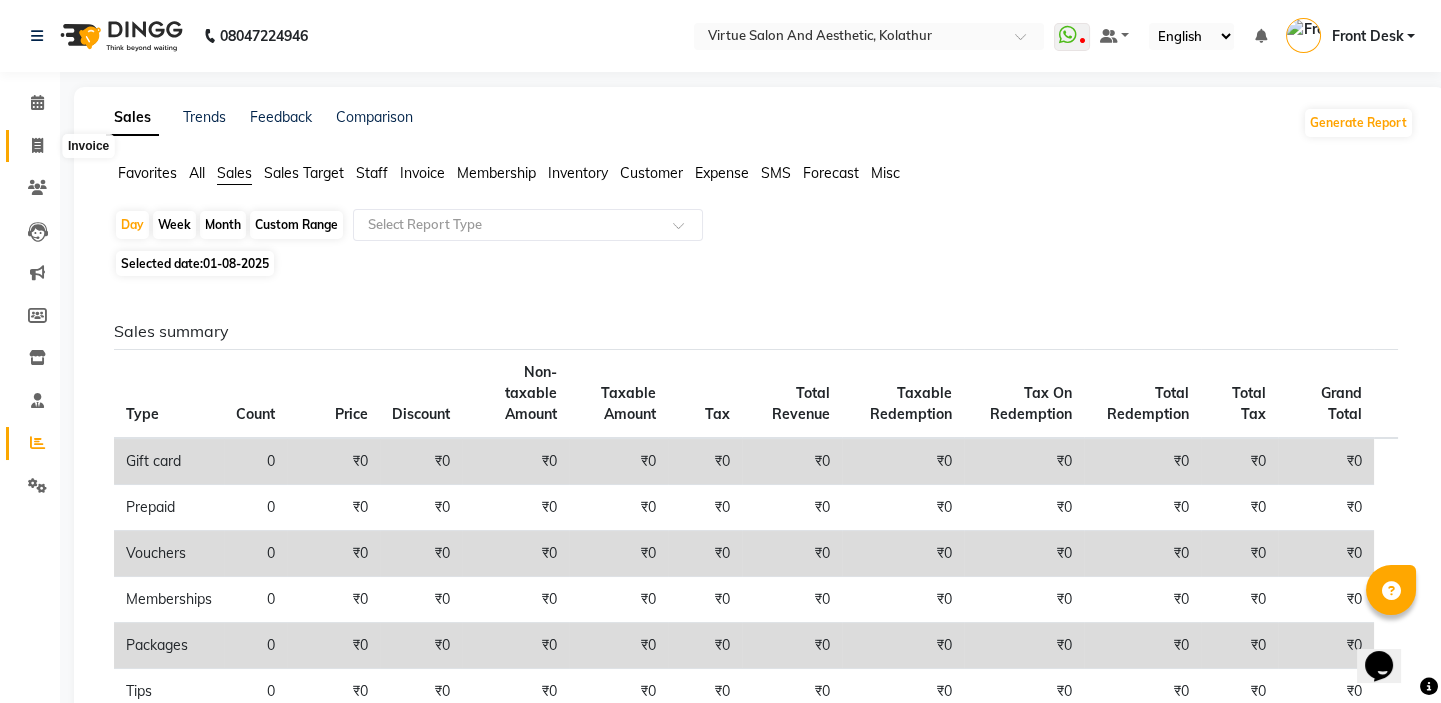 click 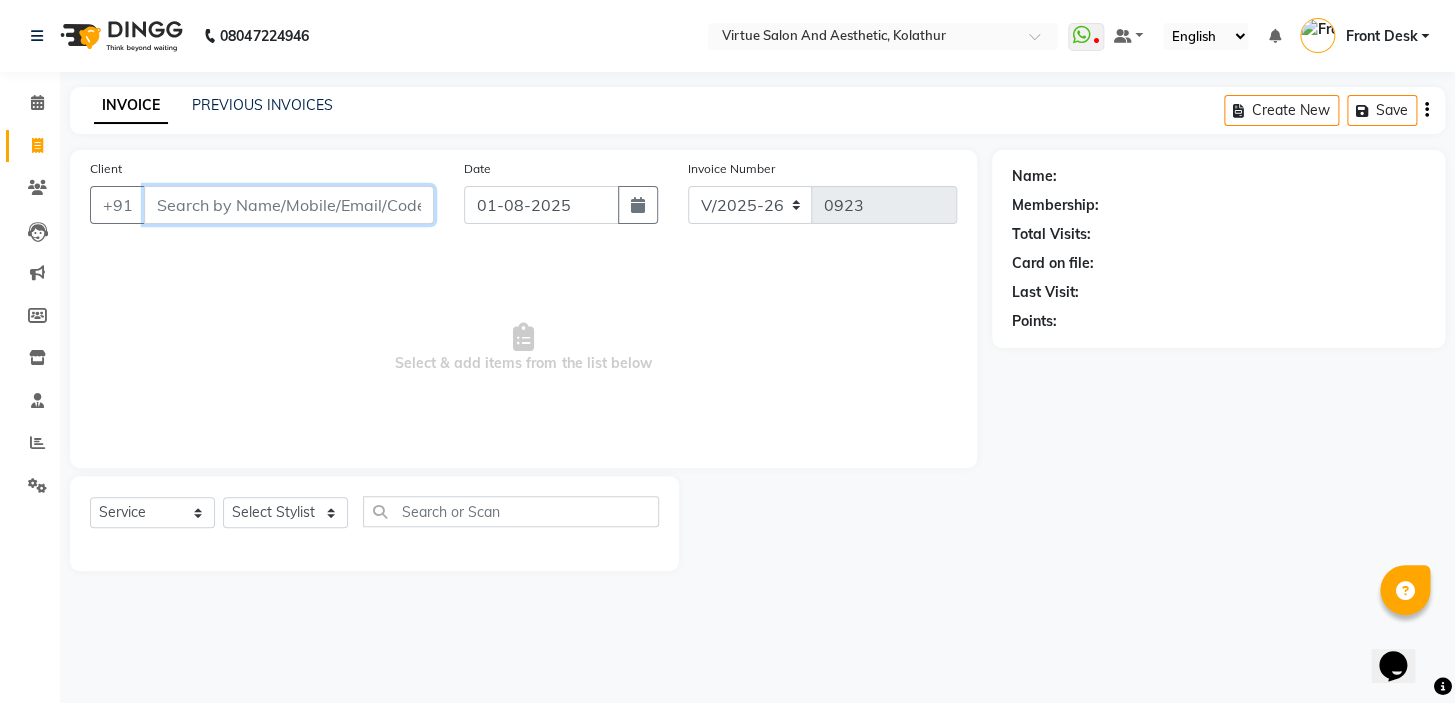 click on "Client" at bounding box center [289, 205] 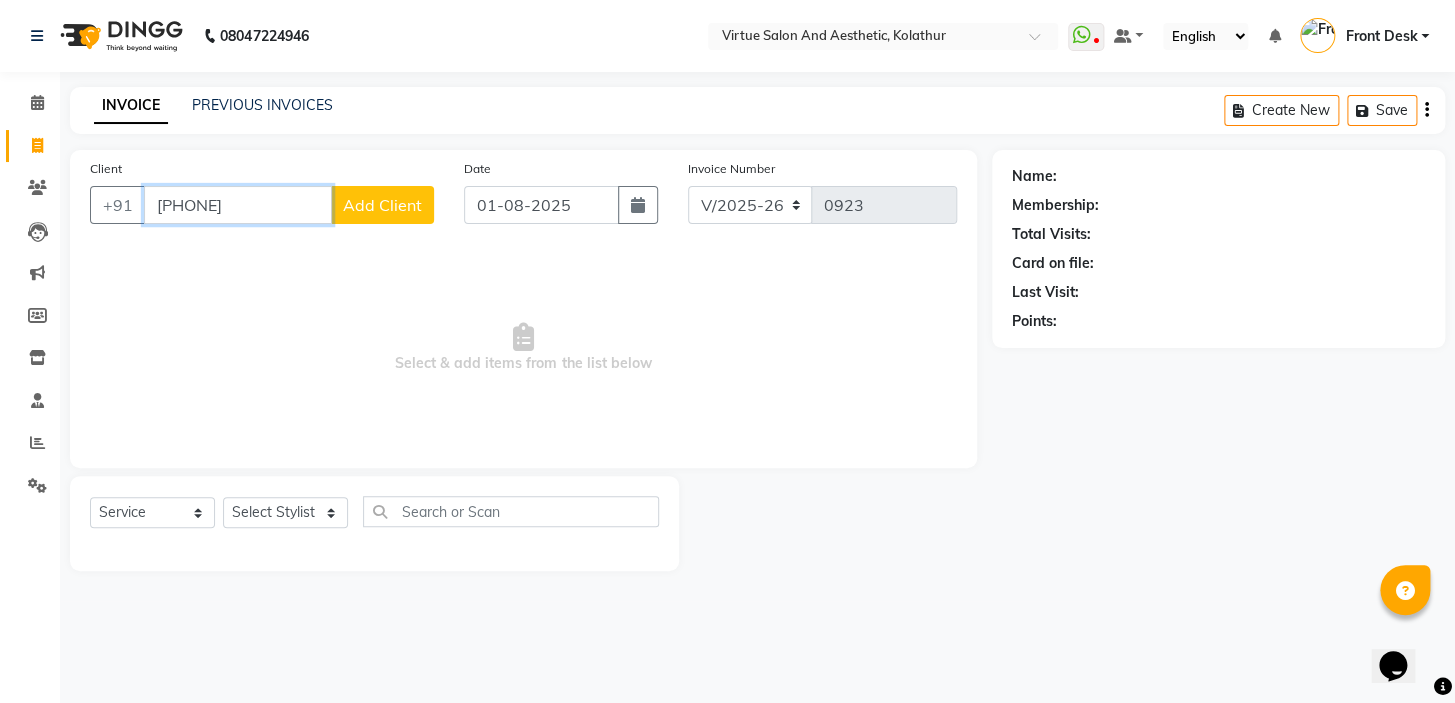 type on "[PHONE]" 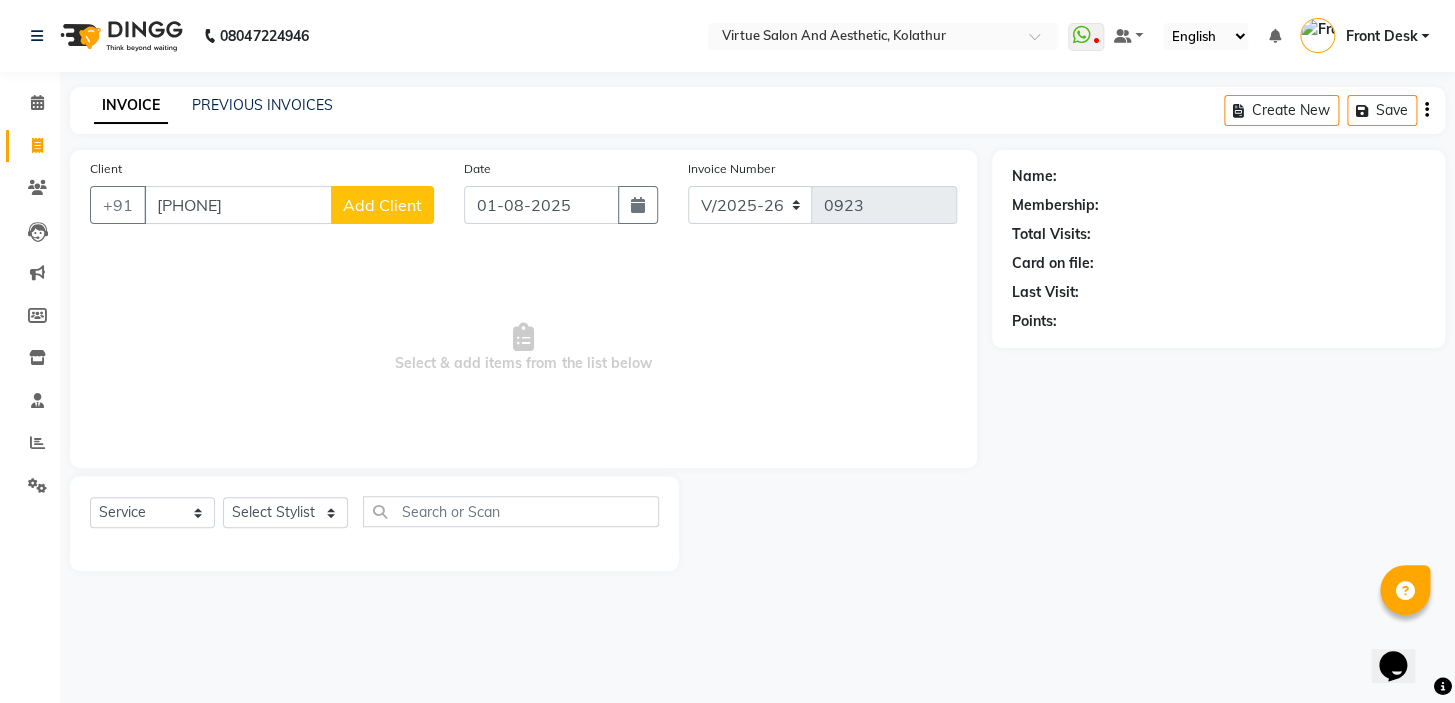 click on "Add Client" 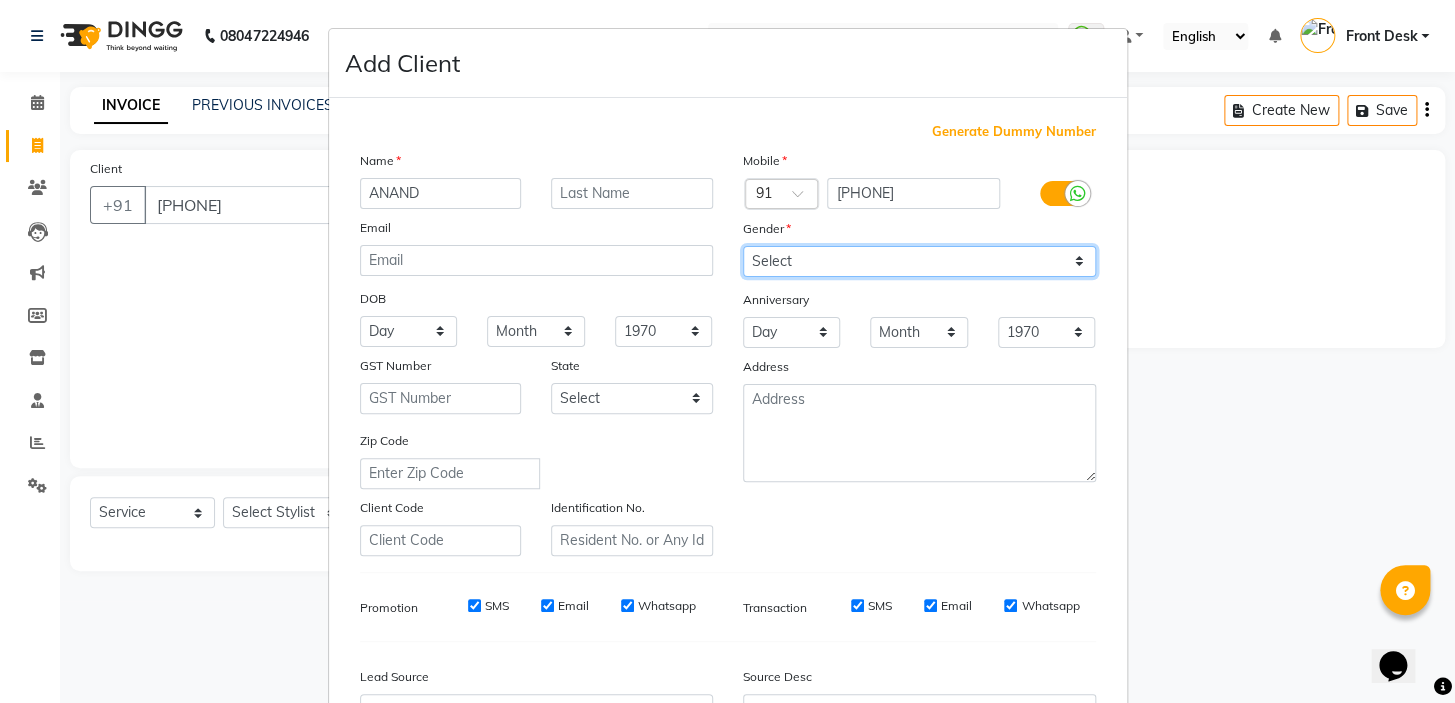 click on "Select Male Female Other Prefer Not To Say" at bounding box center (919, 261) 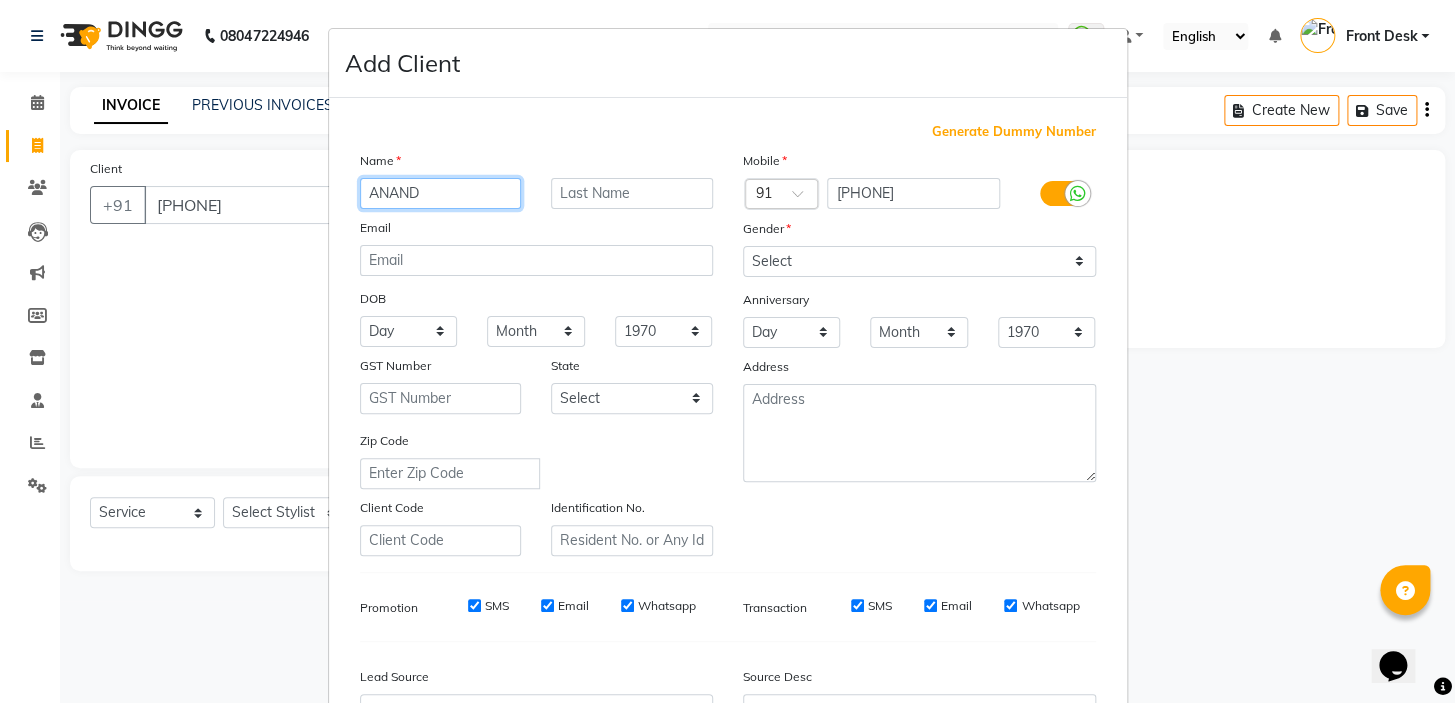 drag, startPoint x: 455, startPoint y: 189, endPoint x: 345, endPoint y: 180, distance: 110.36757 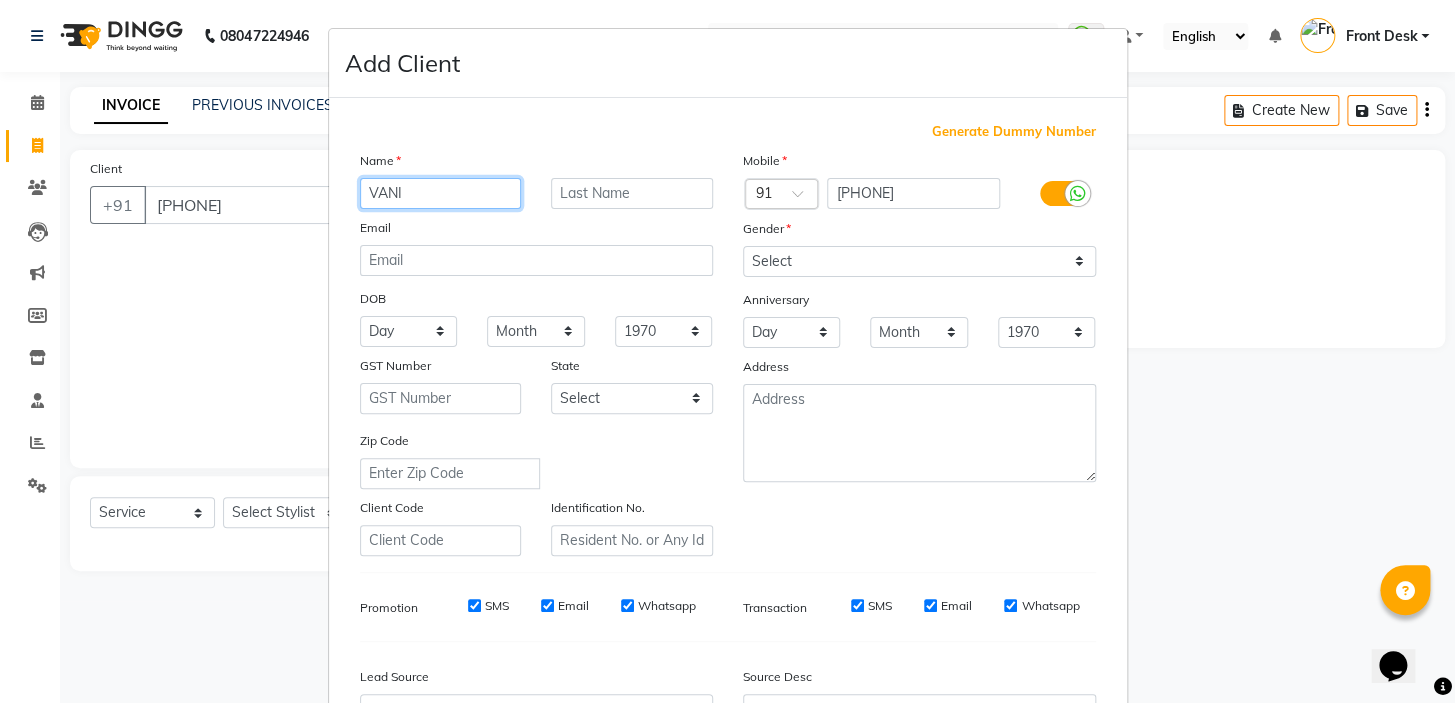 click on "VANI" at bounding box center (441, 193) 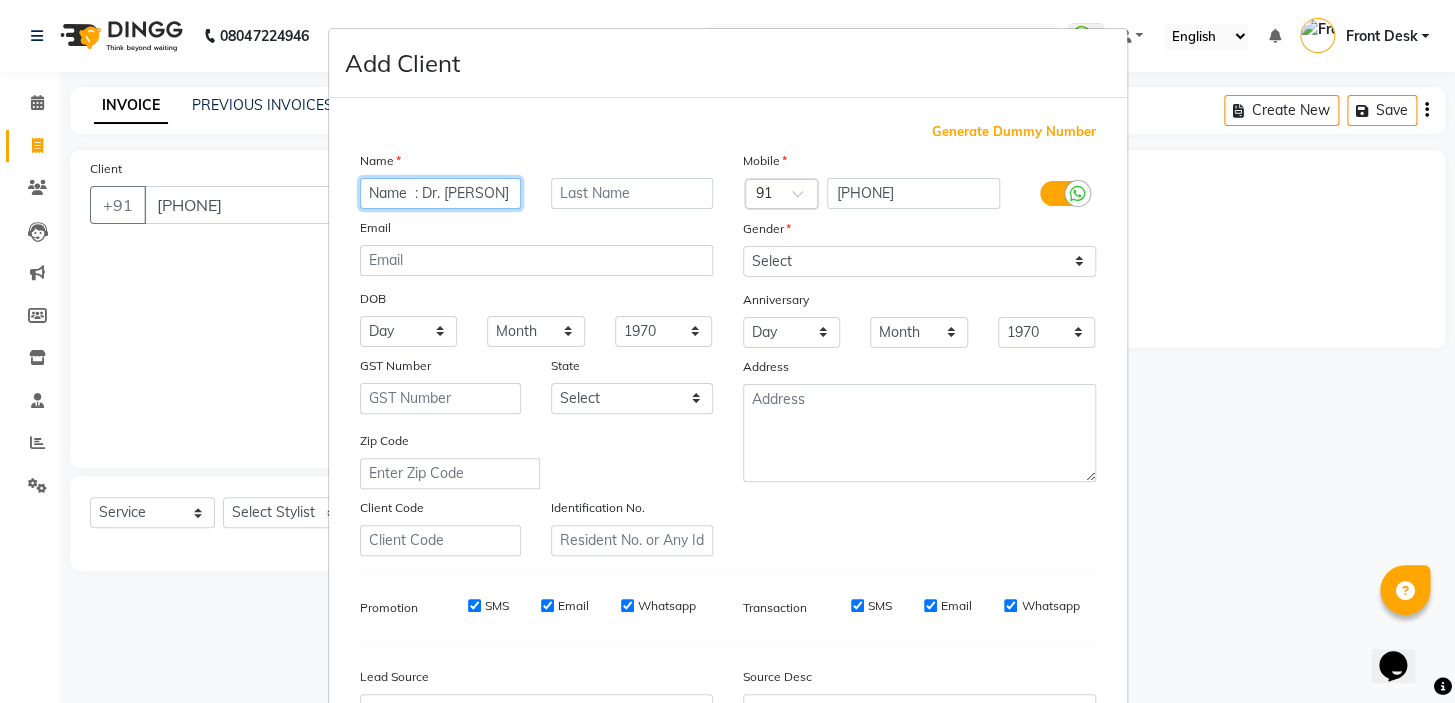 type on "Name  : Dr. [PERSON]" 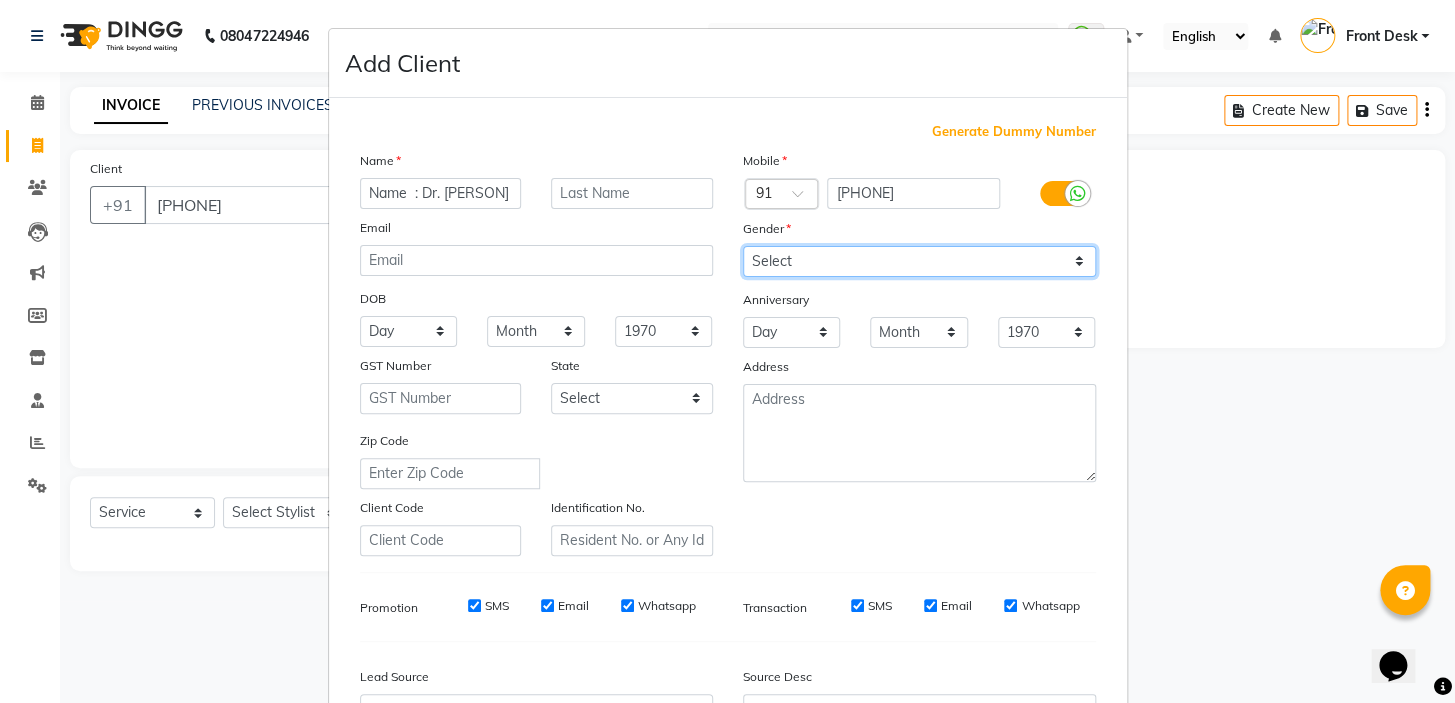 click on "Select Male Female Other Prefer Not To Say" at bounding box center [919, 261] 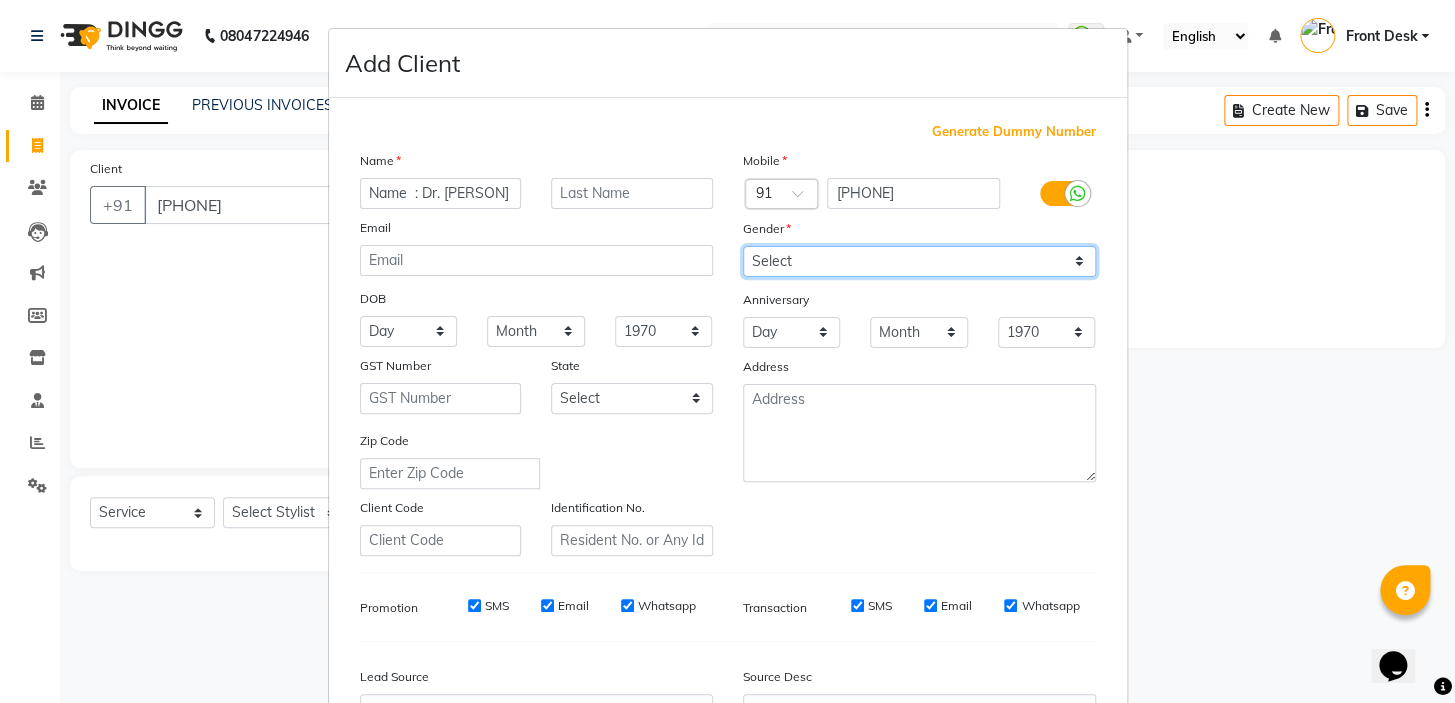select on "female" 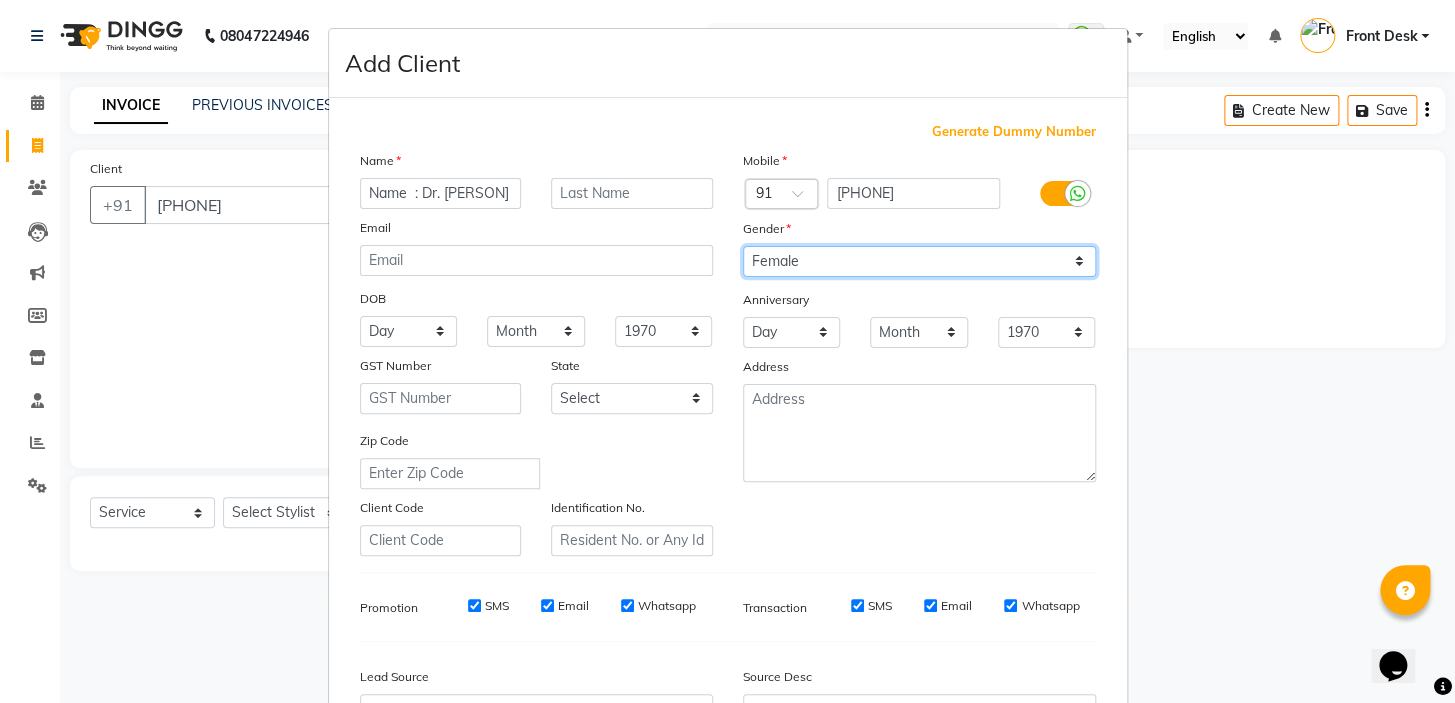 click on "Select Male Female Other Prefer Not To Say" at bounding box center (919, 261) 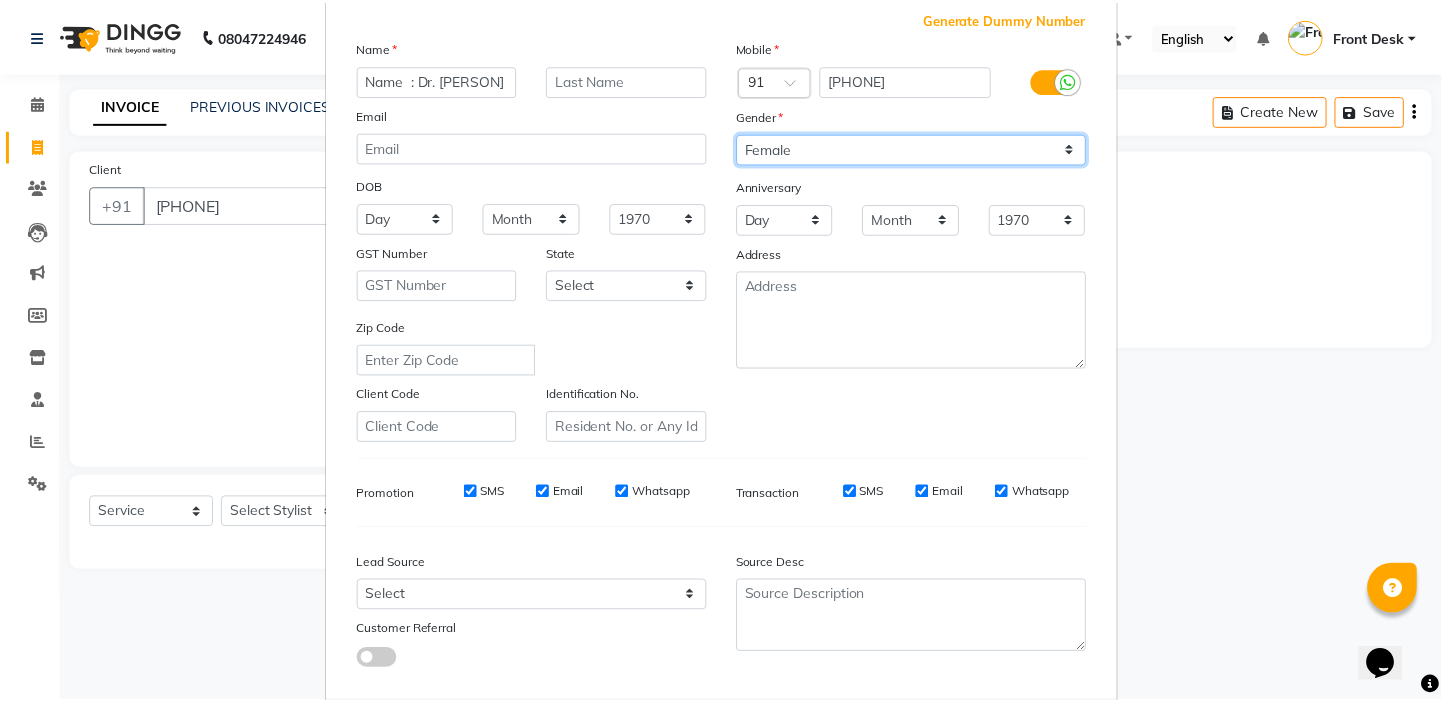 scroll, scrollTop: 226, scrollLeft: 0, axis: vertical 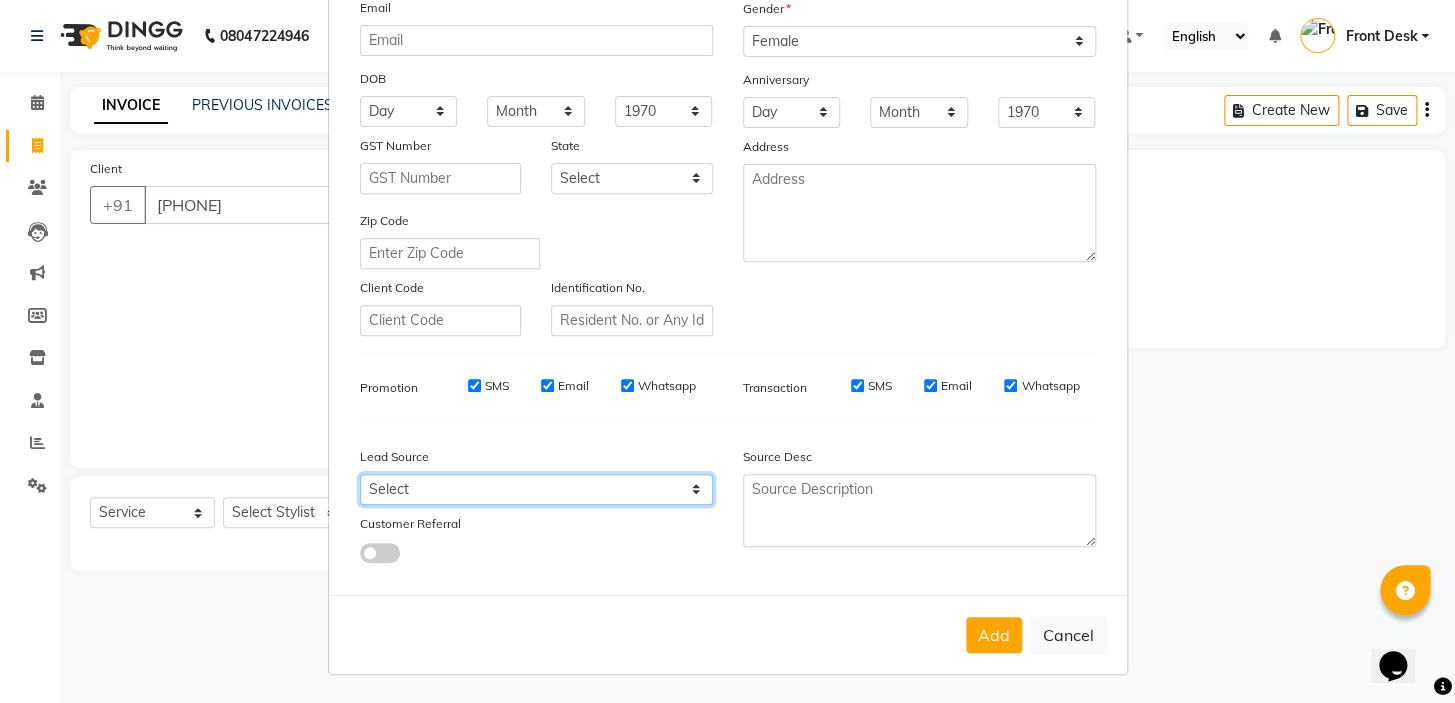 drag, startPoint x: 400, startPoint y: 489, endPoint x: 400, endPoint y: 474, distance: 15 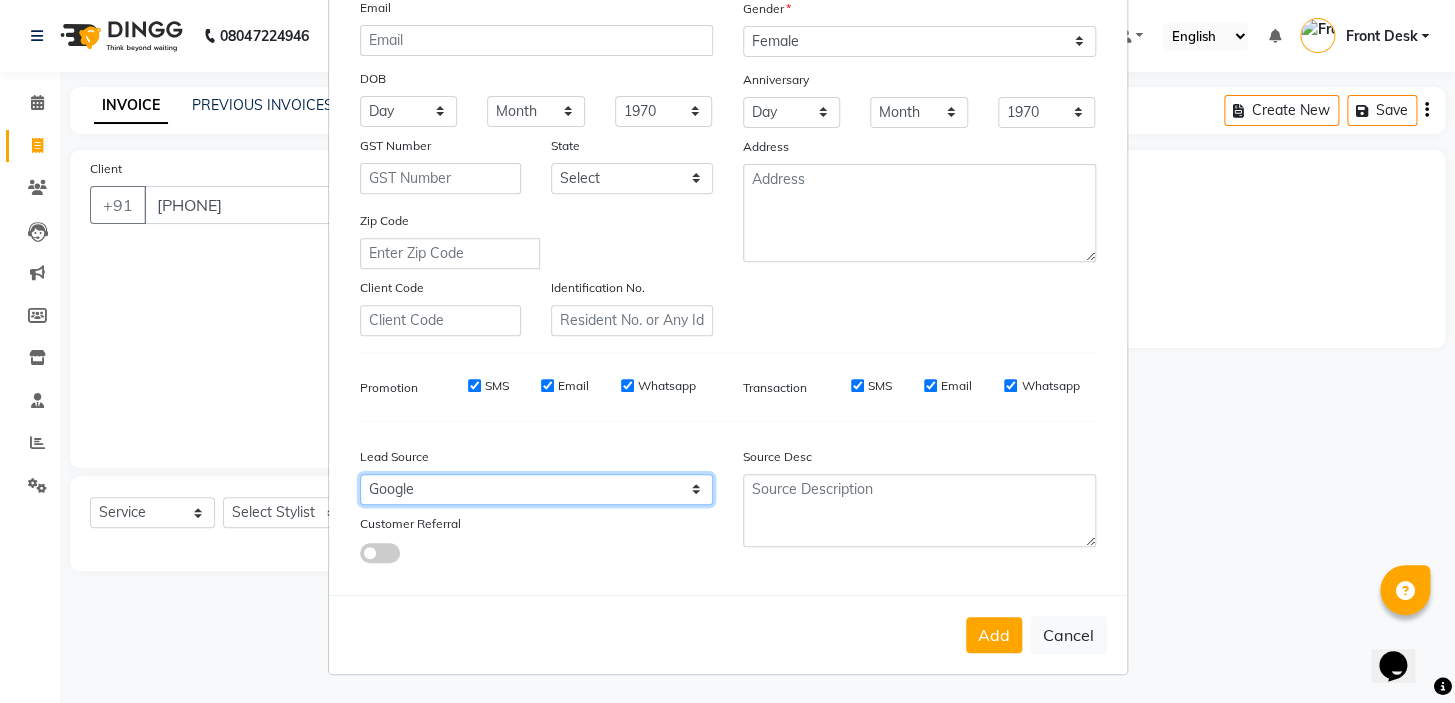 click on "Select Walk-in Referral Internet Friend Word of Mouth Advertisement Facebook JustDial Google Other" at bounding box center (536, 489) 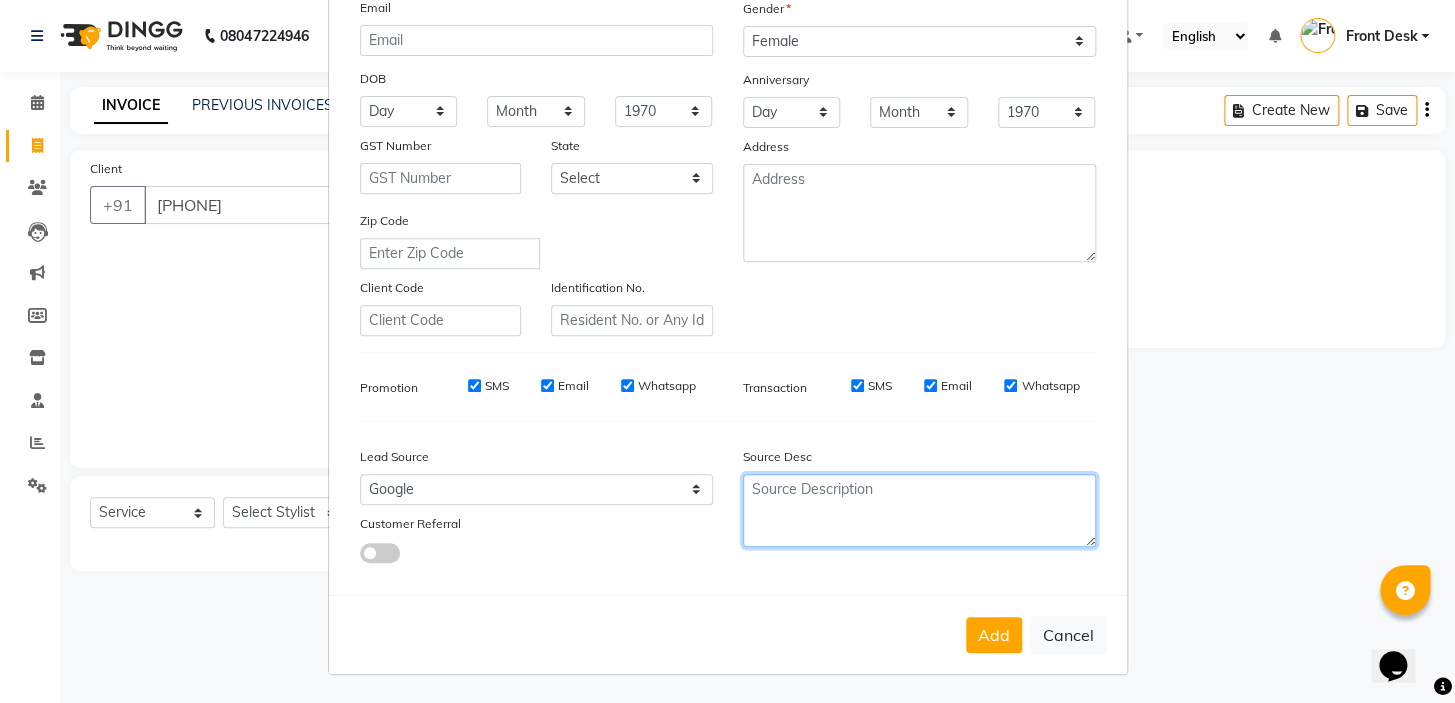 click at bounding box center [919, 510] 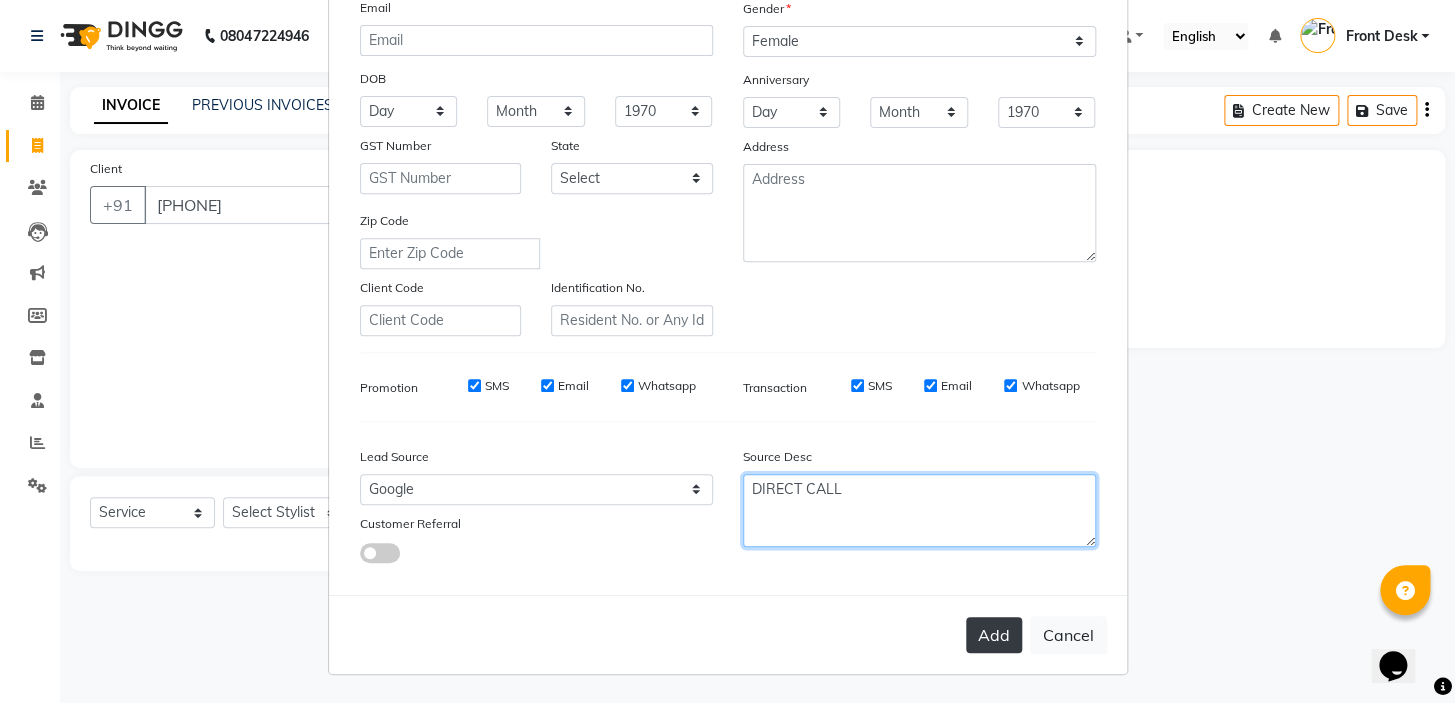 type on "DIRECT CALL" 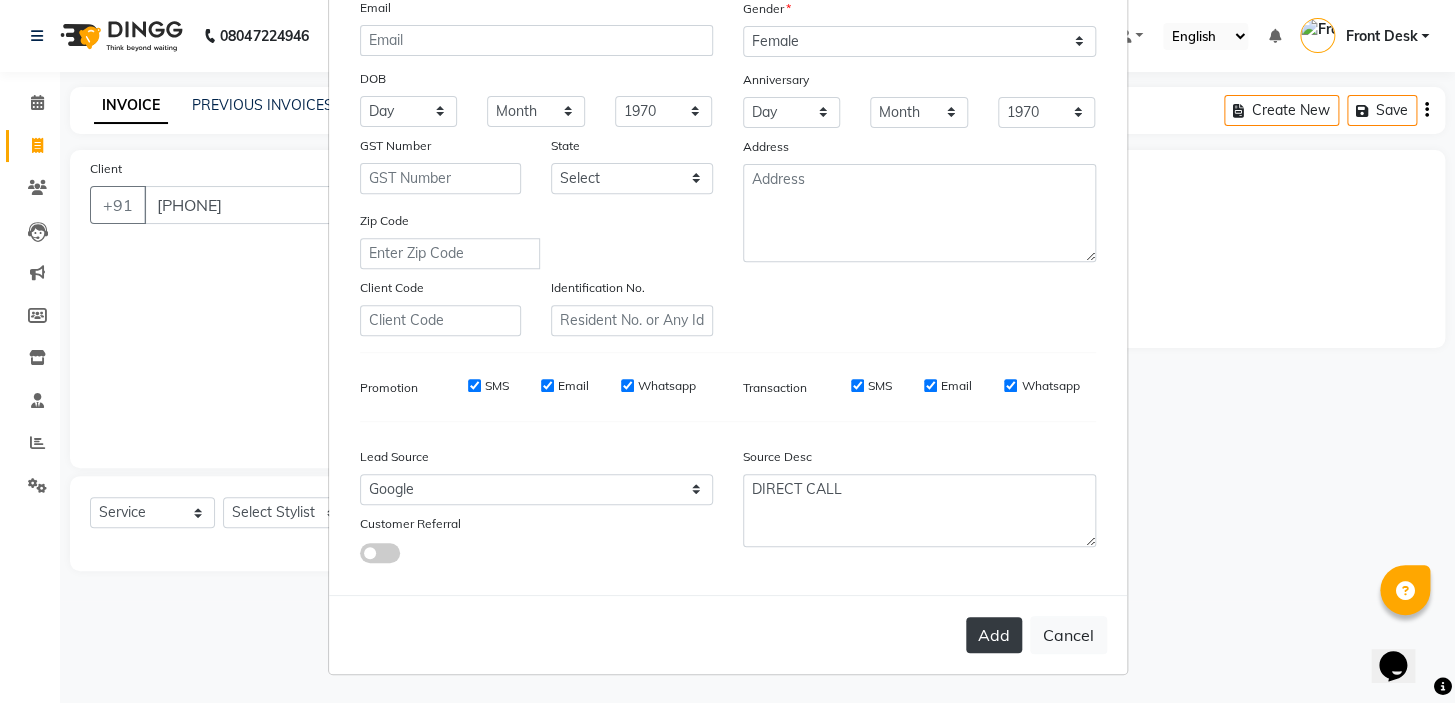 click on "Add" at bounding box center (994, 635) 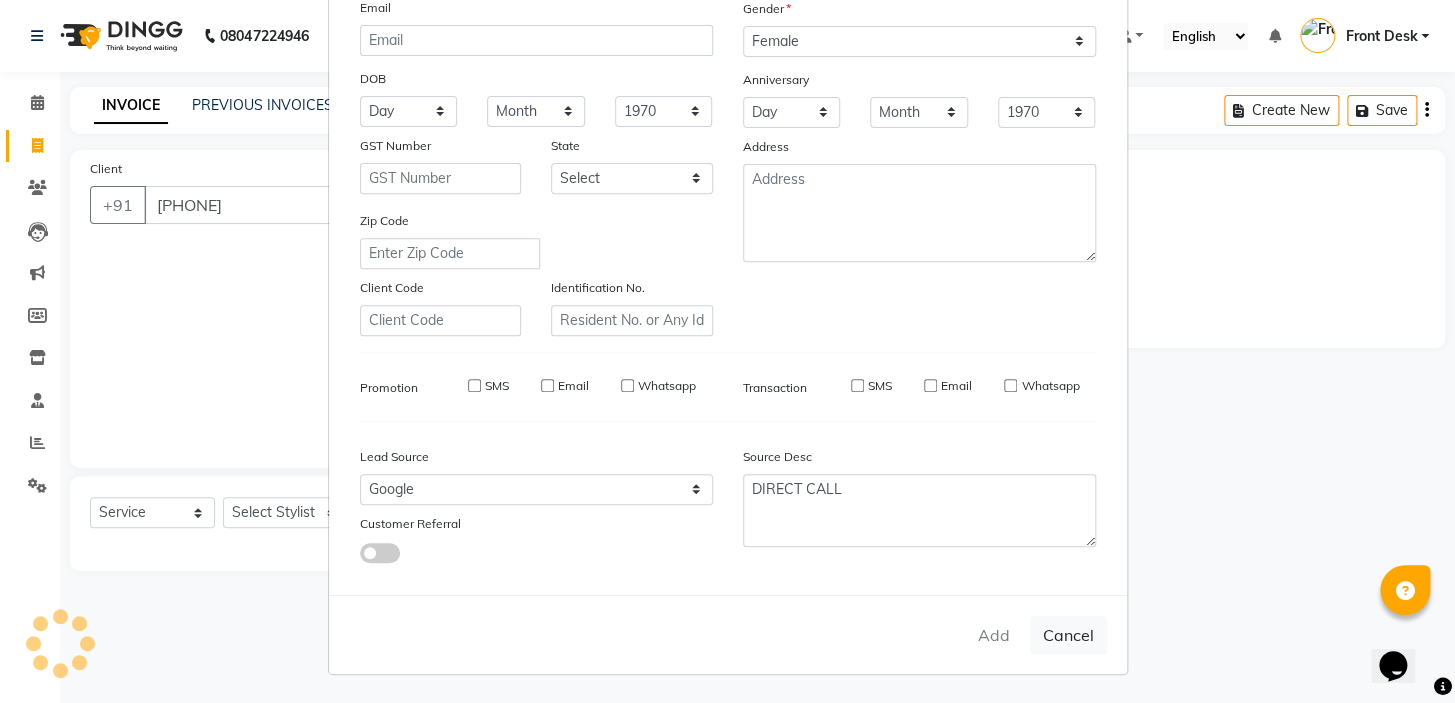 type 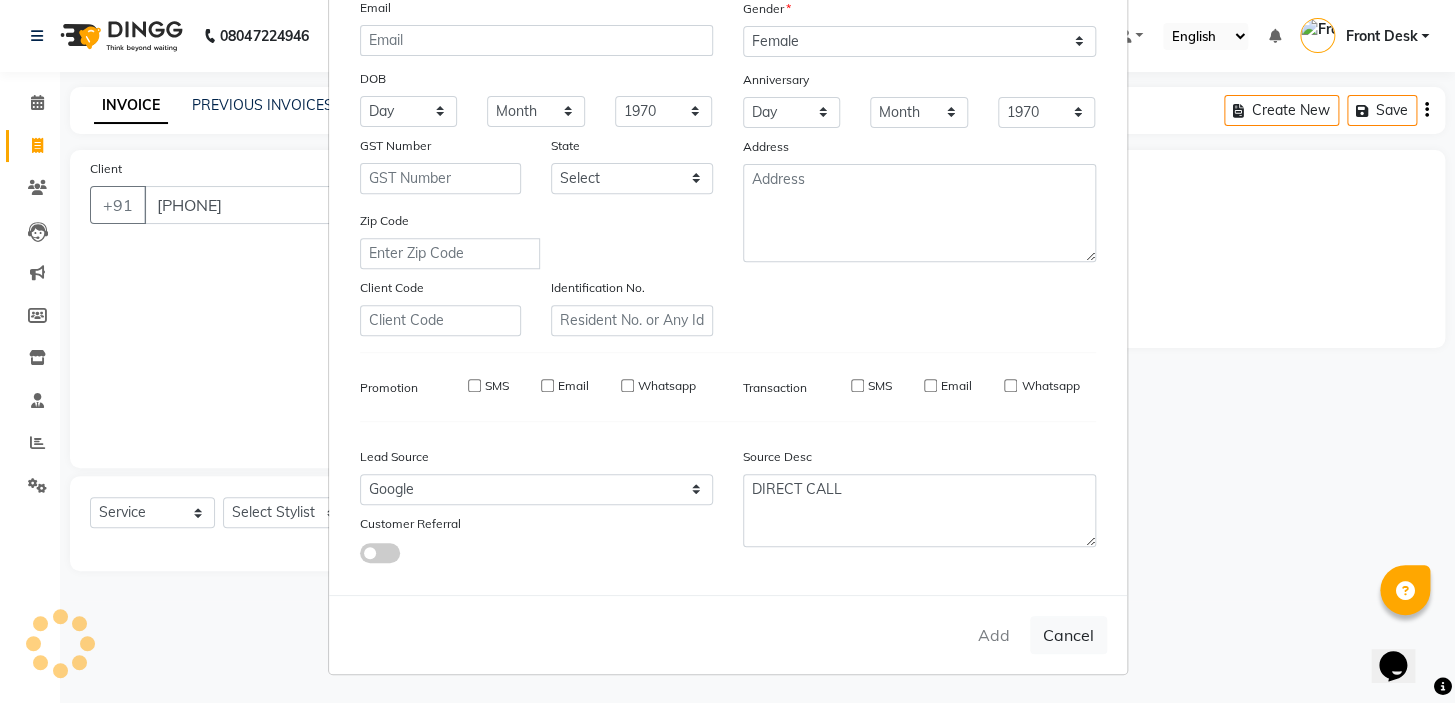 select 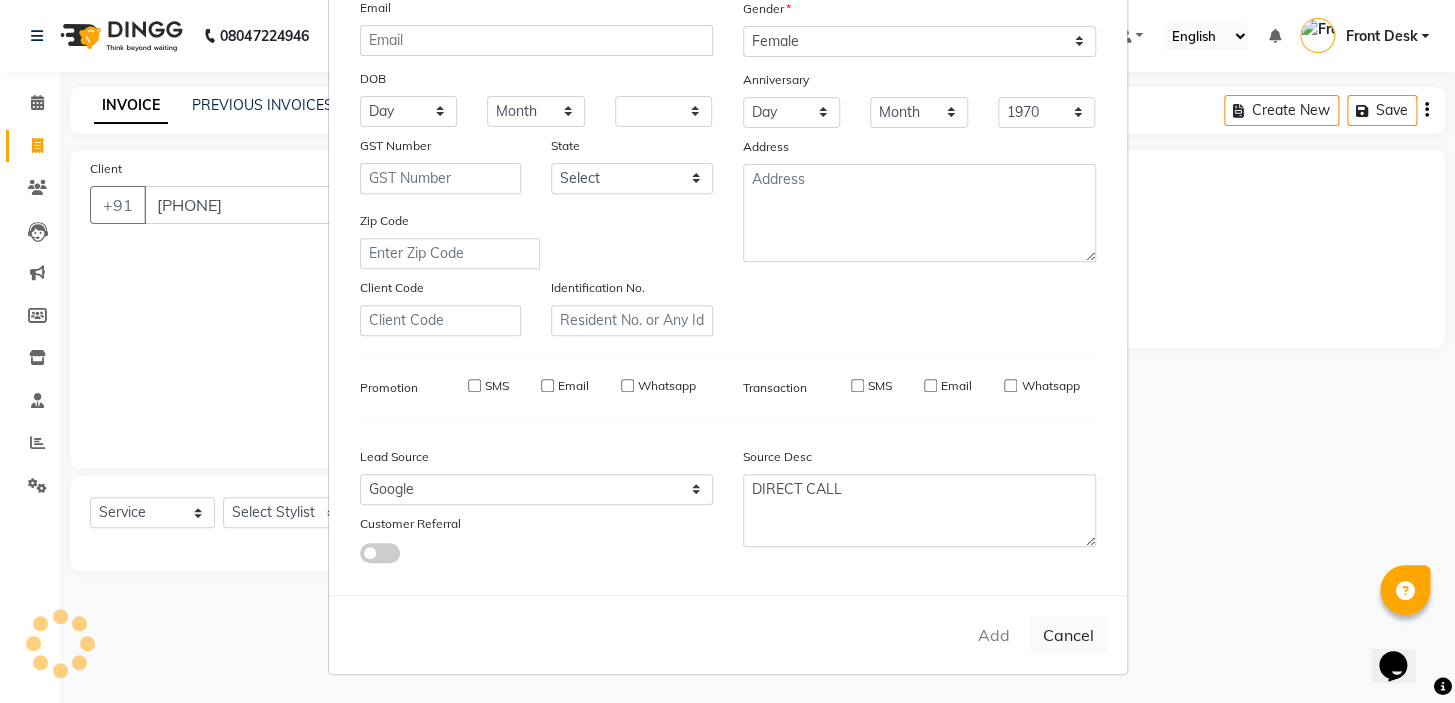 select 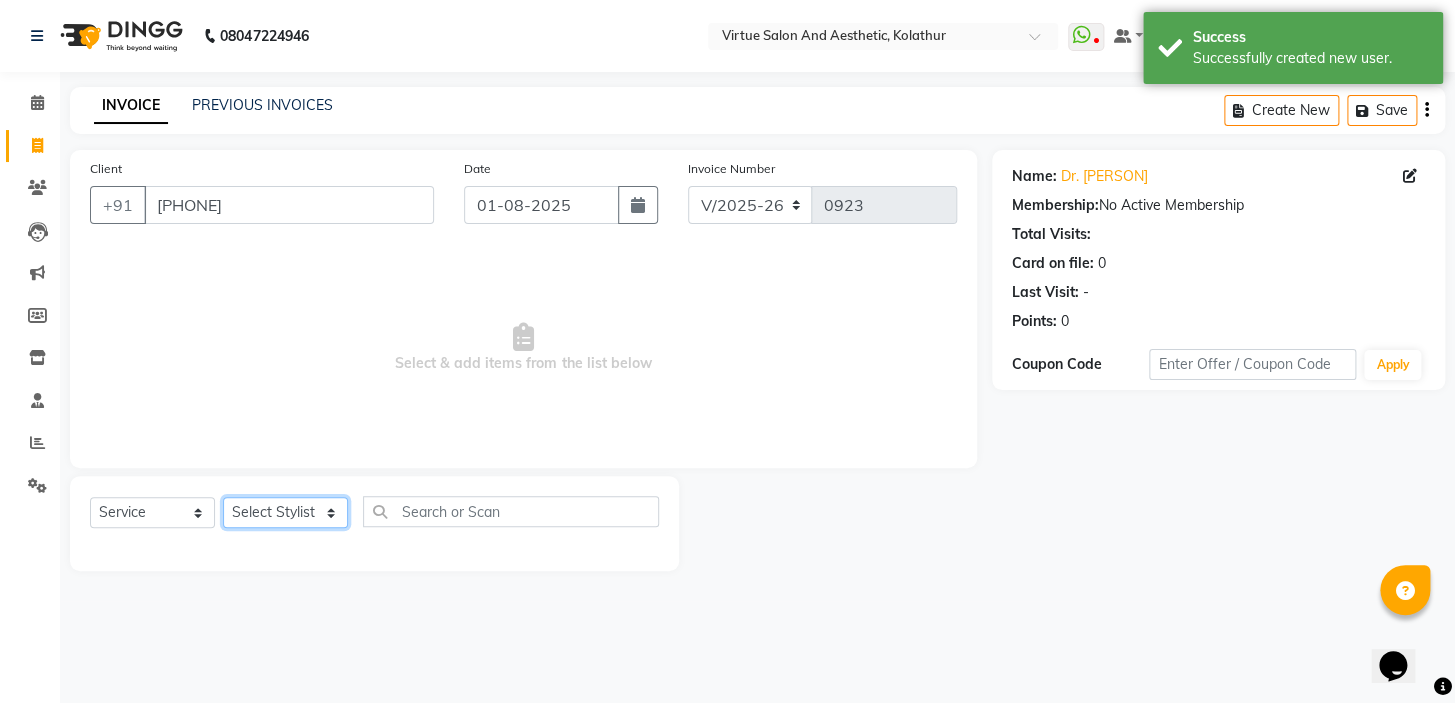 click on "Select Stylist BALAJI DIVYA FAMITHA Front Desk ILAKKIYA ISHWARYA MANISHA MILLI RAJAN RAMESH" 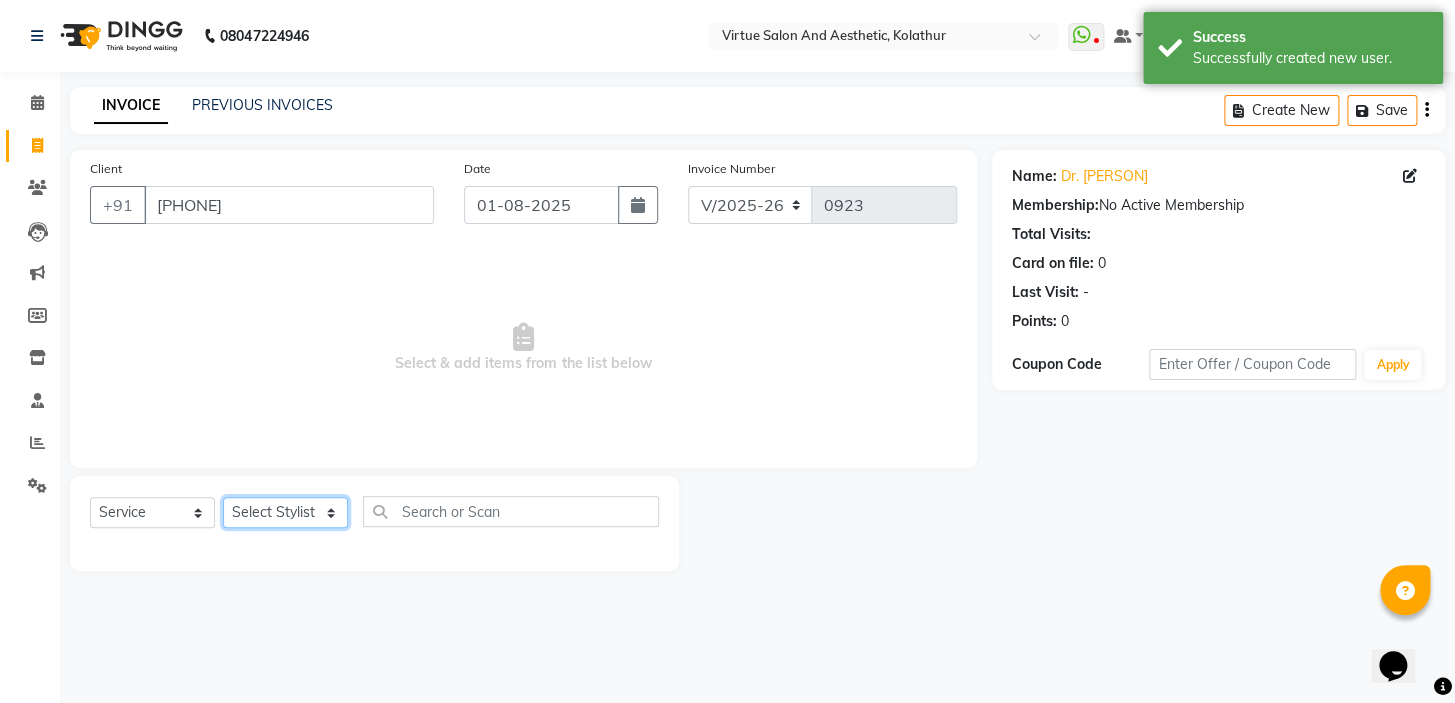 select on "84323" 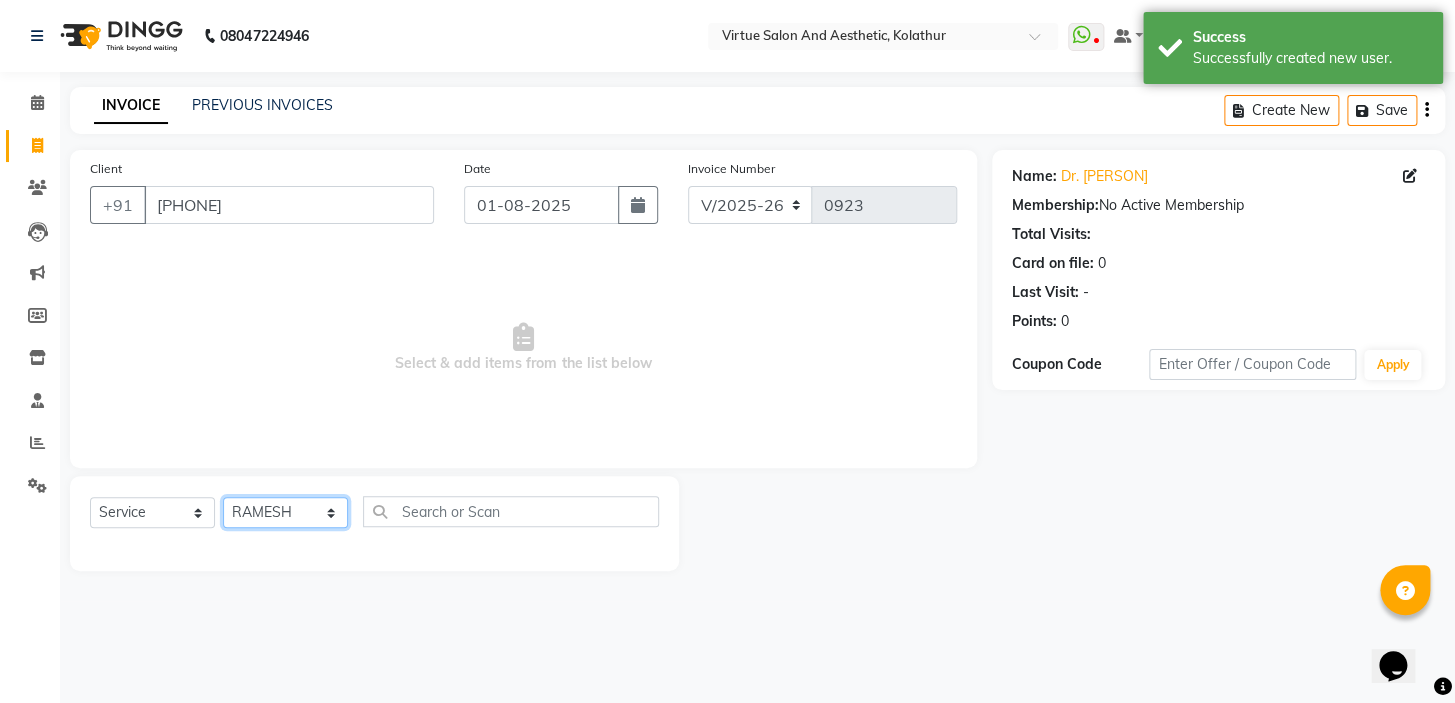 click on "Select Stylist BALAJI DIVYA FAMITHA Front Desk ILAKKIYA ISHWARYA MANISHA MILLI RAJAN RAMESH" 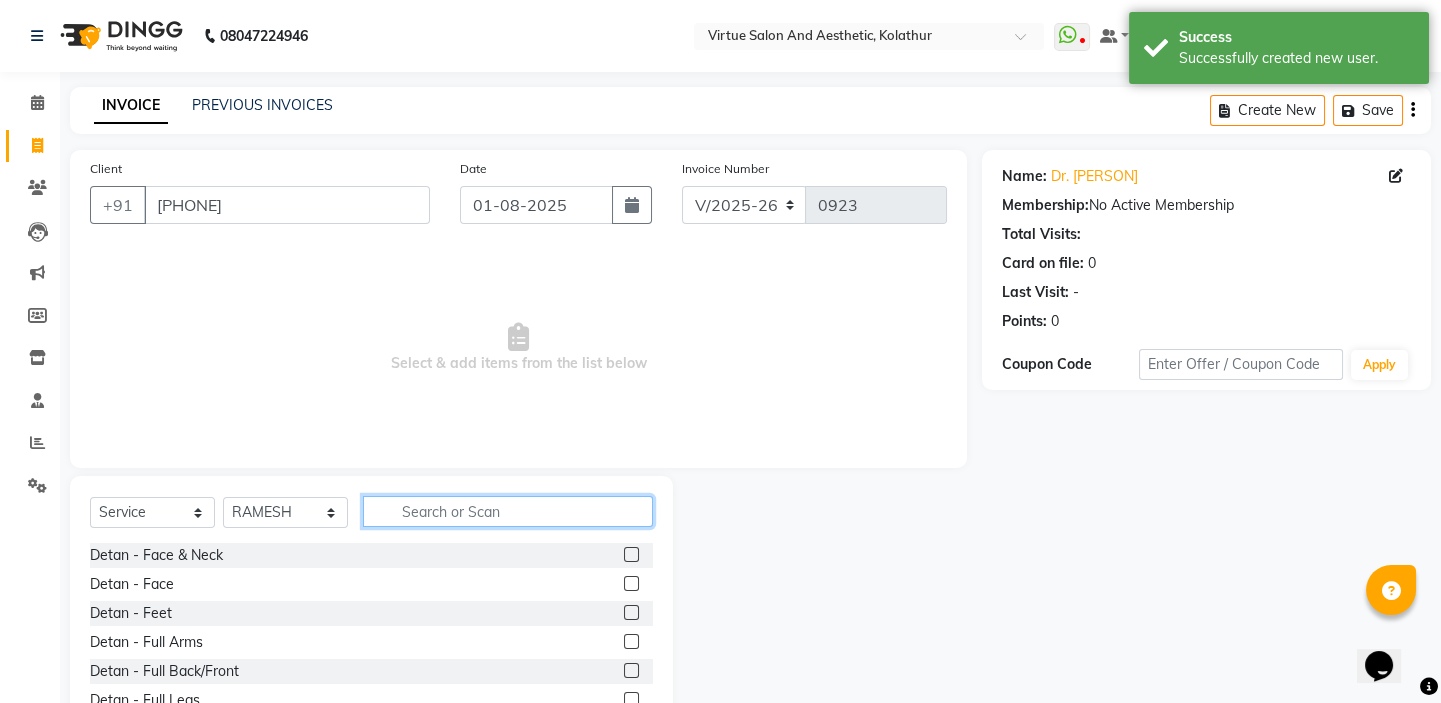 click 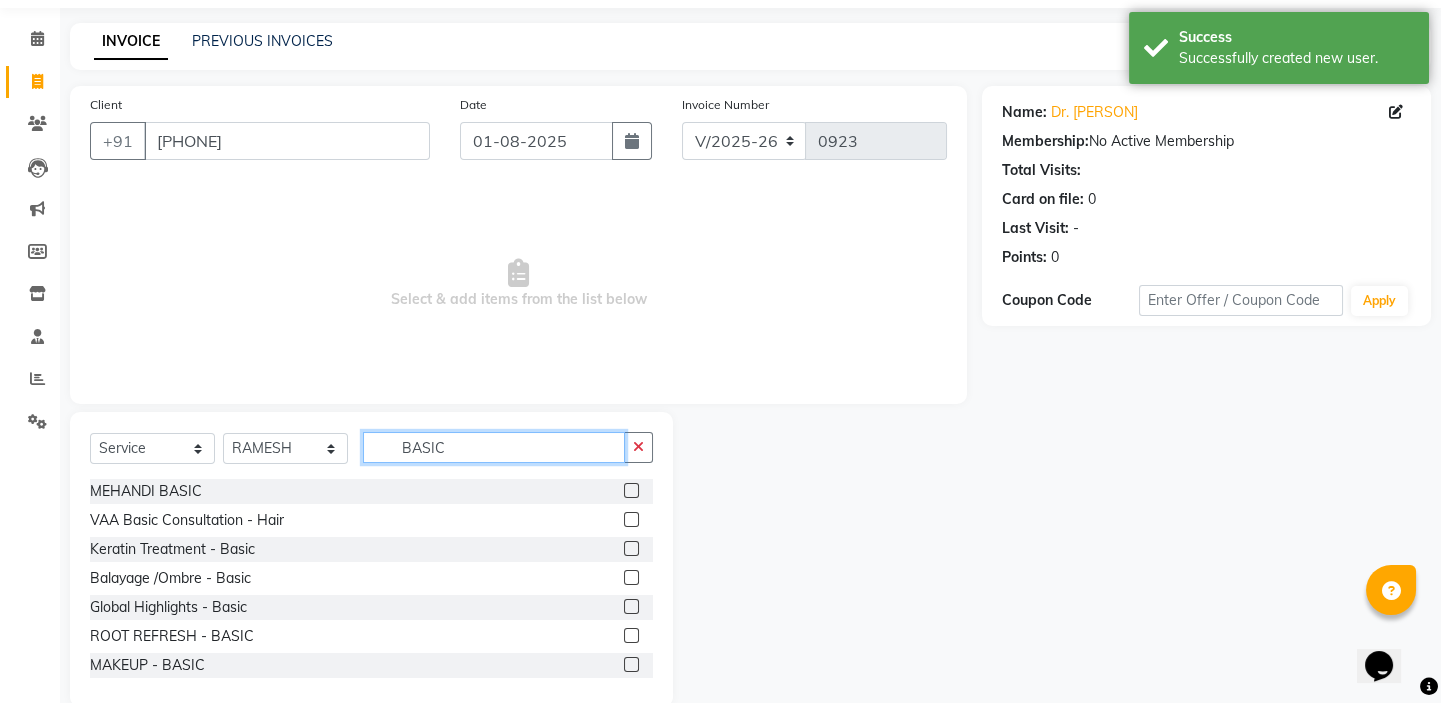scroll, scrollTop: 99, scrollLeft: 0, axis: vertical 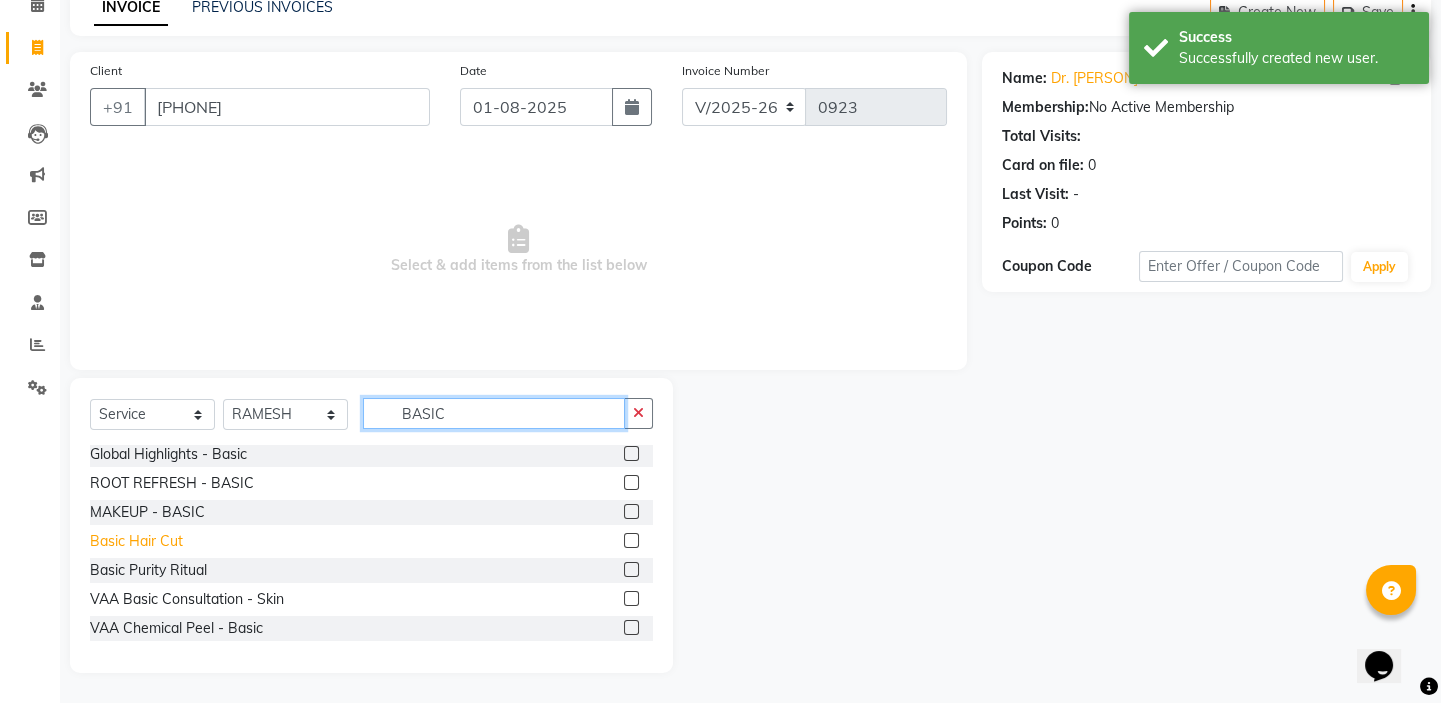 type on "BASIC" 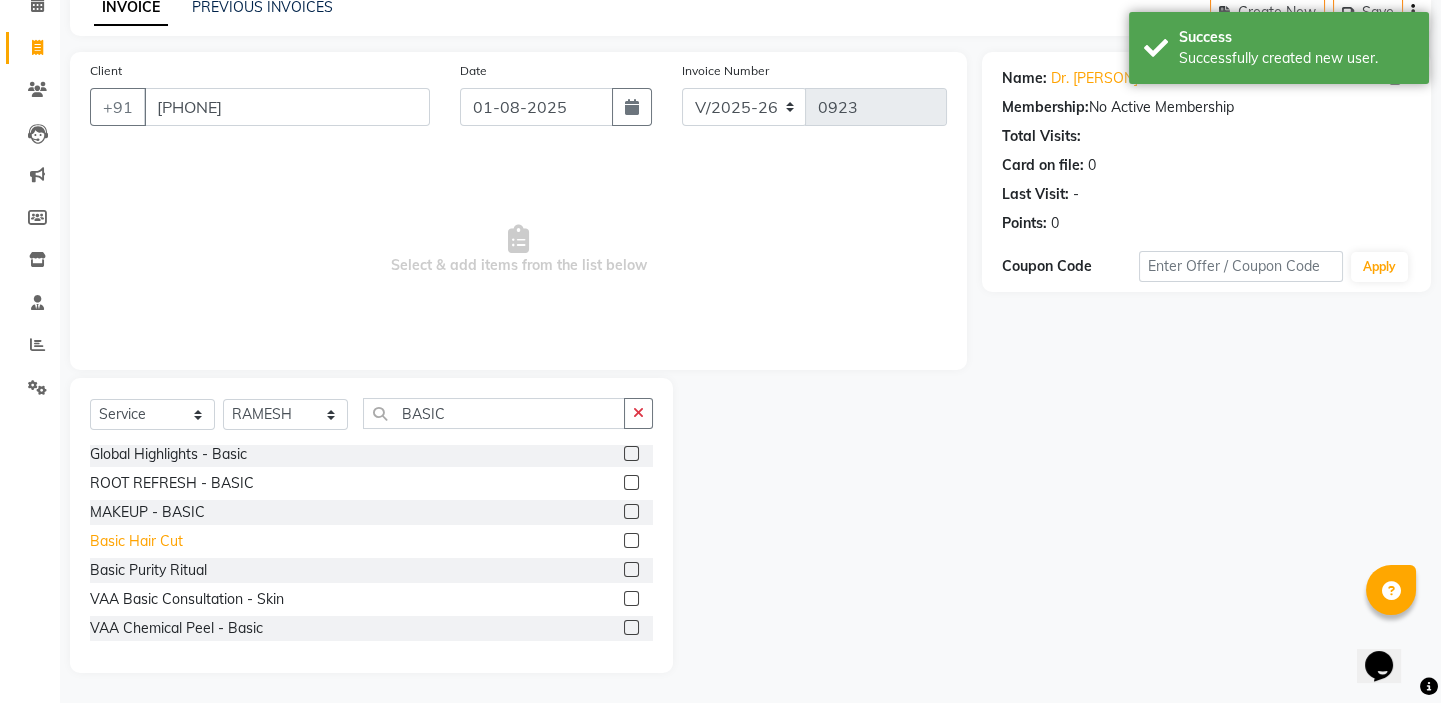click on "Basic Hair Cut" 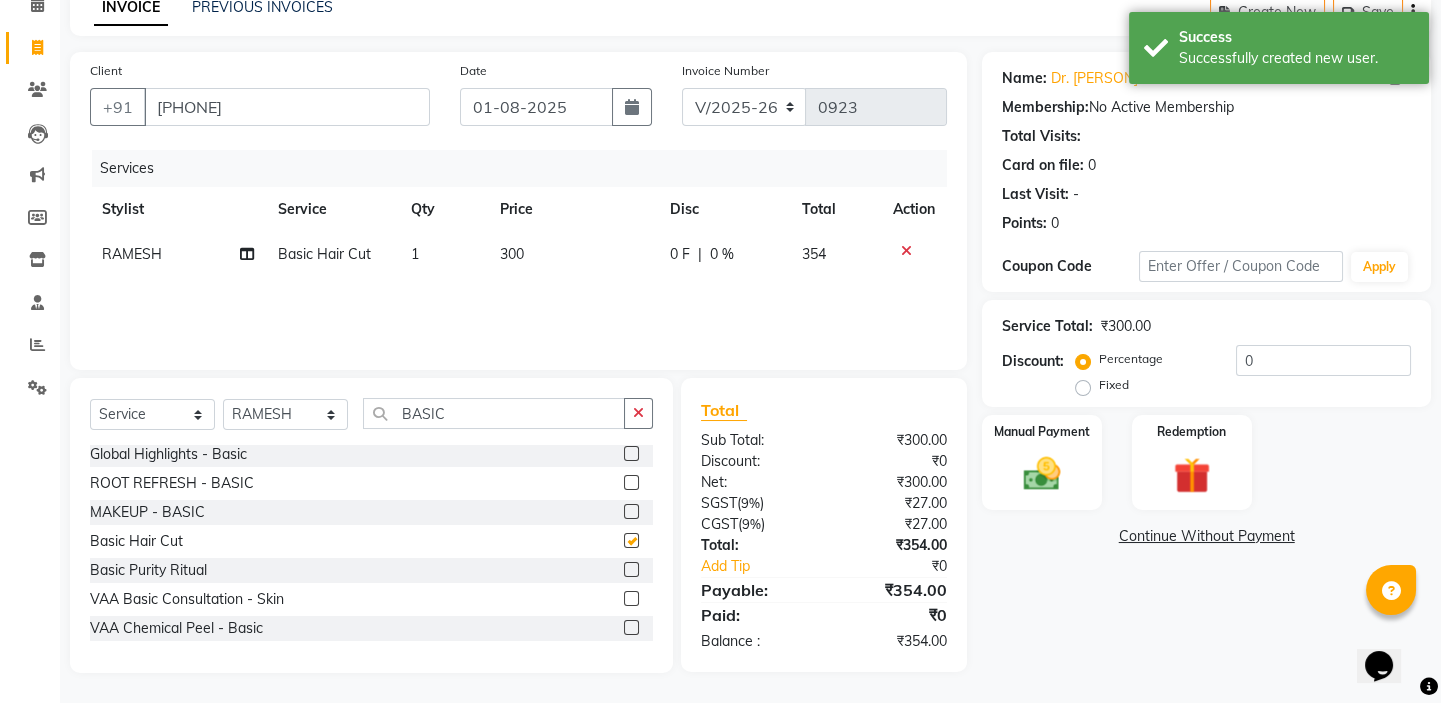 checkbox on "false" 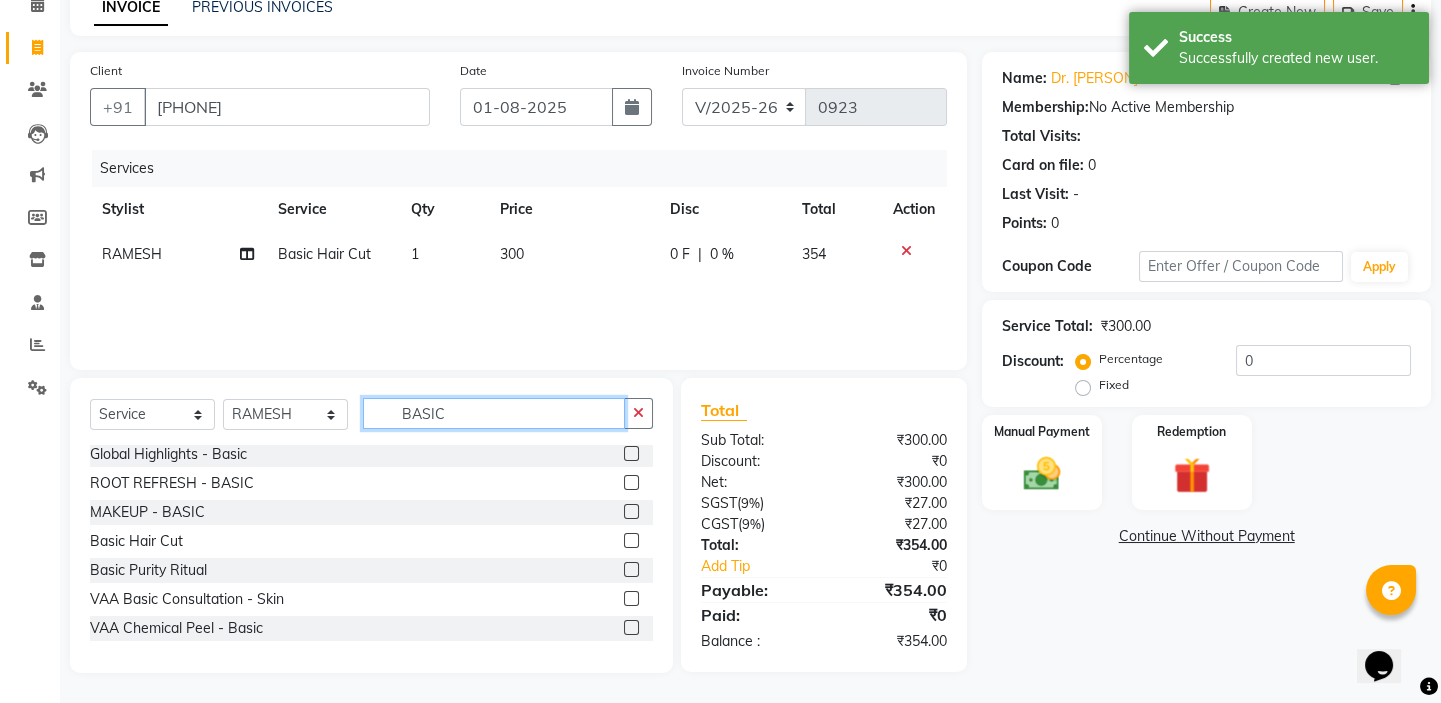 drag, startPoint x: 469, startPoint y: 416, endPoint x: 342, endPoint y: 398, distance: 128.26924 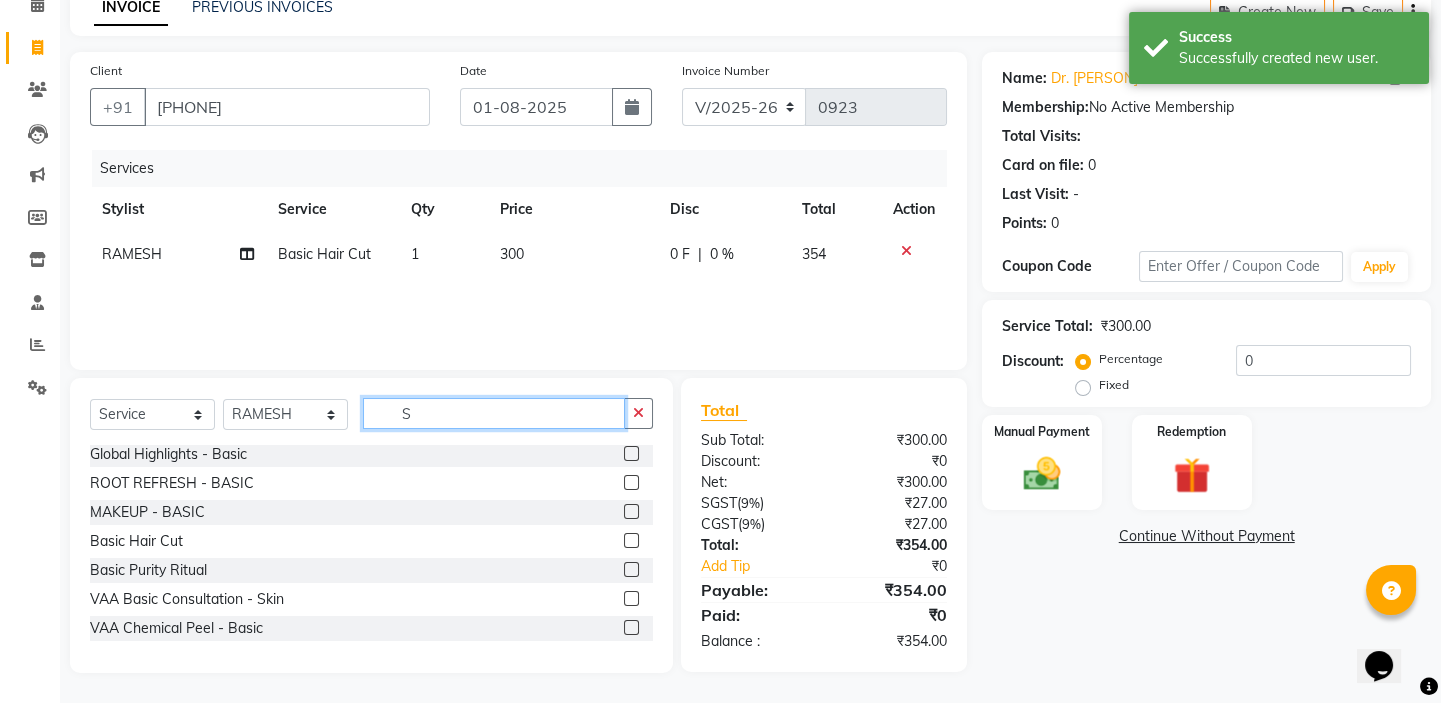scroll, scrollTop: 860, scrollLeft: 0, axis: vertical 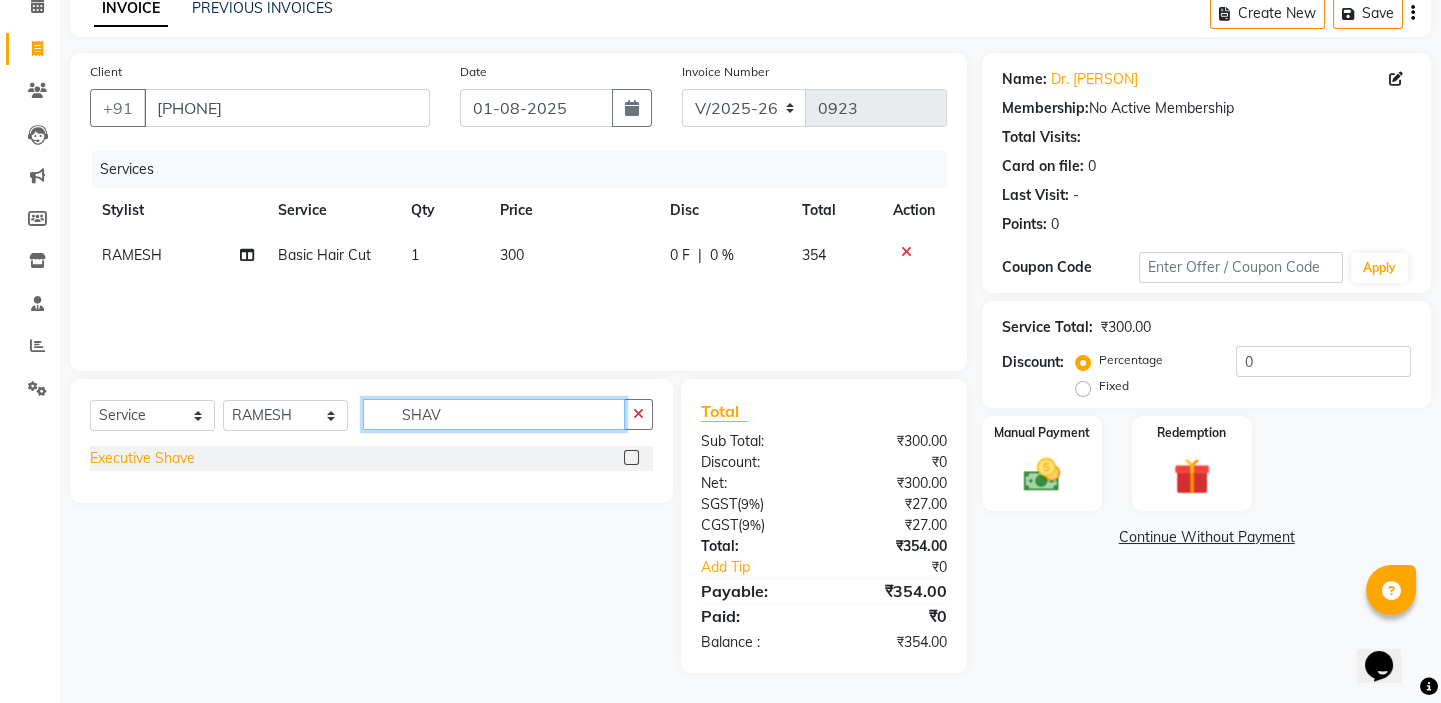 type on "SHAV" 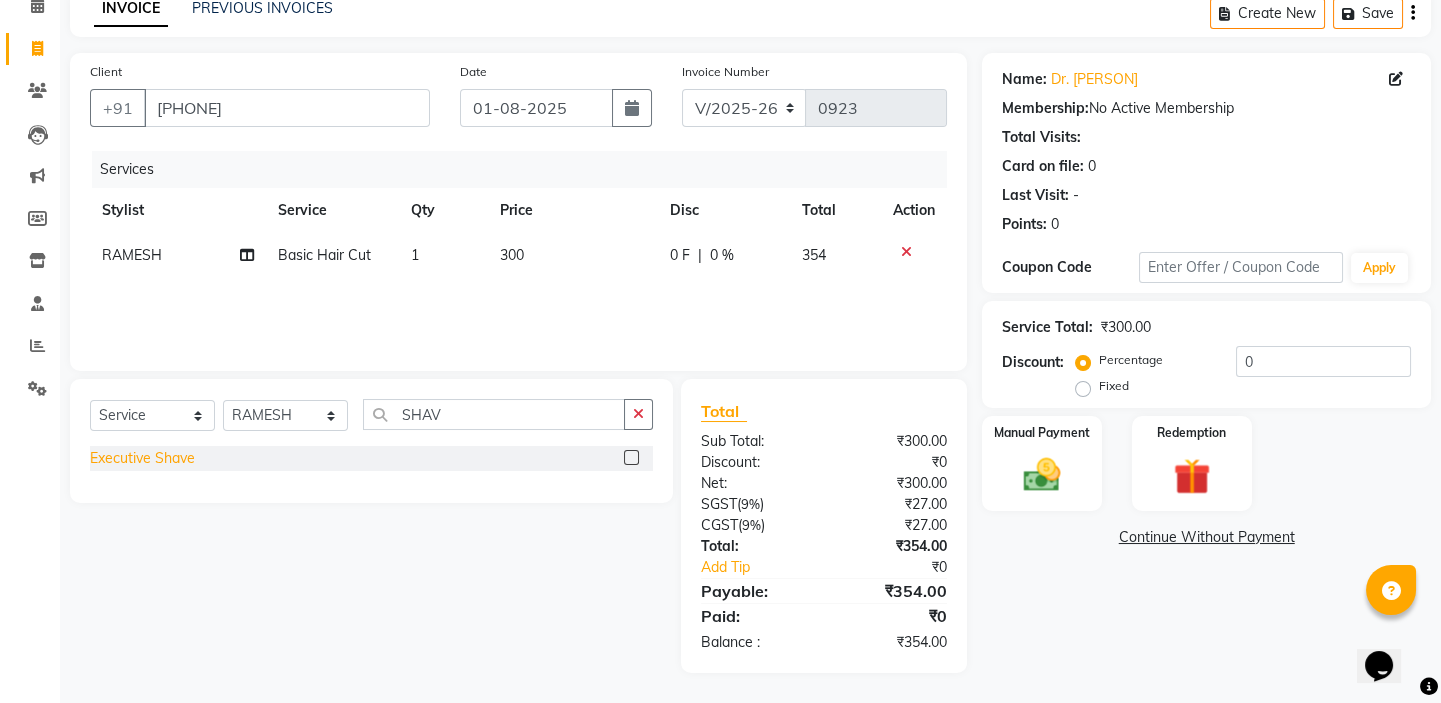 click on "Executive Shave" 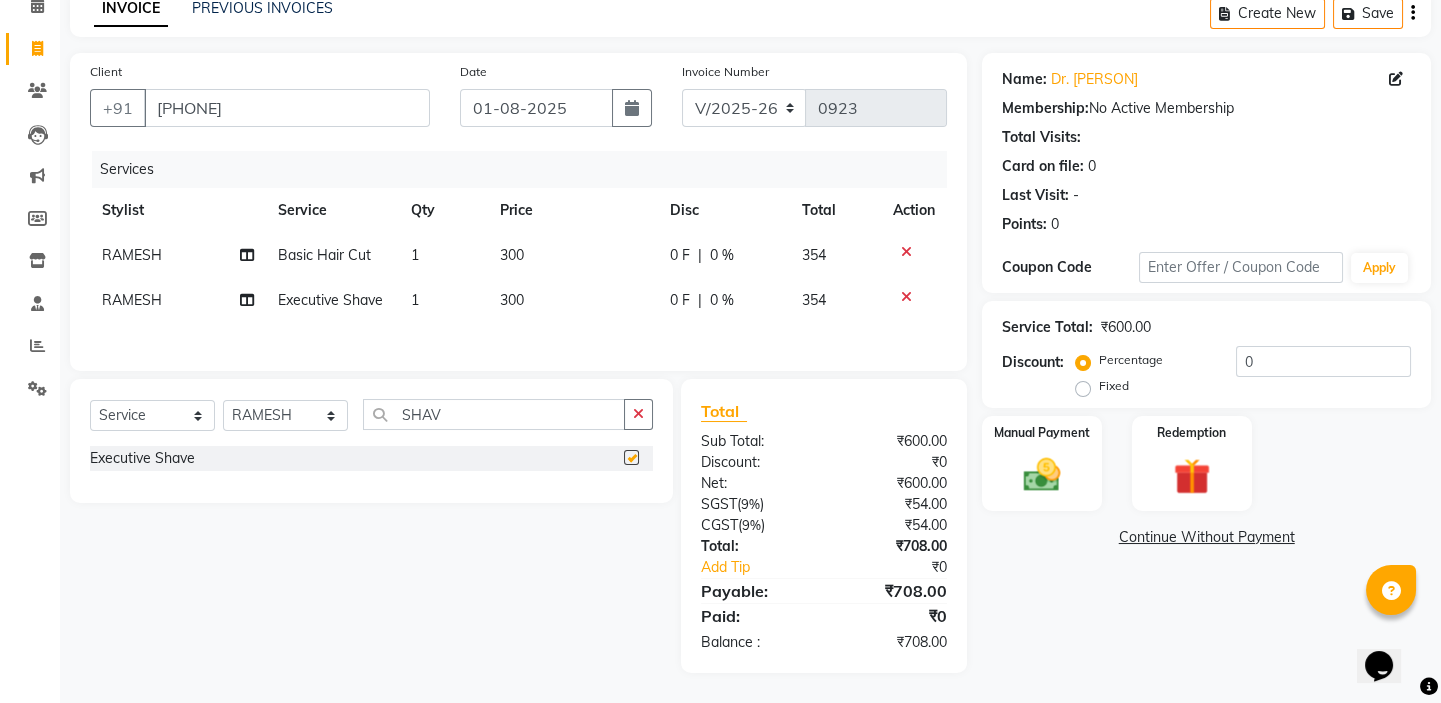 checkbox on "false" 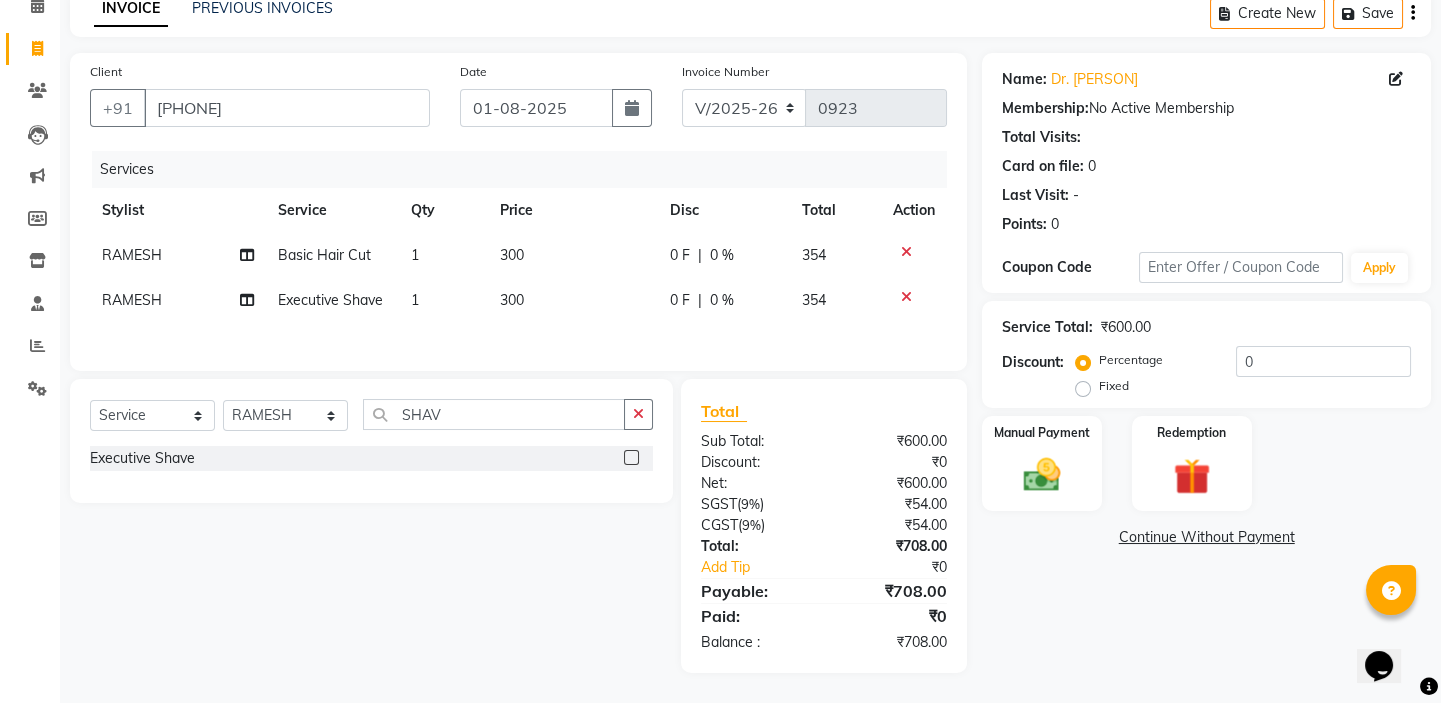 click on "300" 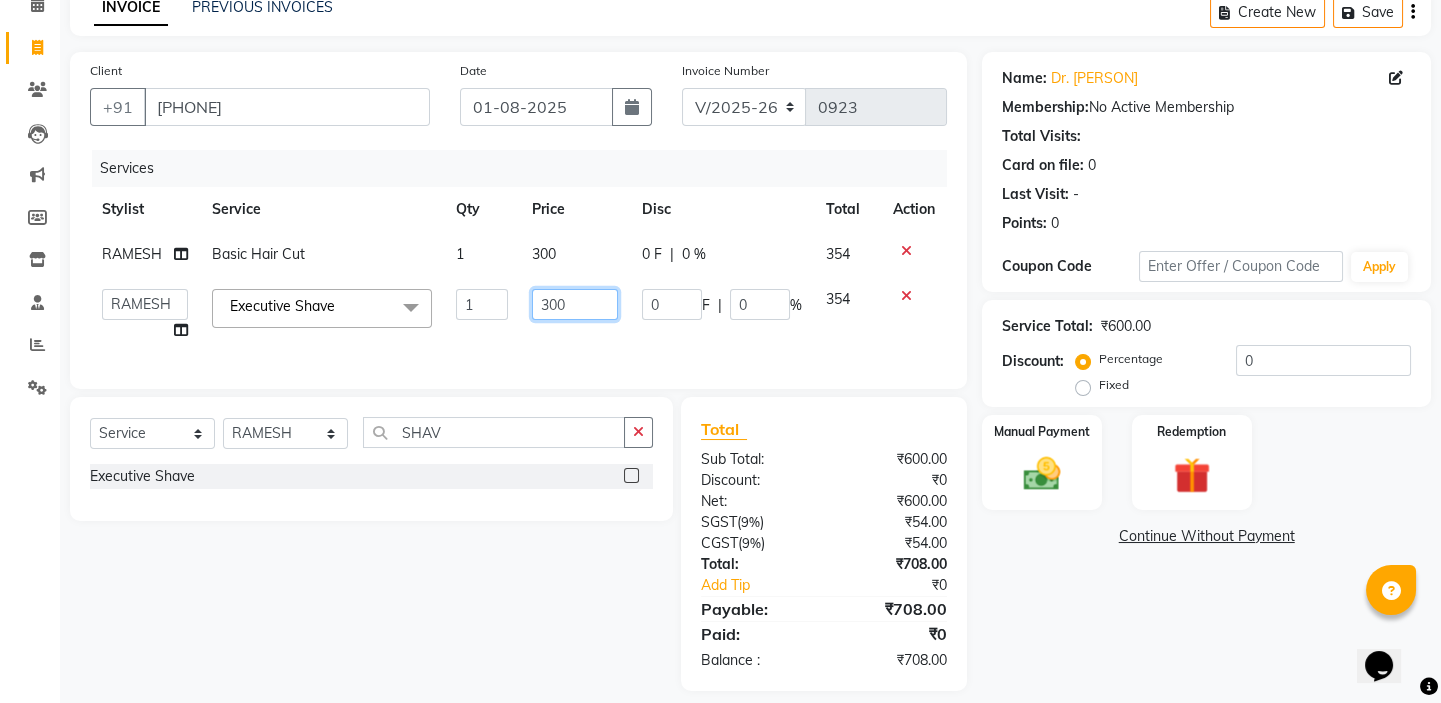 drag, startPoint x: 579, startPoint y: 302, endPoint x: 475, endPoint y: 289, distance: 104.80935 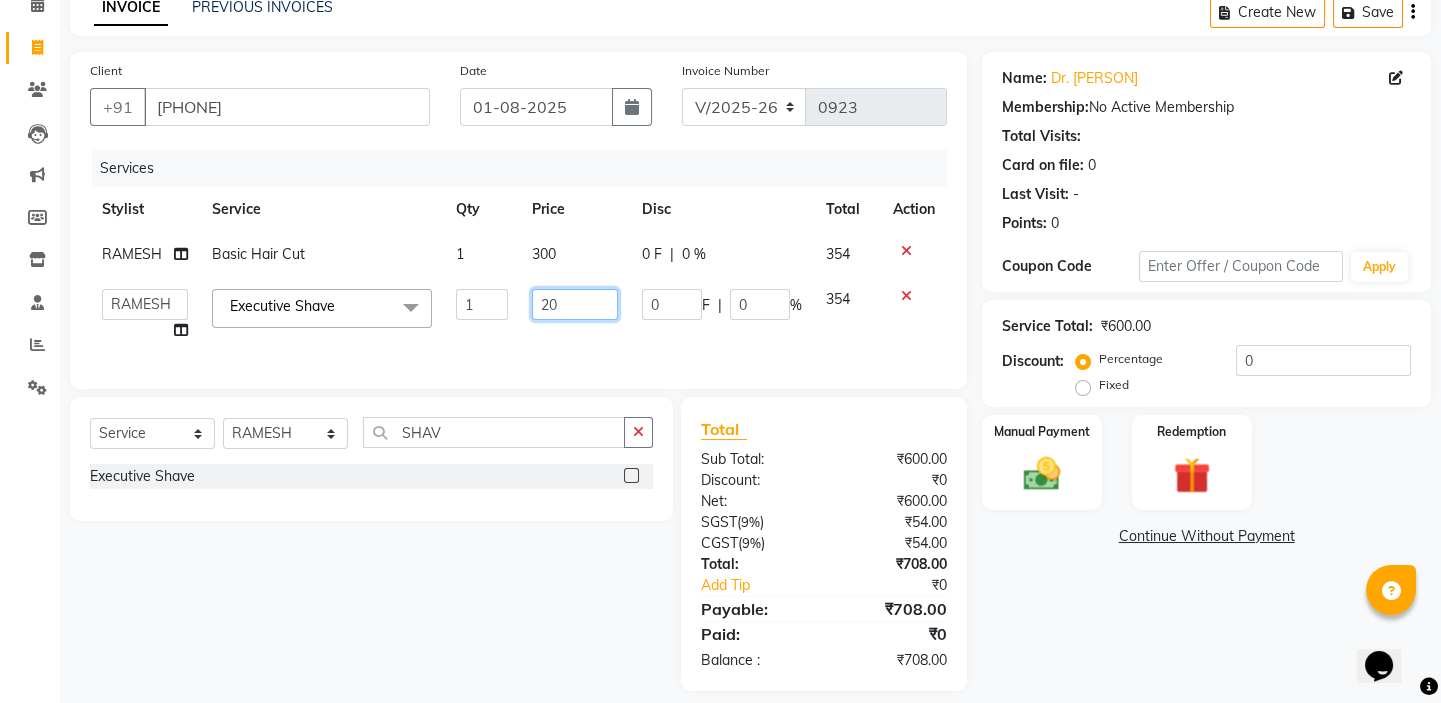 type on "200" 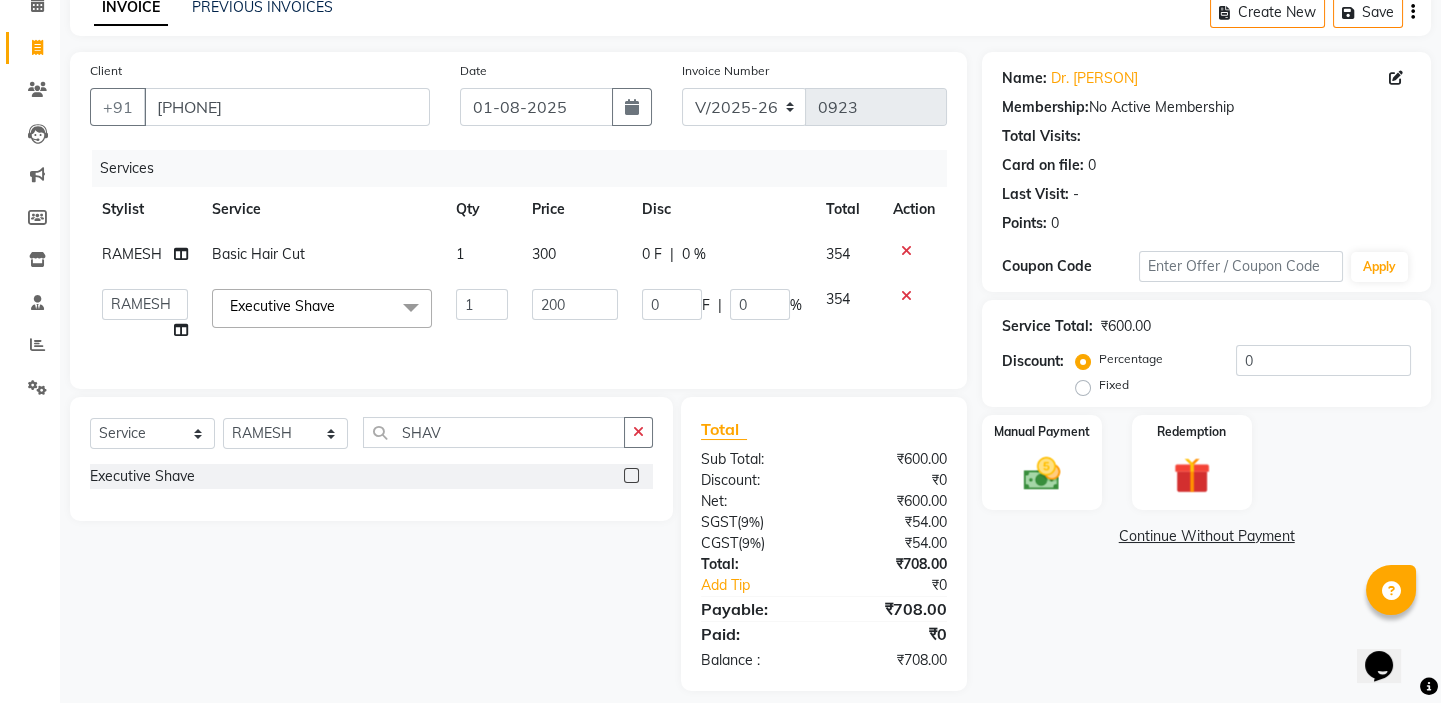 click on "Services" 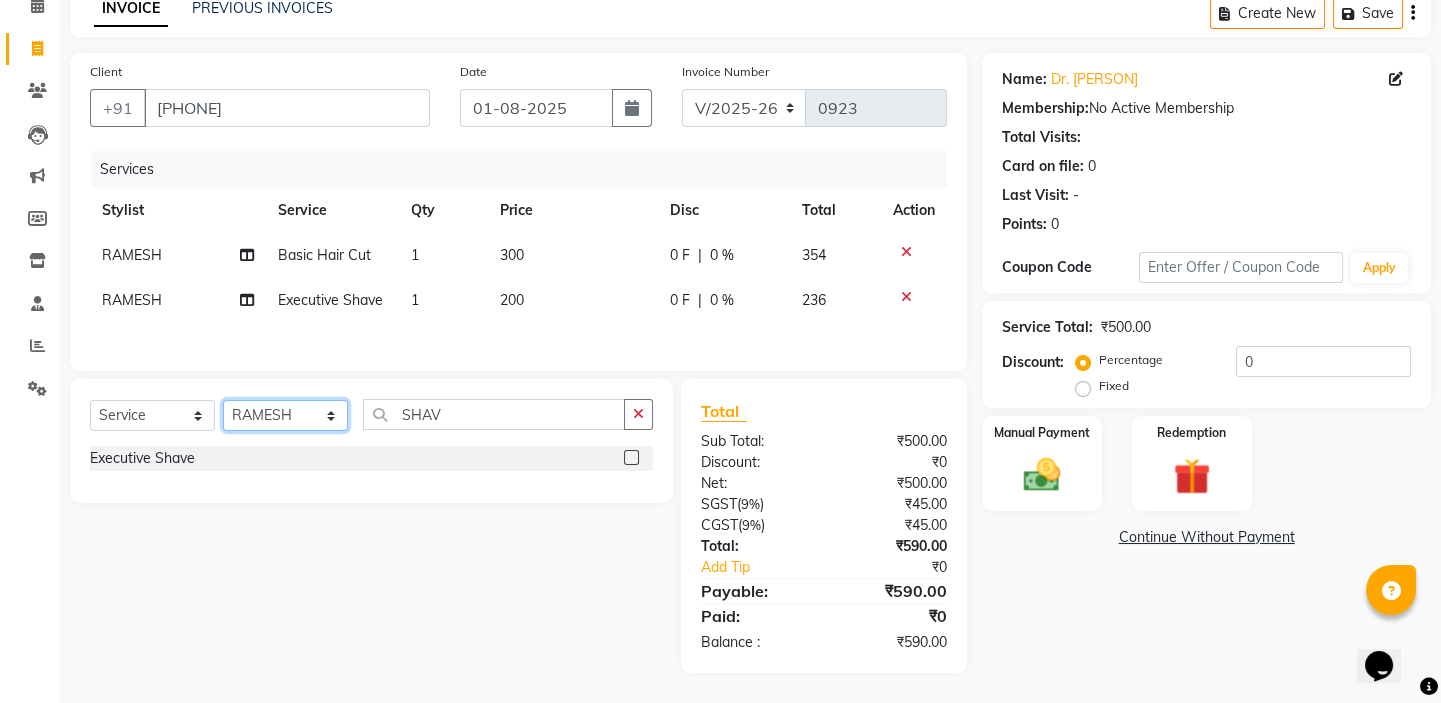 click on "Select Stylist BALAJI DIVYA FAMITHA Front Desk ILAKKIYA ISHWARYA MANISHA MILLI RAJAN RAMESH" 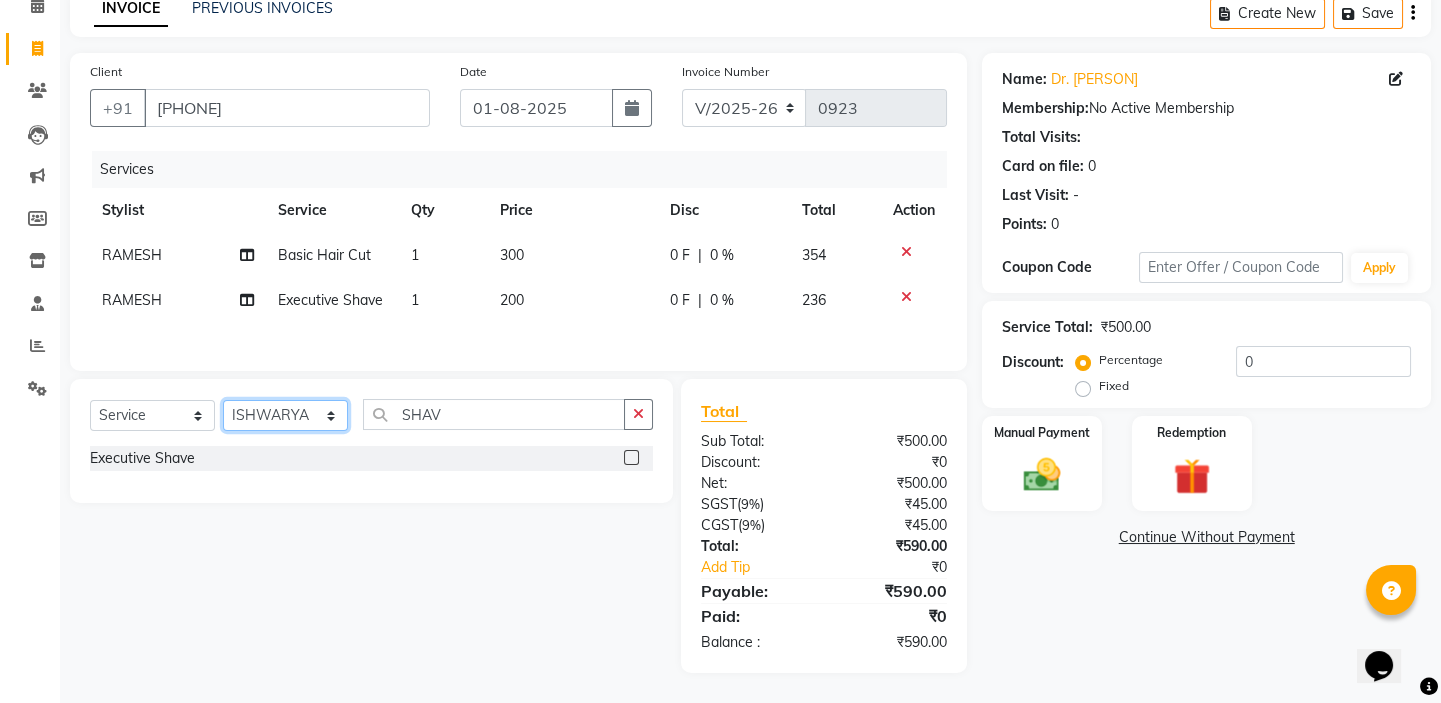 click on "Select Stylist BALAJI DIVYA FAMITHA Front Desk ILAKKIYA ISHWARYA MANISHA MILLI RAJAN RAMESH" 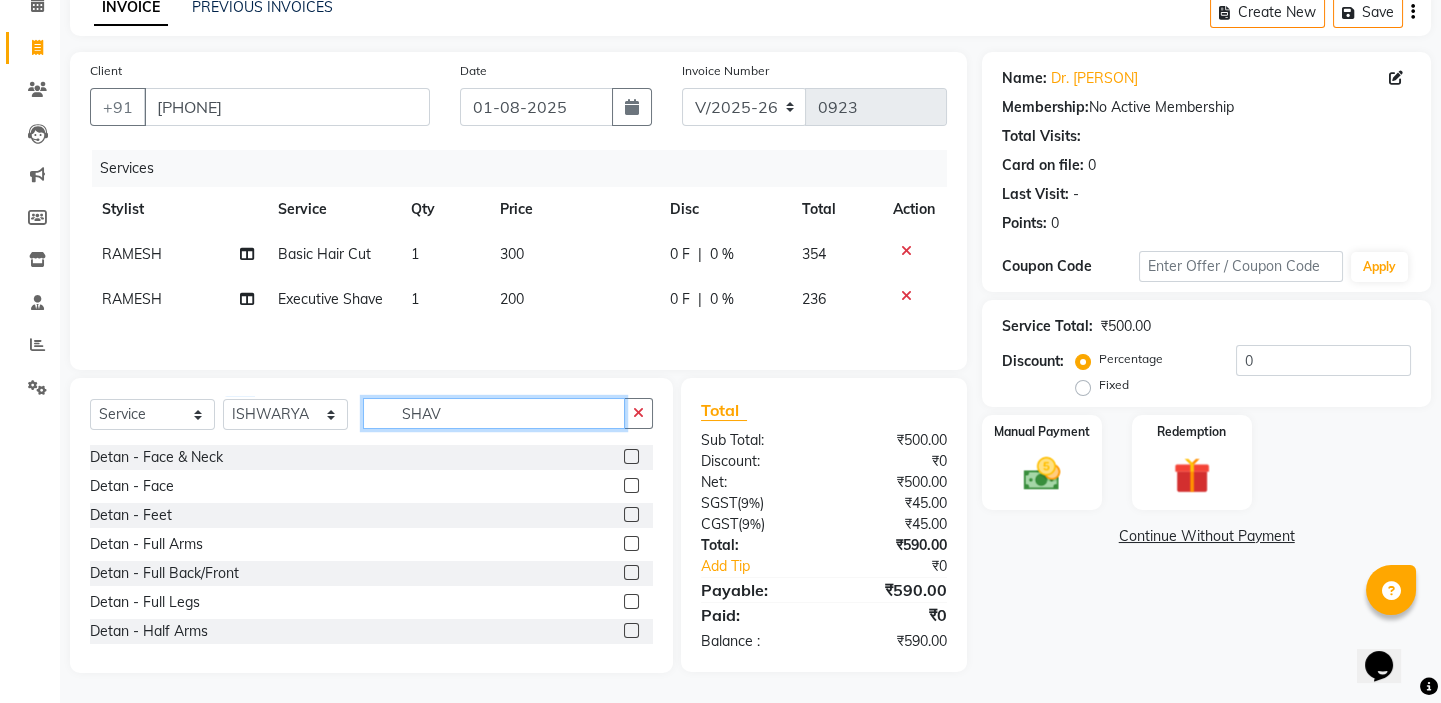 drag, startPoint x: 447, startPoint y: 407, endPoint x: 347, endPoint y: 379, distance: 103.84604 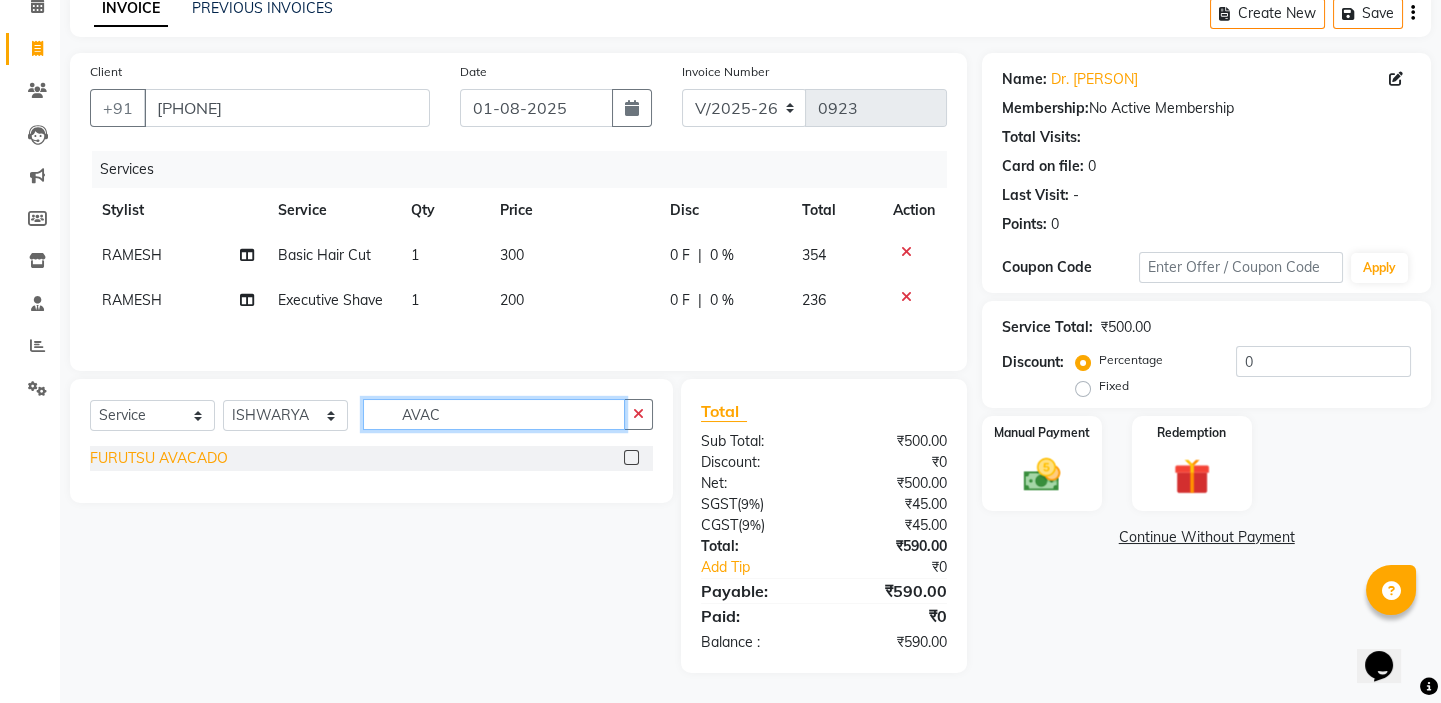 type on "AVAC" 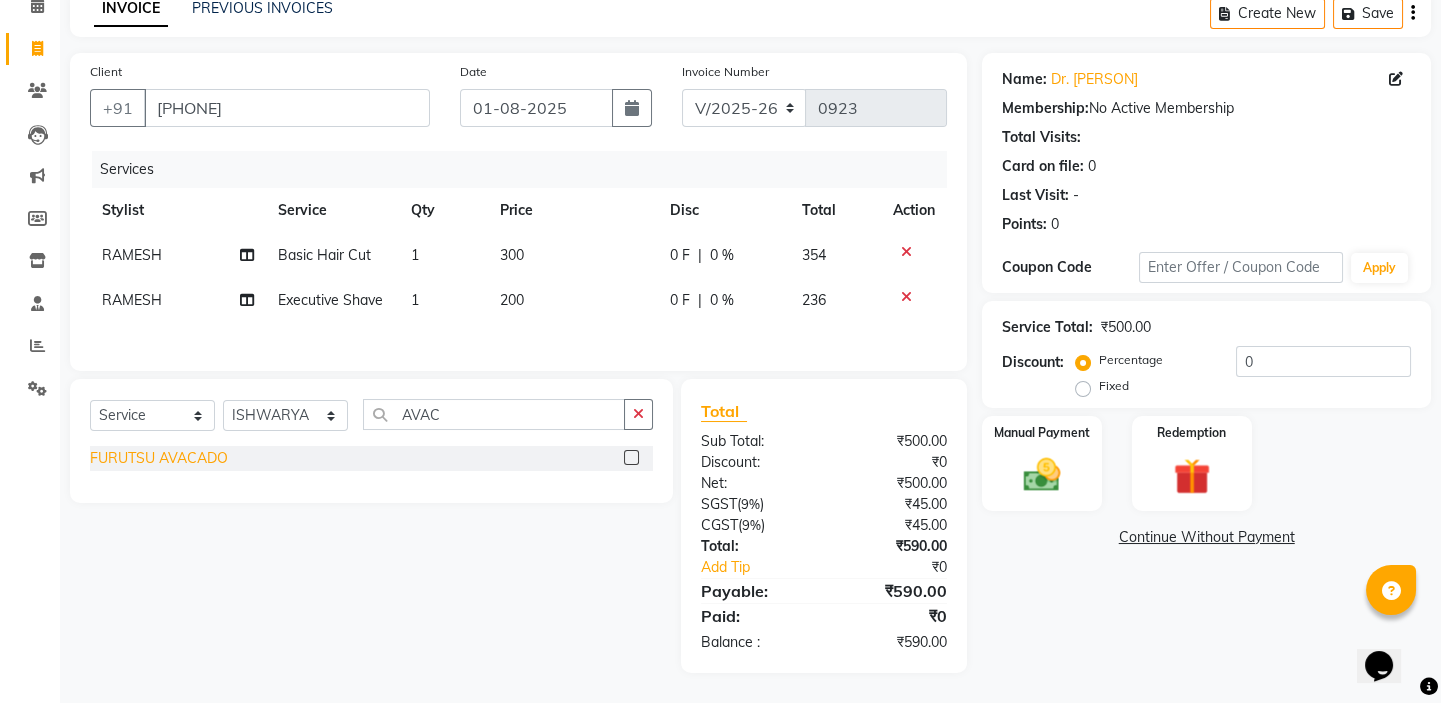 click on "FURUTSU AVACADO" 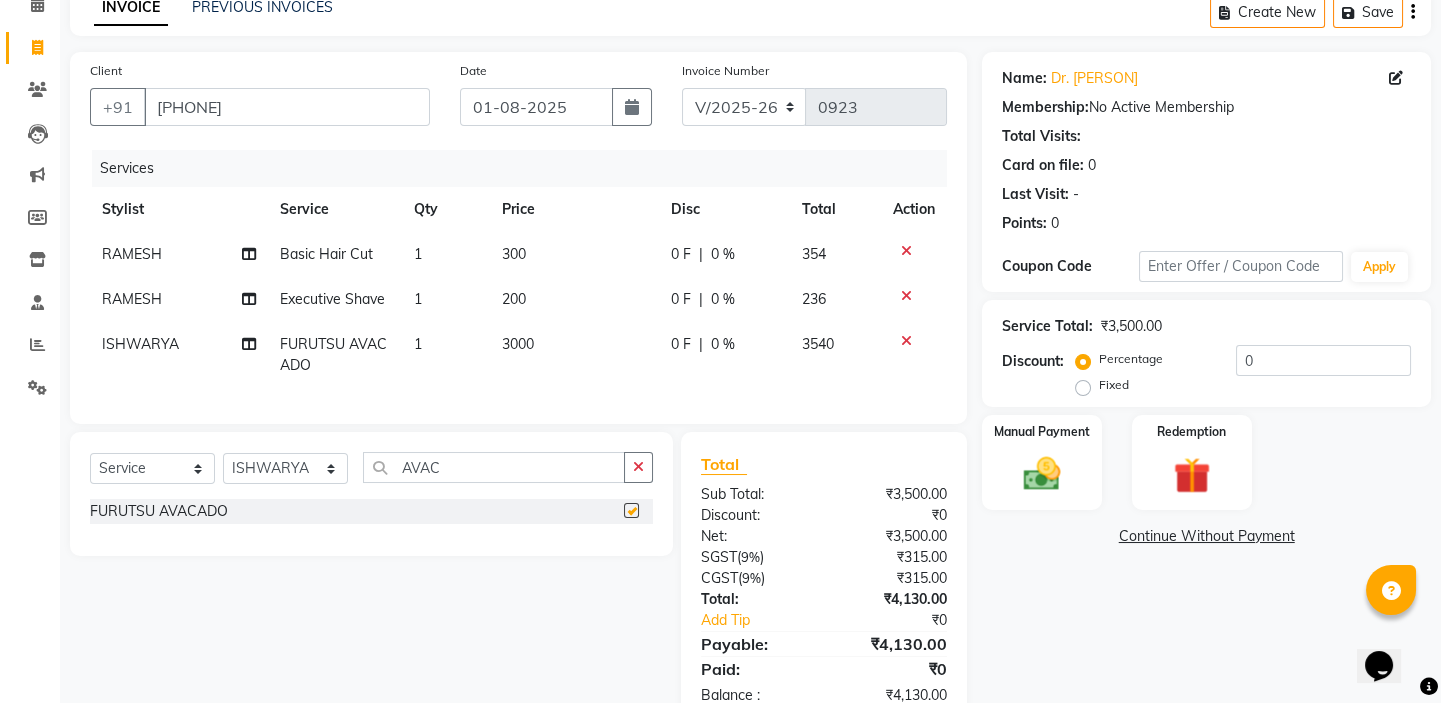 checkbox on "false" 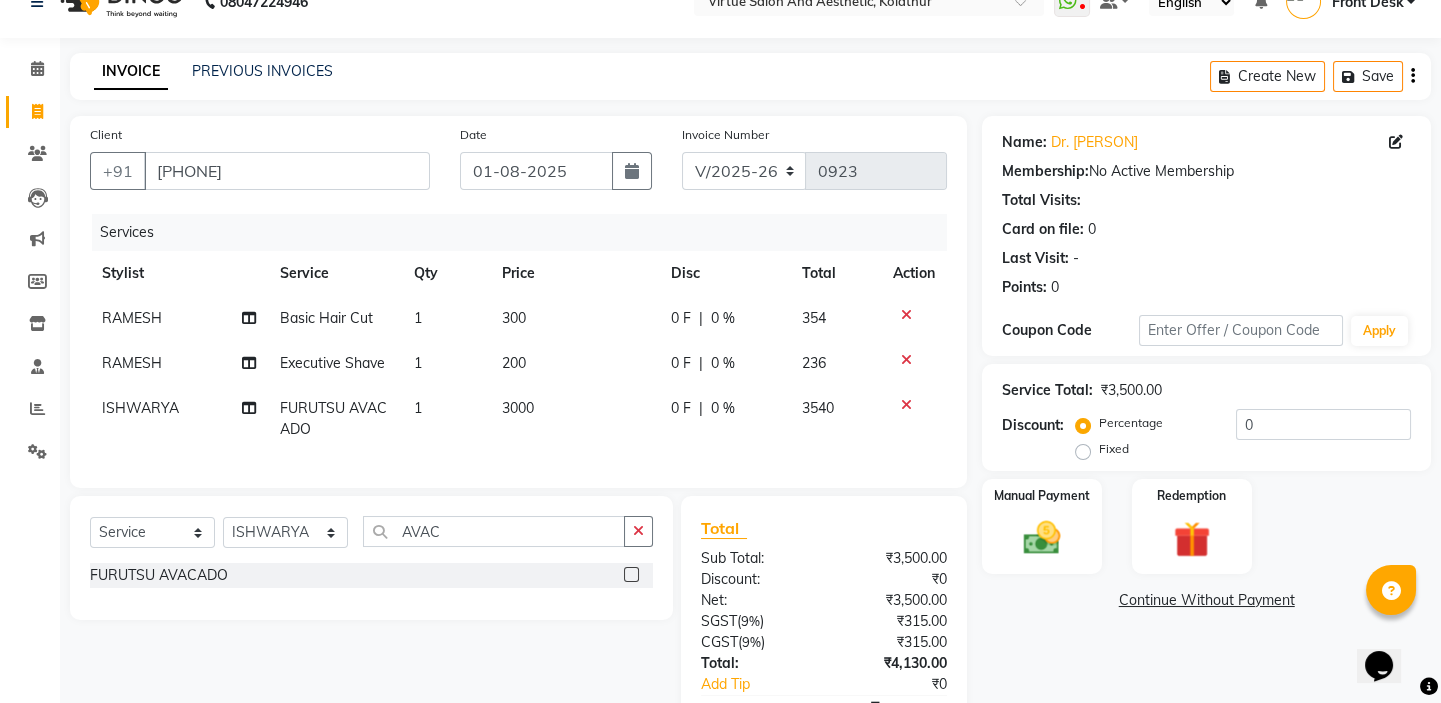 scroll, scrollTop: 0, scrollLeft: 0, axis: both 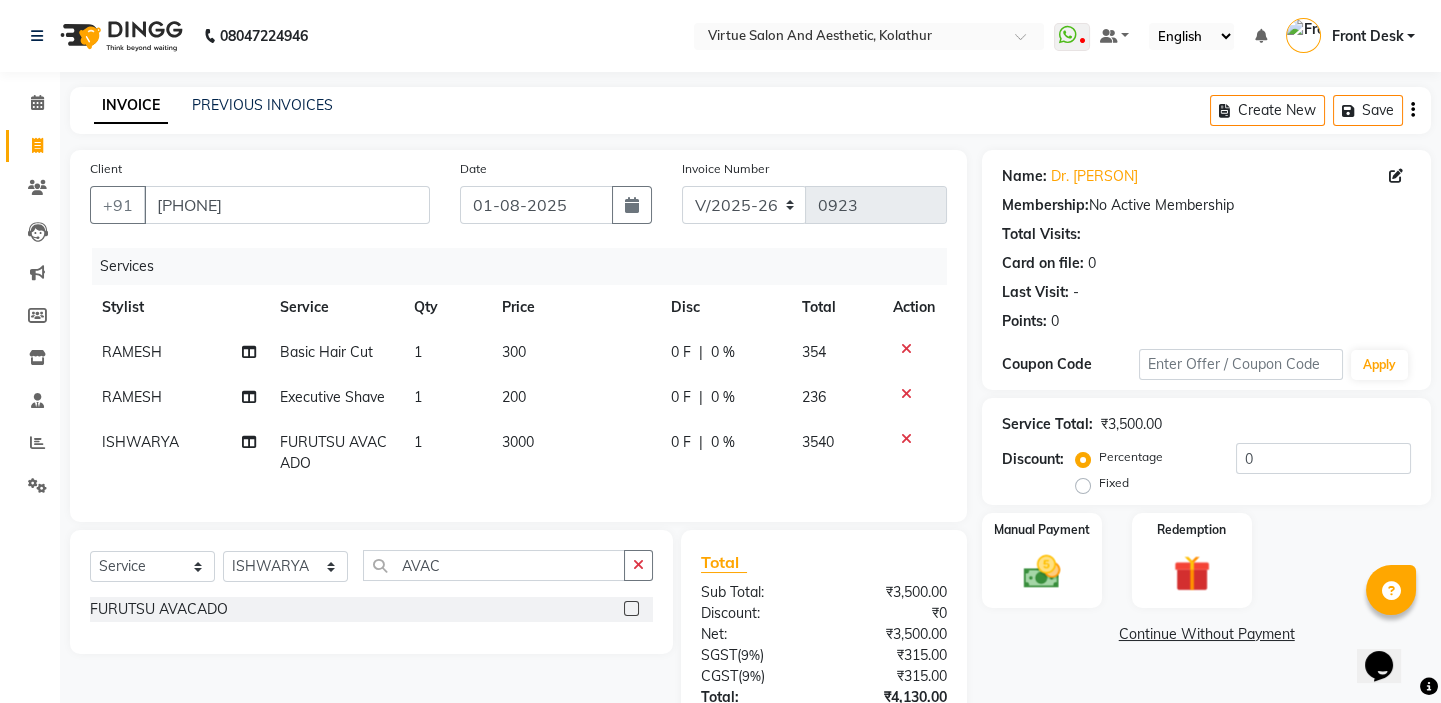 click 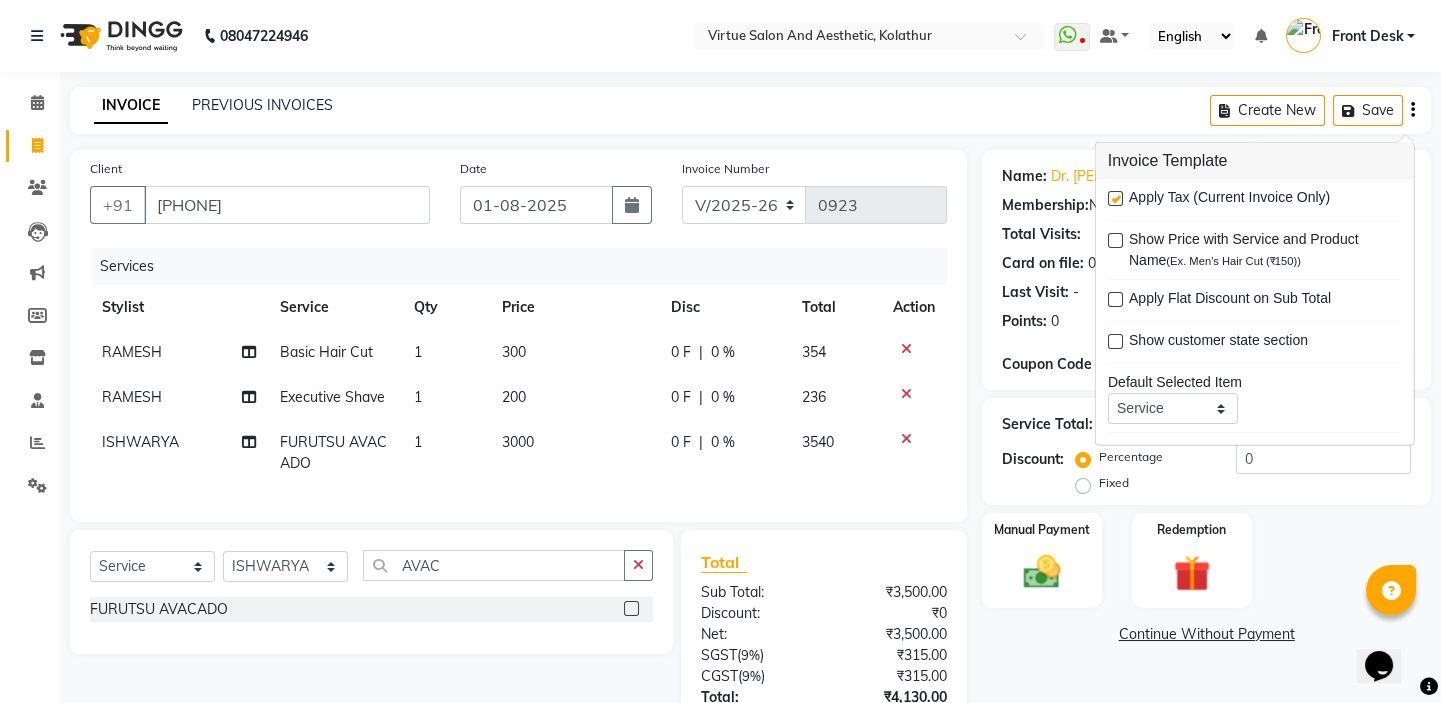 click at bounding box center [1115, 198] 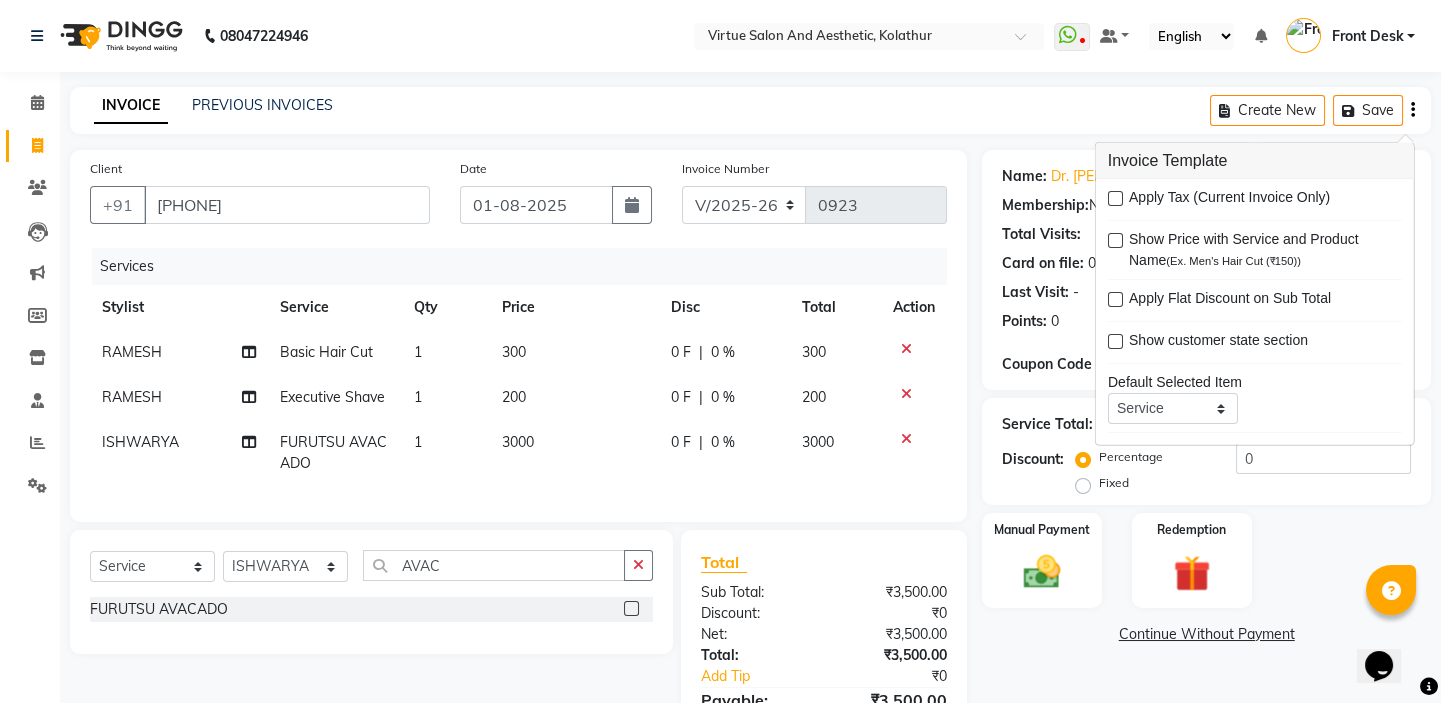 click on "INVOICE PREVIOUS INVOICES Create New   Save" 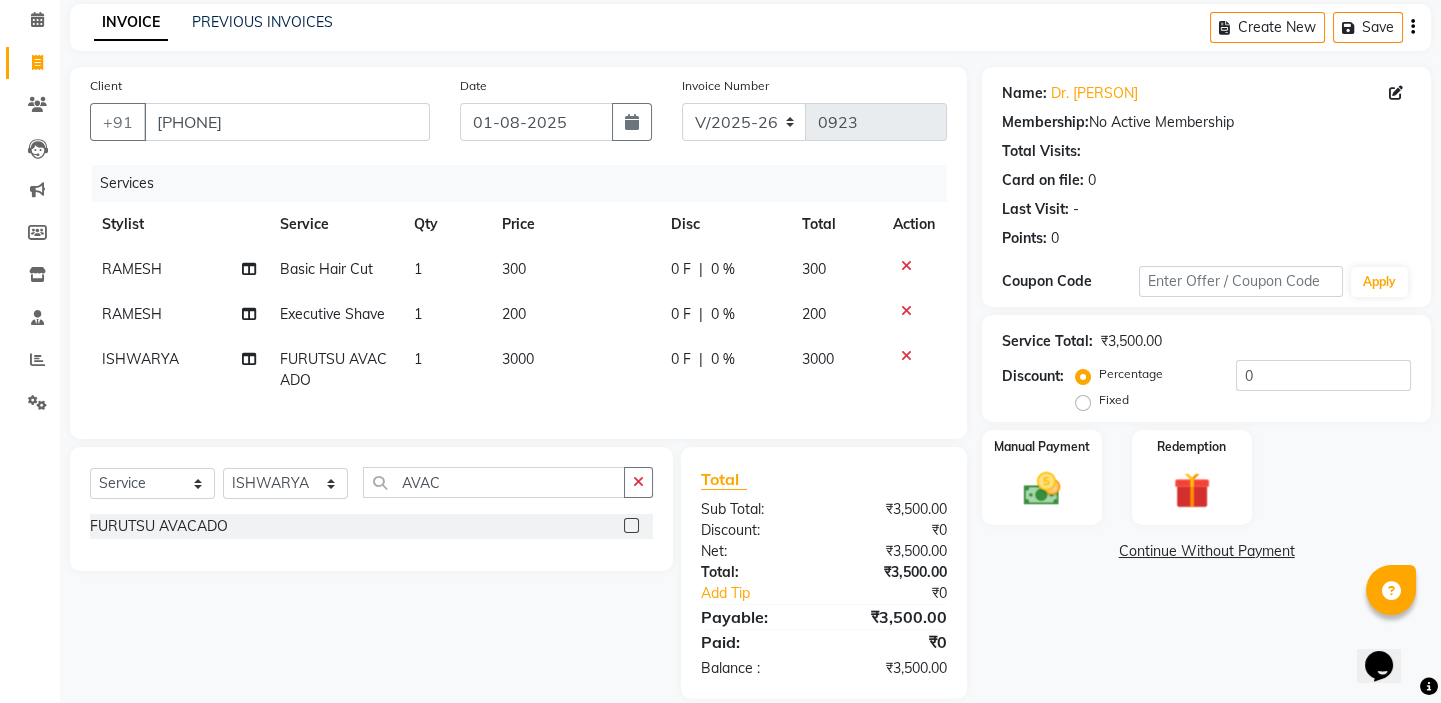 scroll, scrollTop: 123, scrollLeft: 0, axis: vertical 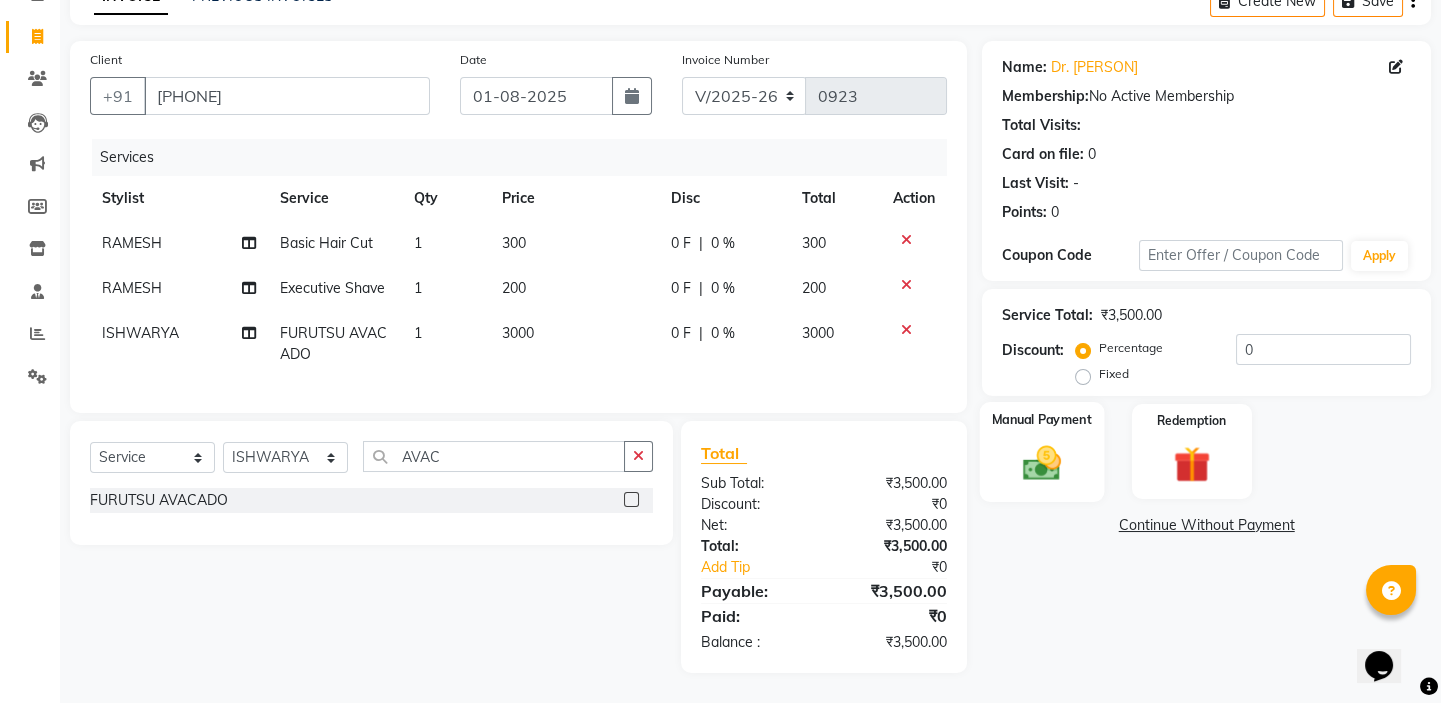 click on "Manual Payment" 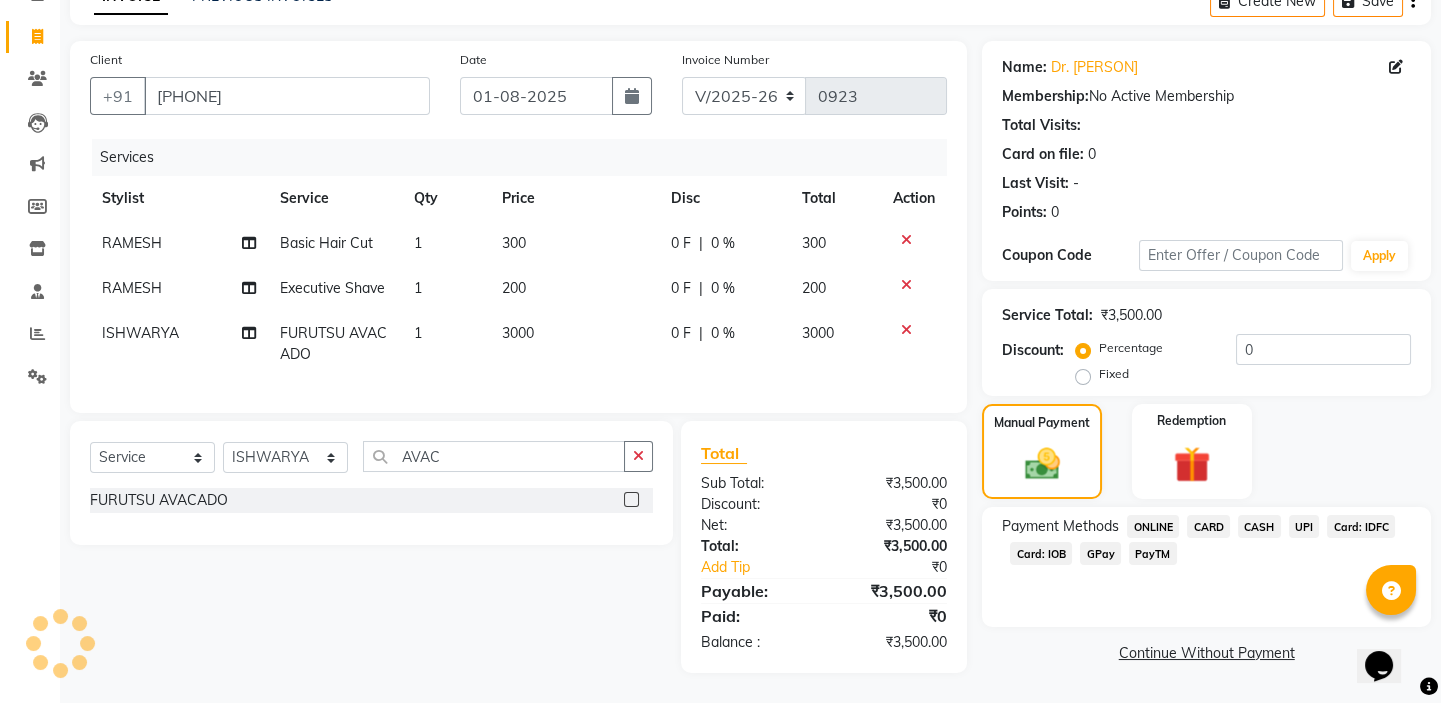 click on "UPI" 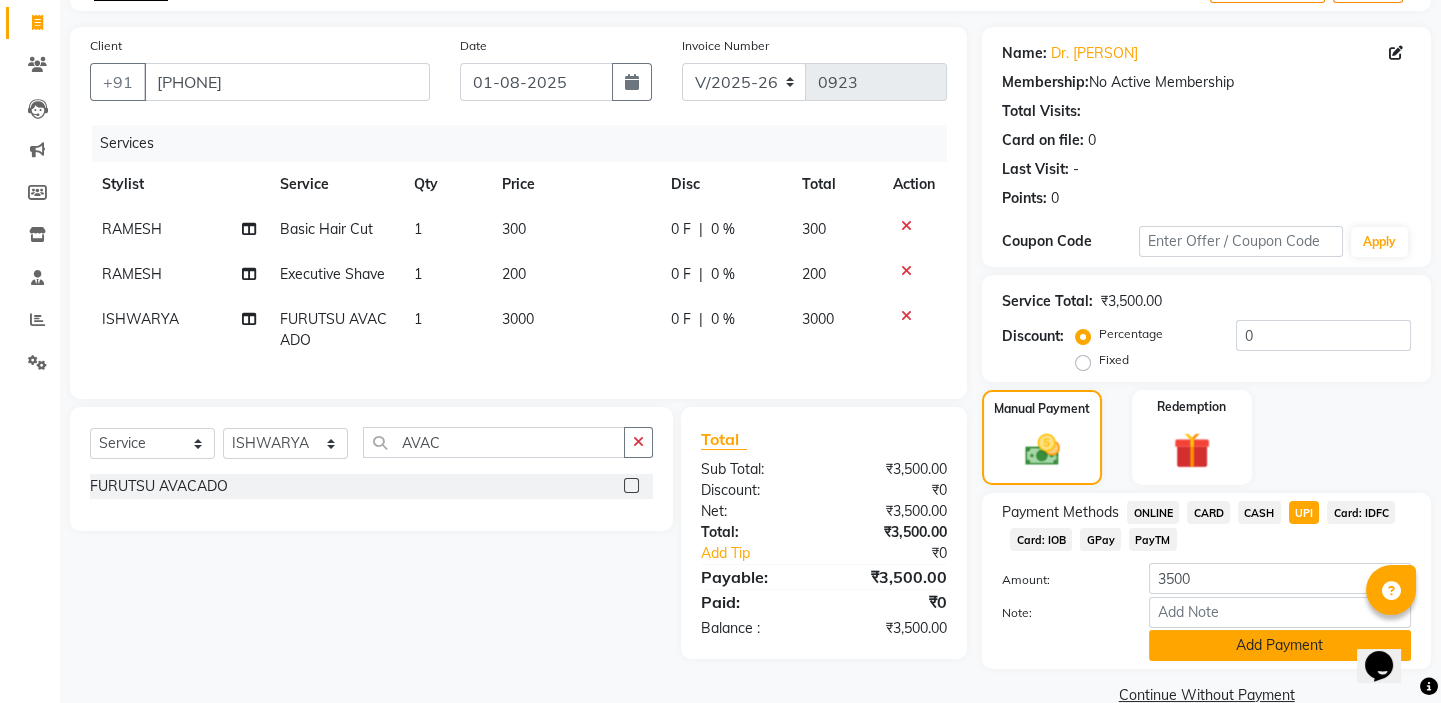 click on "Add Payment" 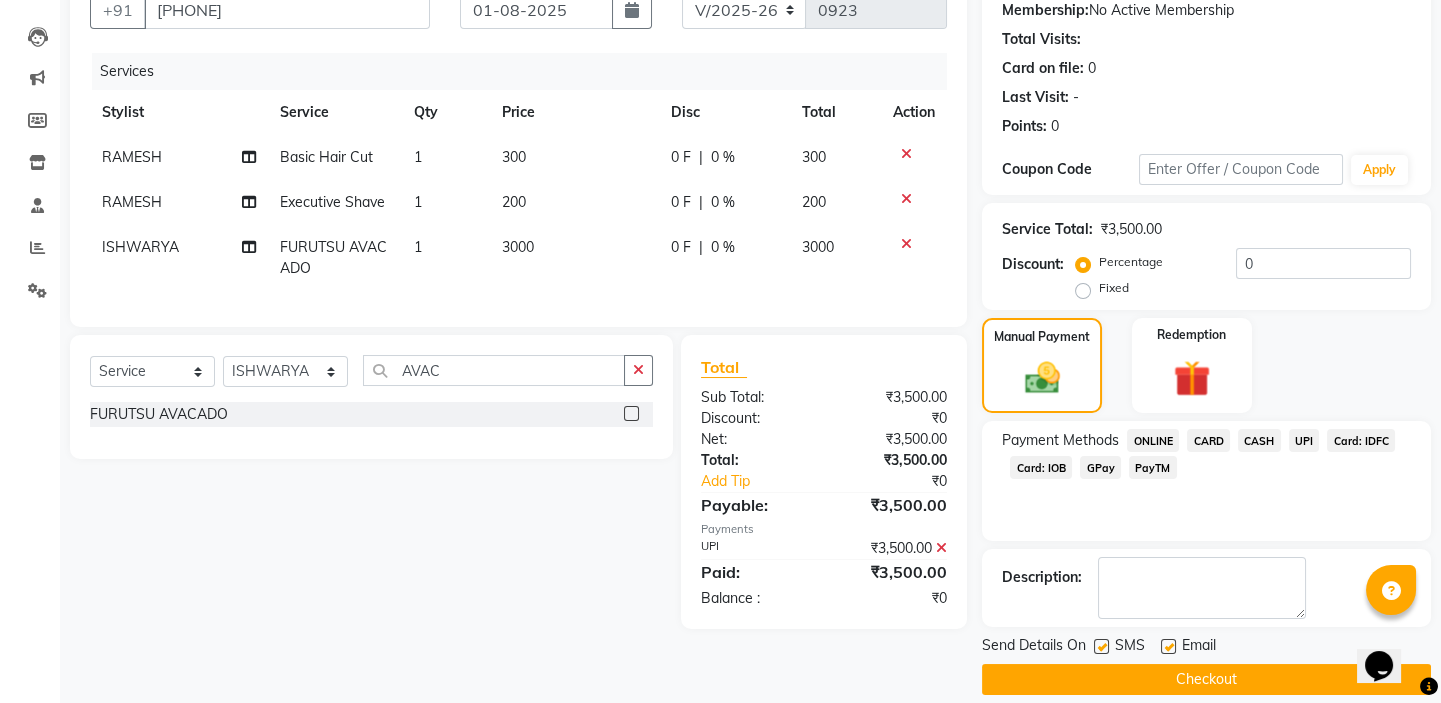 scroll, scrollTop: 216, scrollLeft: 0, axis: vertical 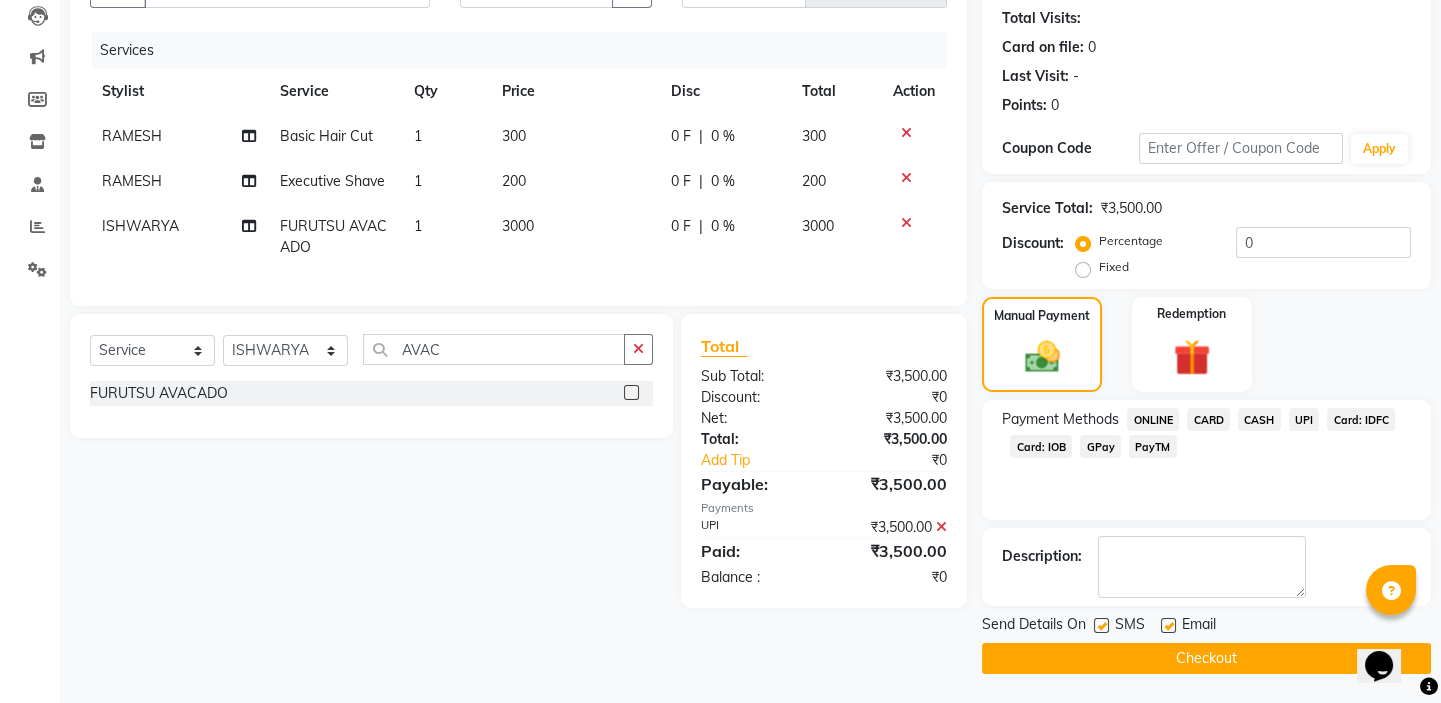 click on "Checkout" 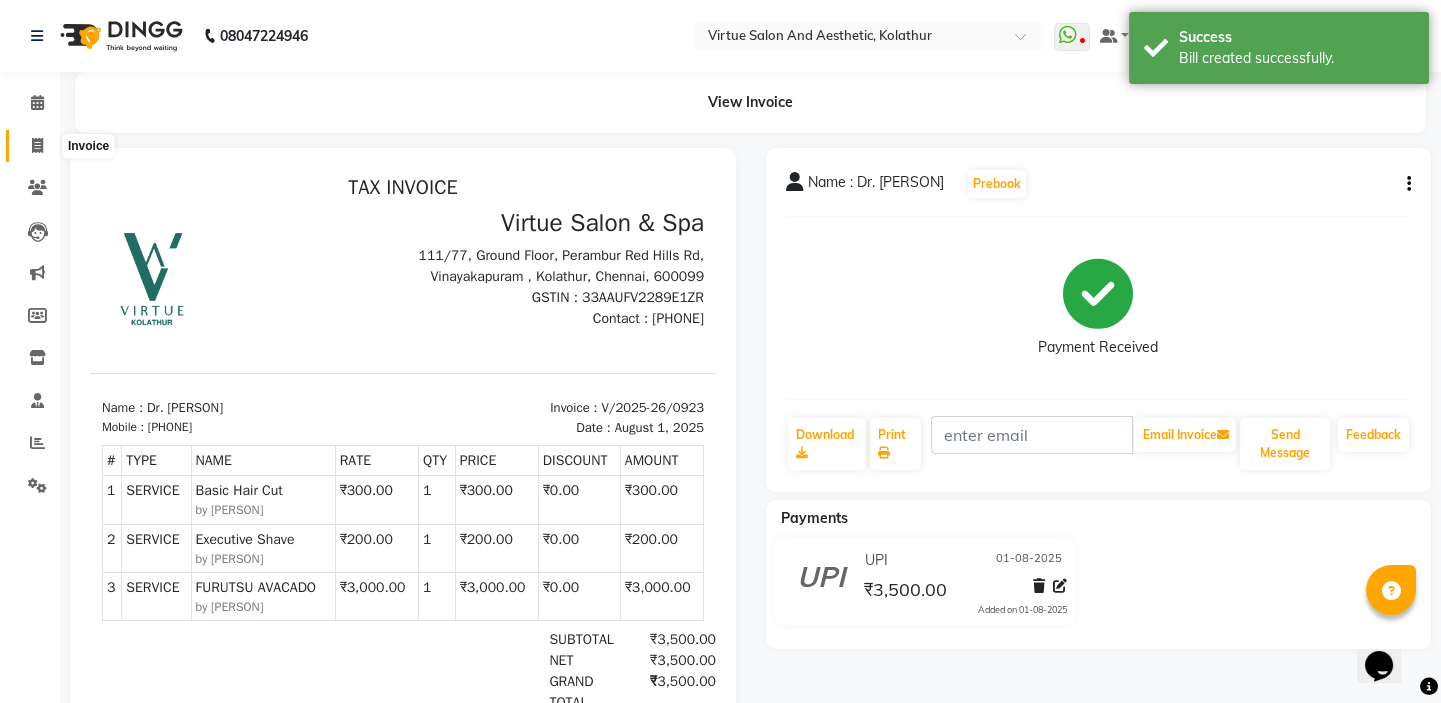 scroll, scrollTop: 0, scrollLeft: 0, axis: both 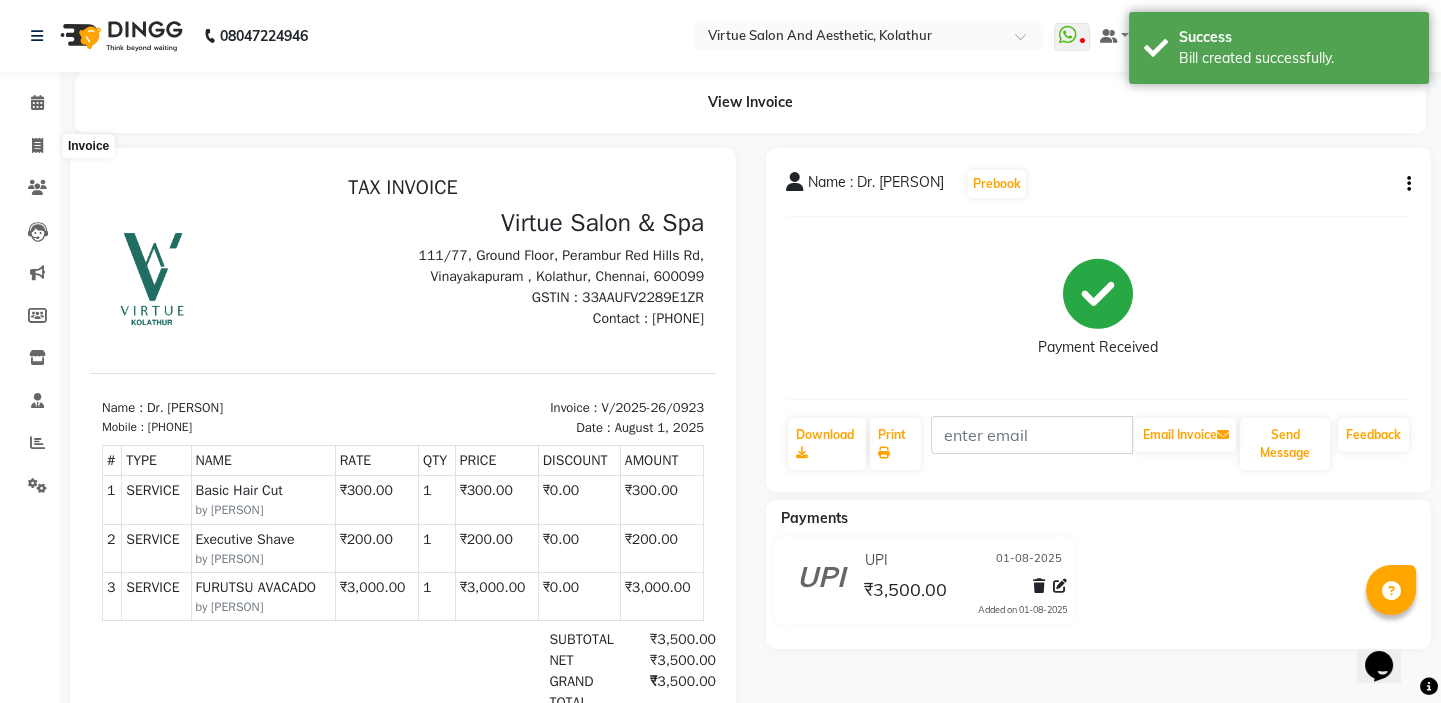 select on "service" 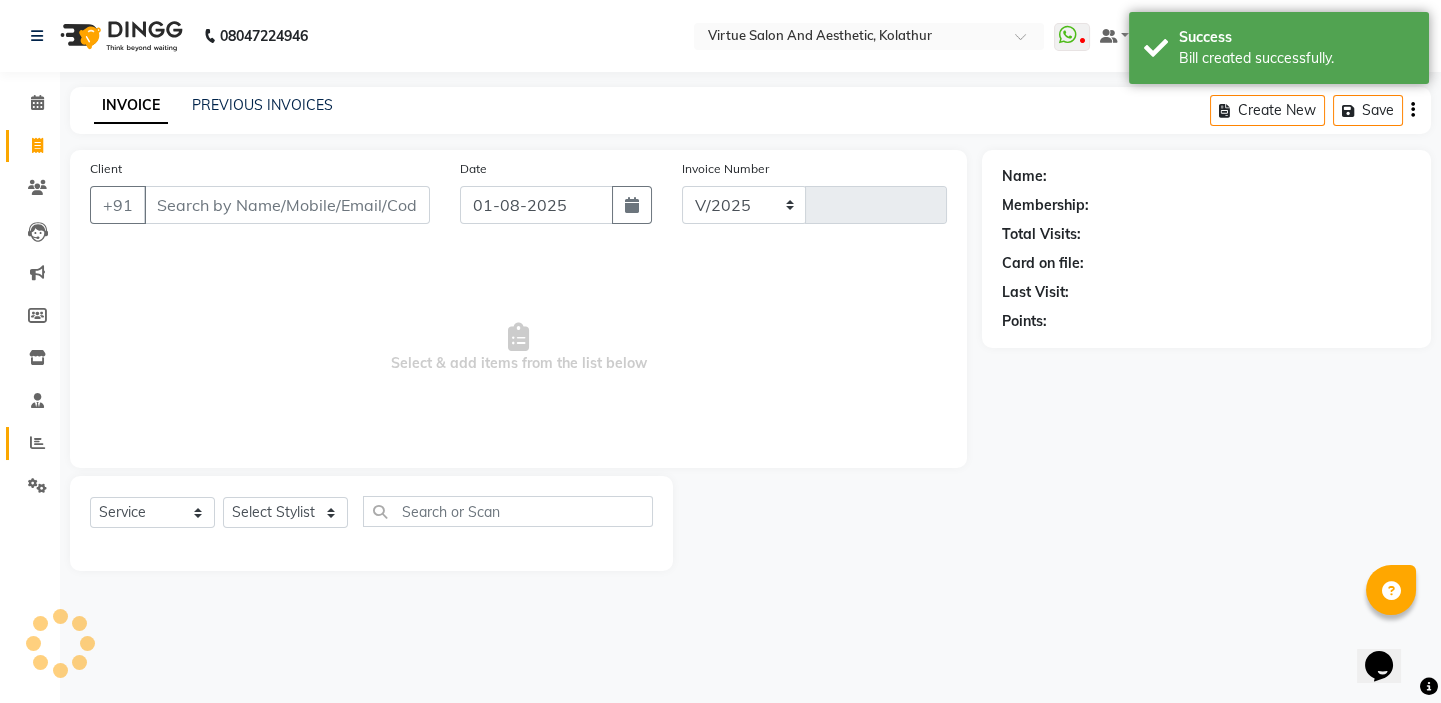 select on "7053" 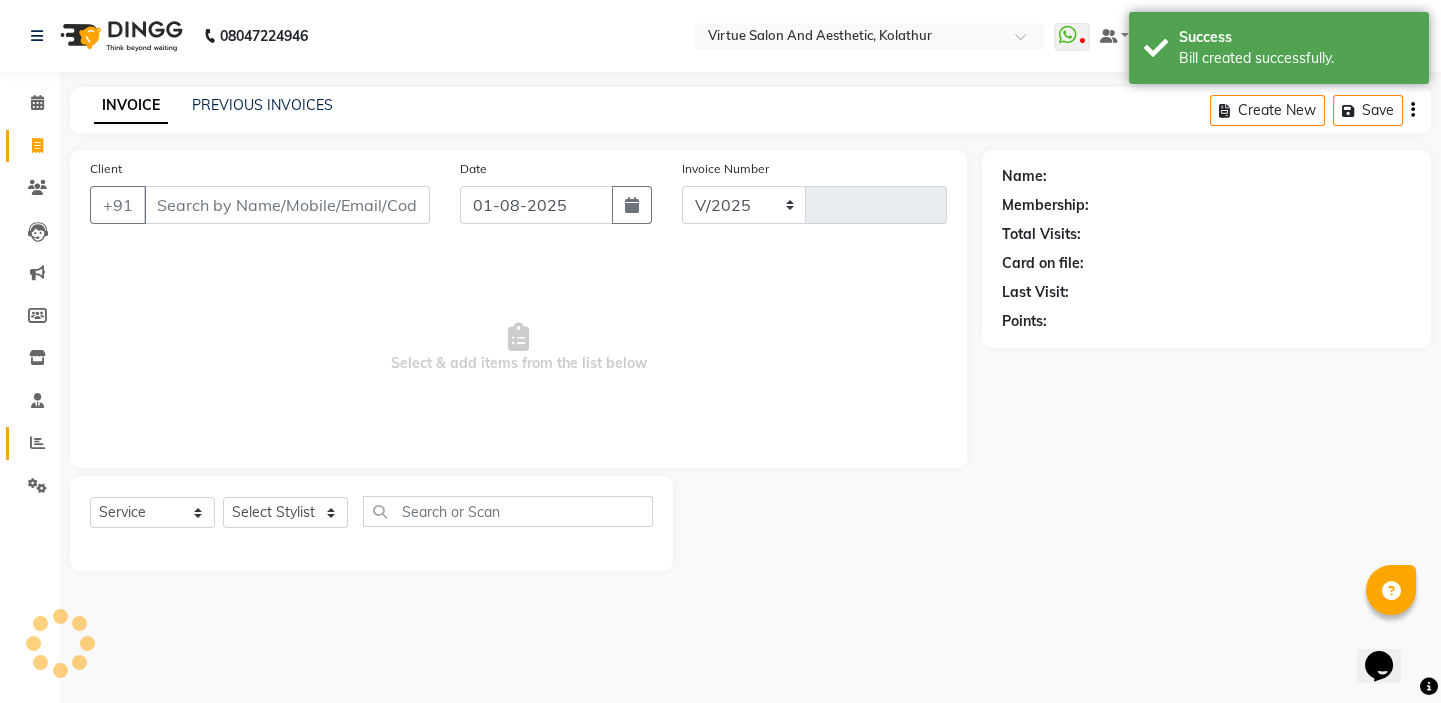 type on "0924" 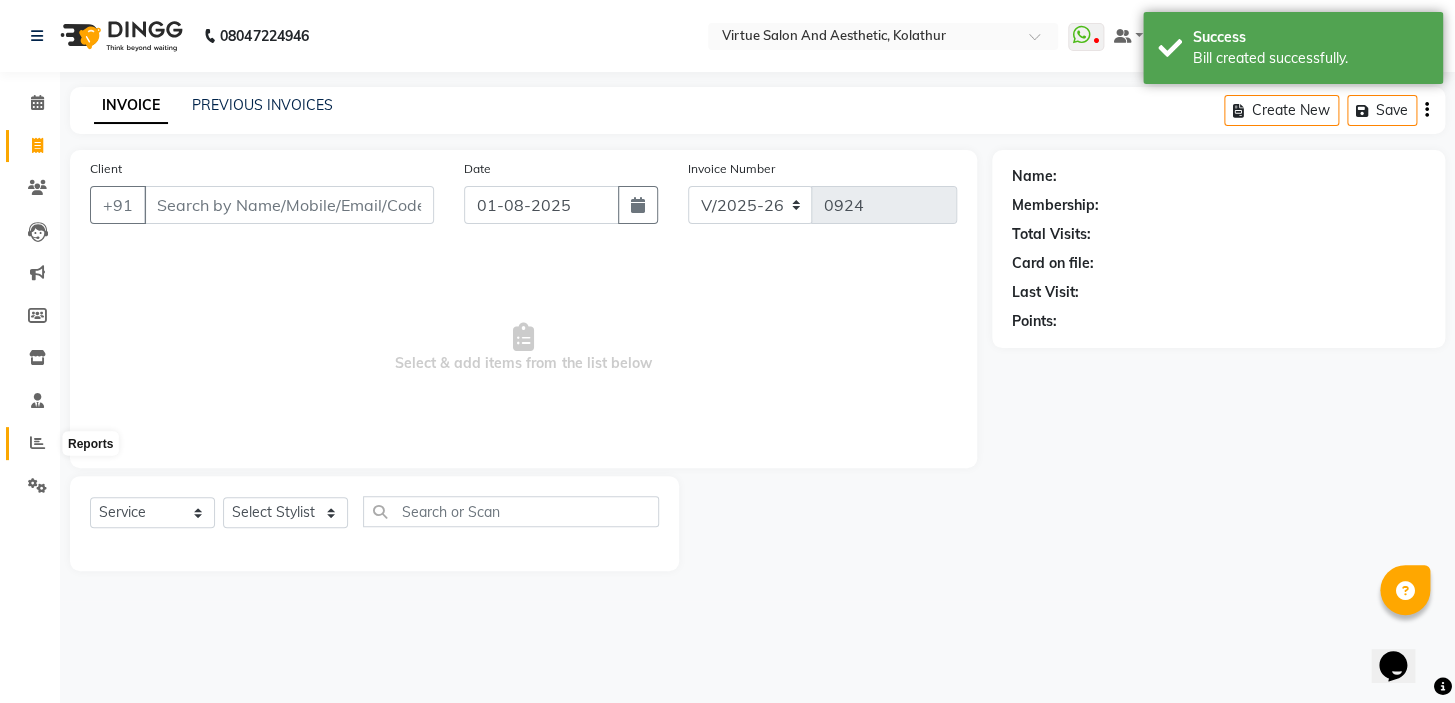 click 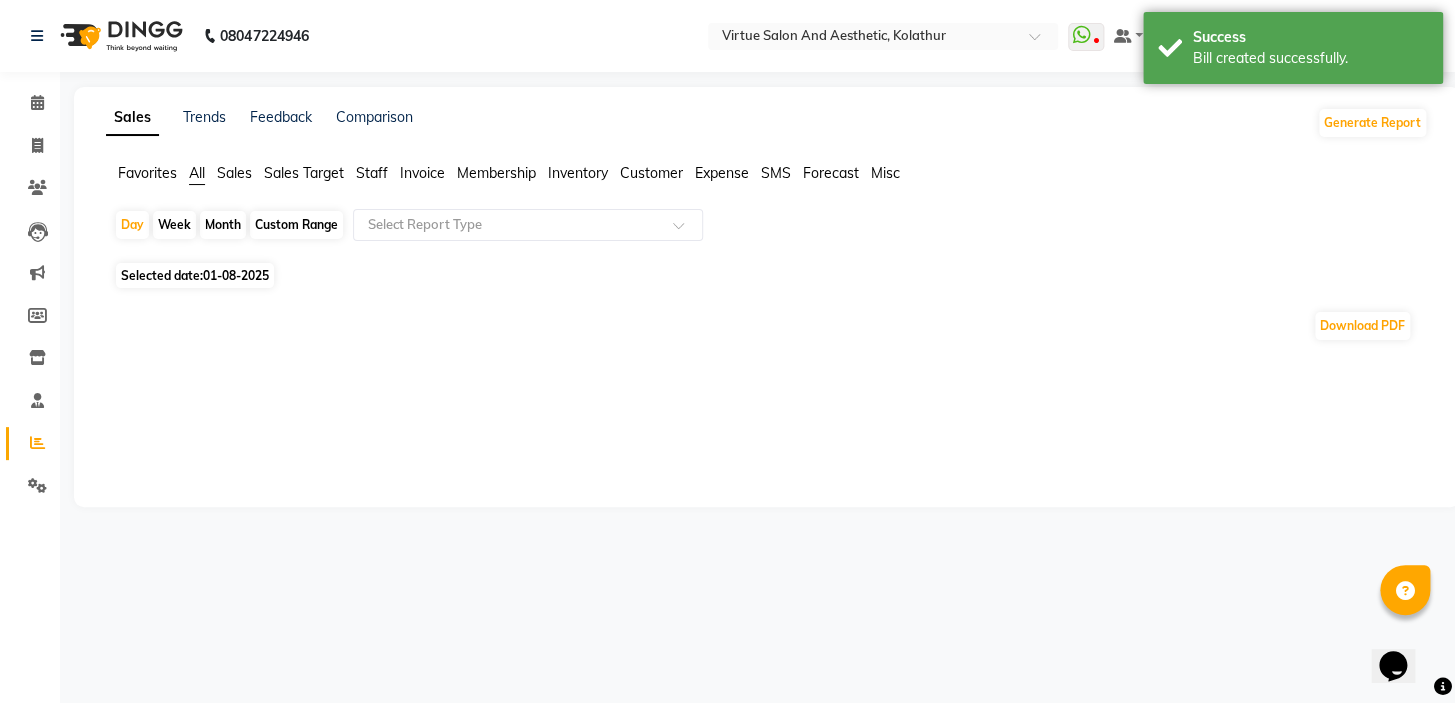 click on "Sales" 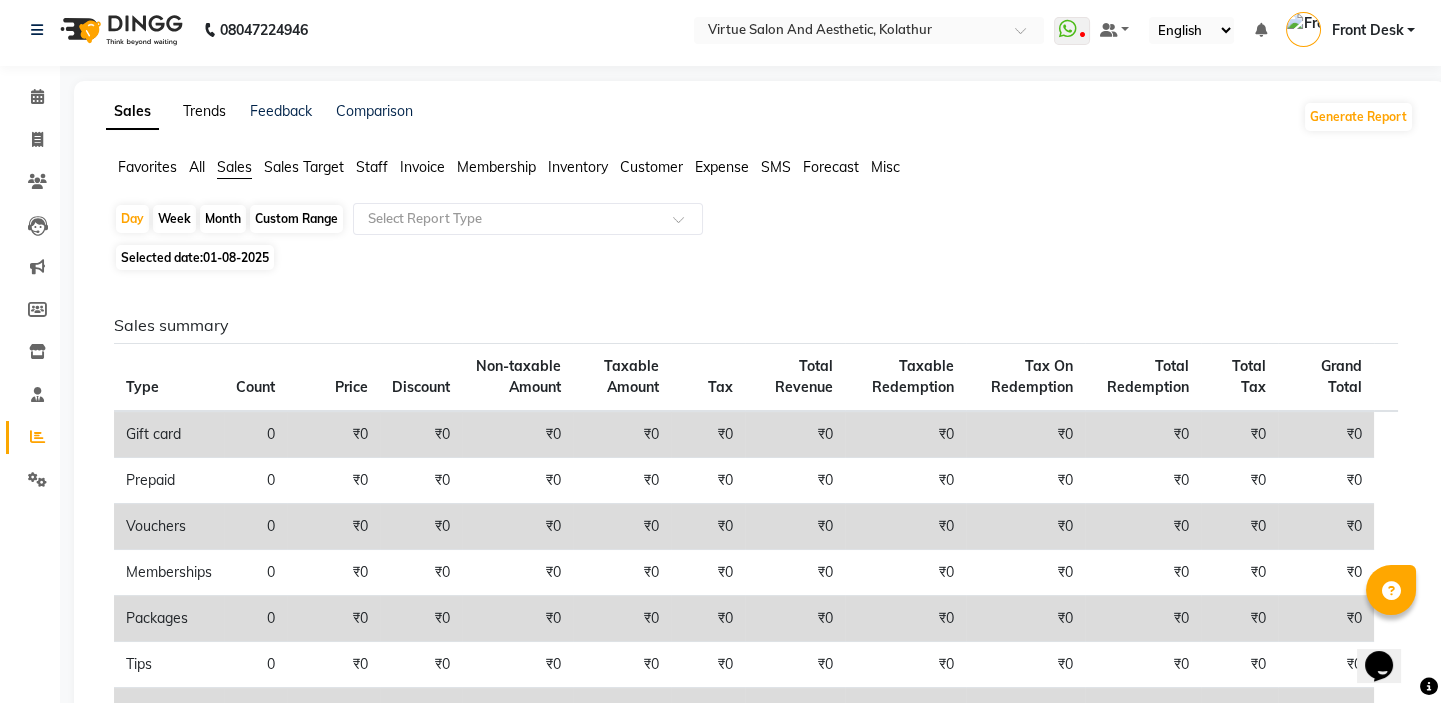 scroll, scrollTop: 0, scrollLeft: 0, axis: both 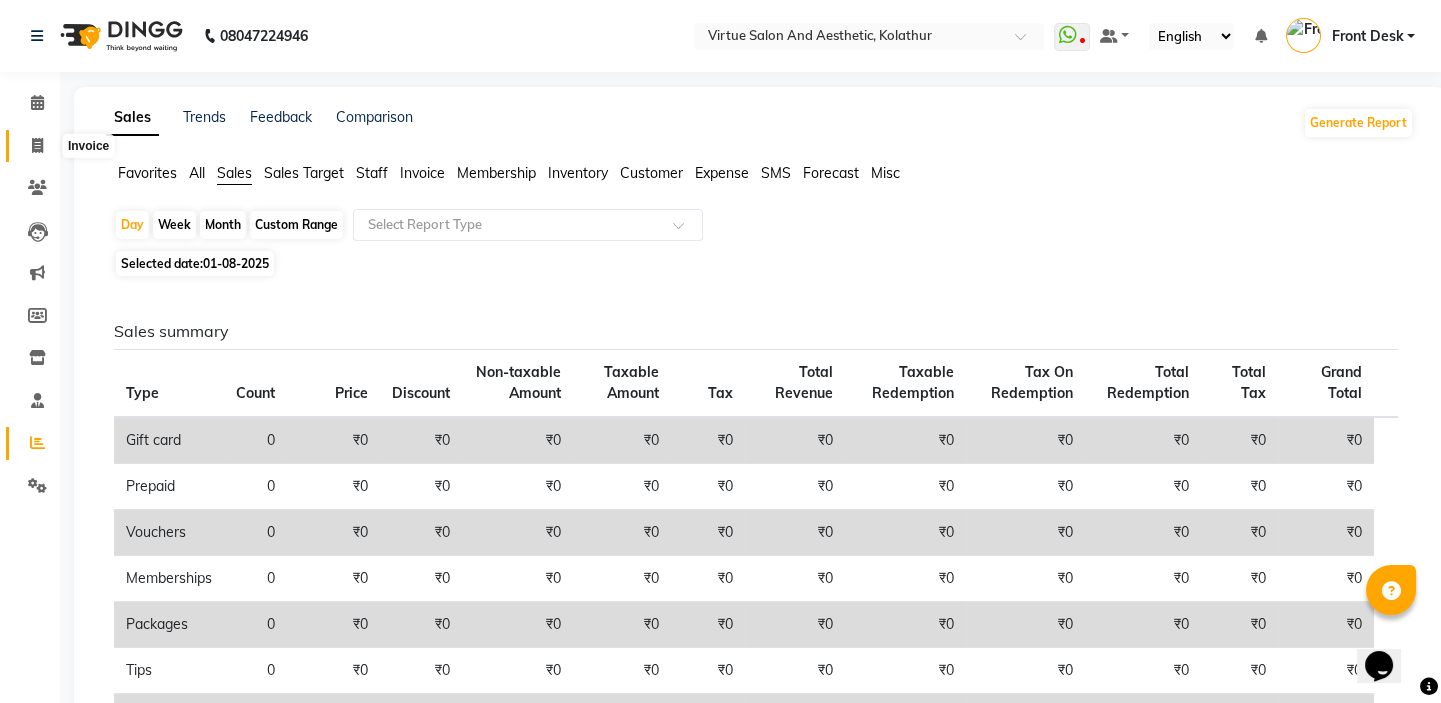 click 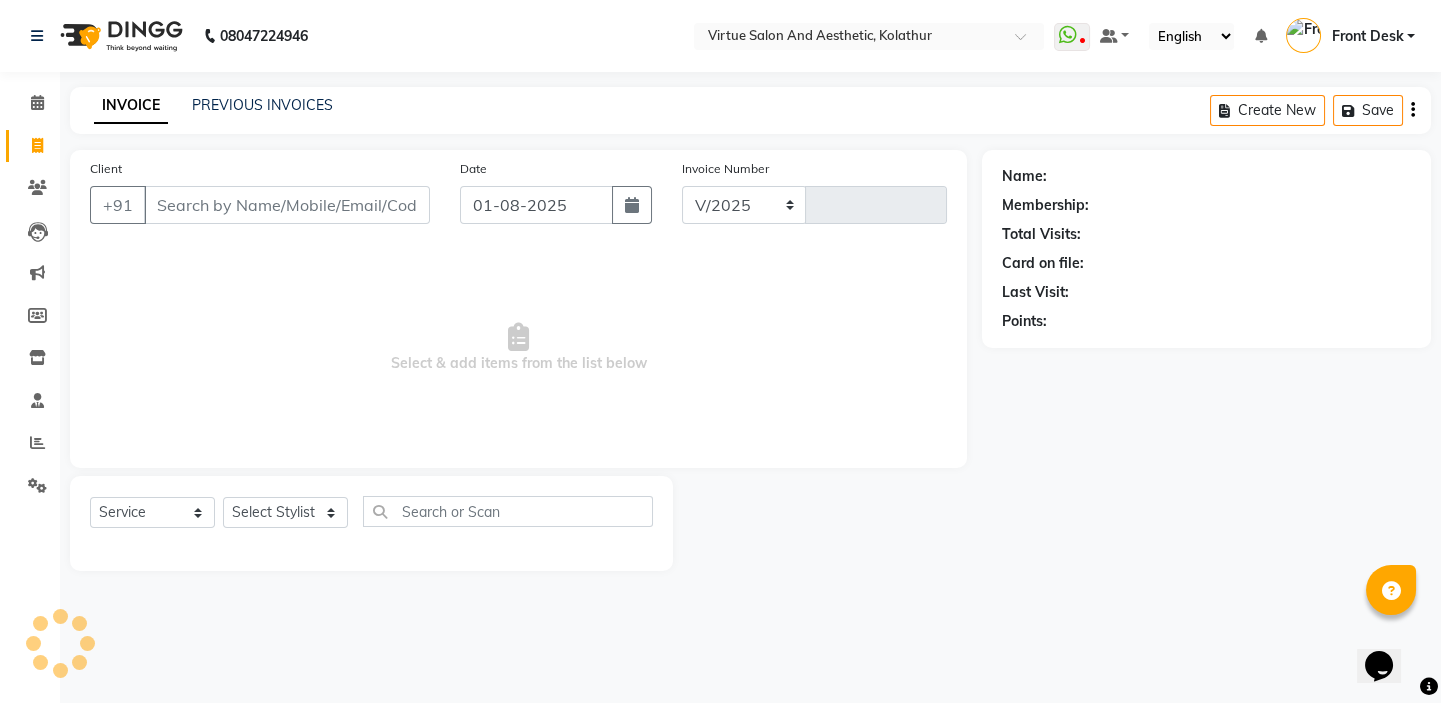 select on "7053" 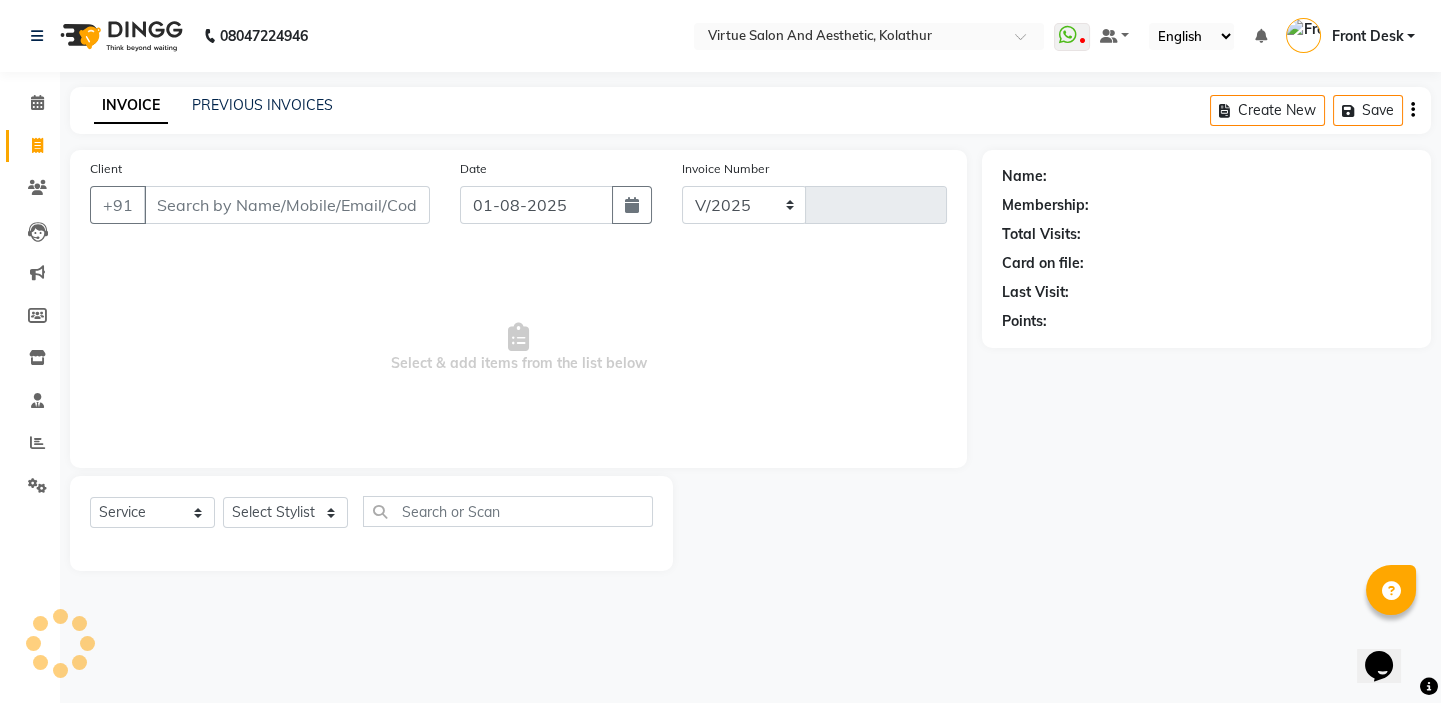 type on "0924" 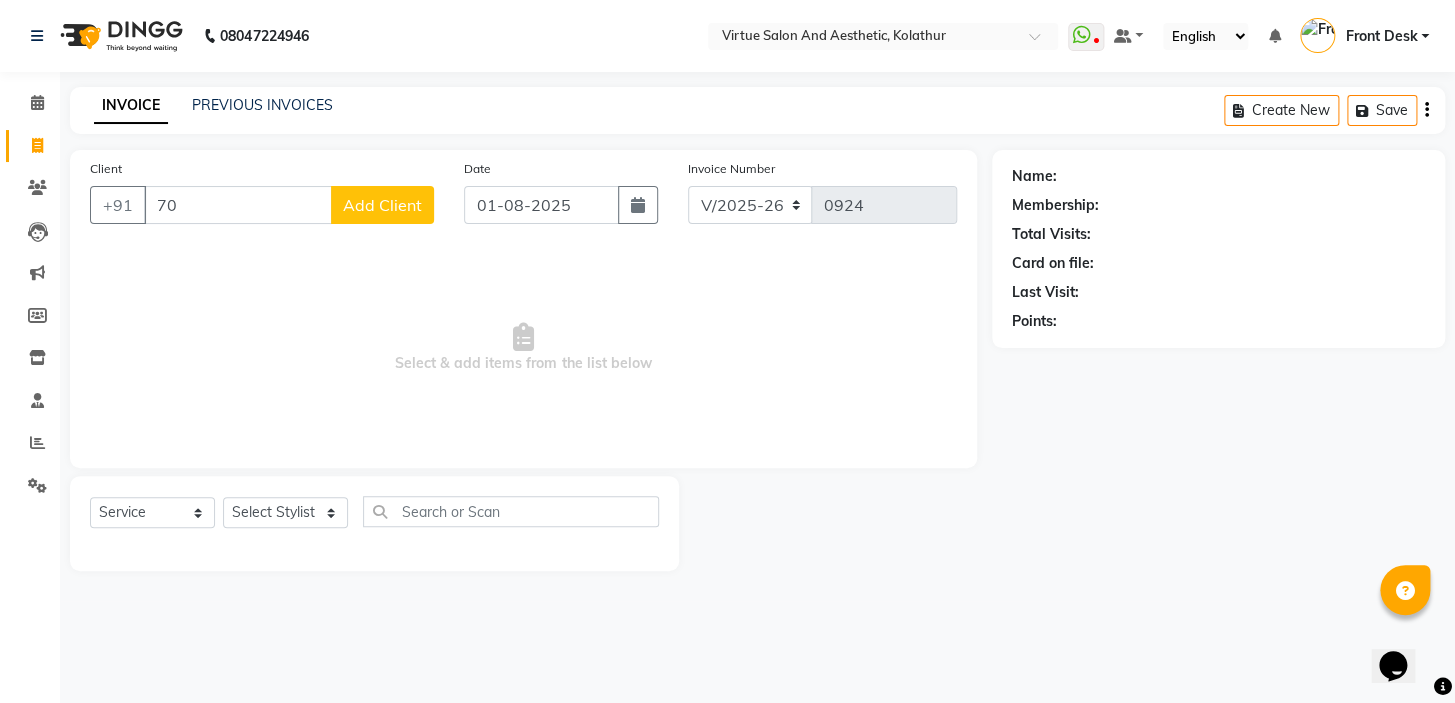 type on "7" 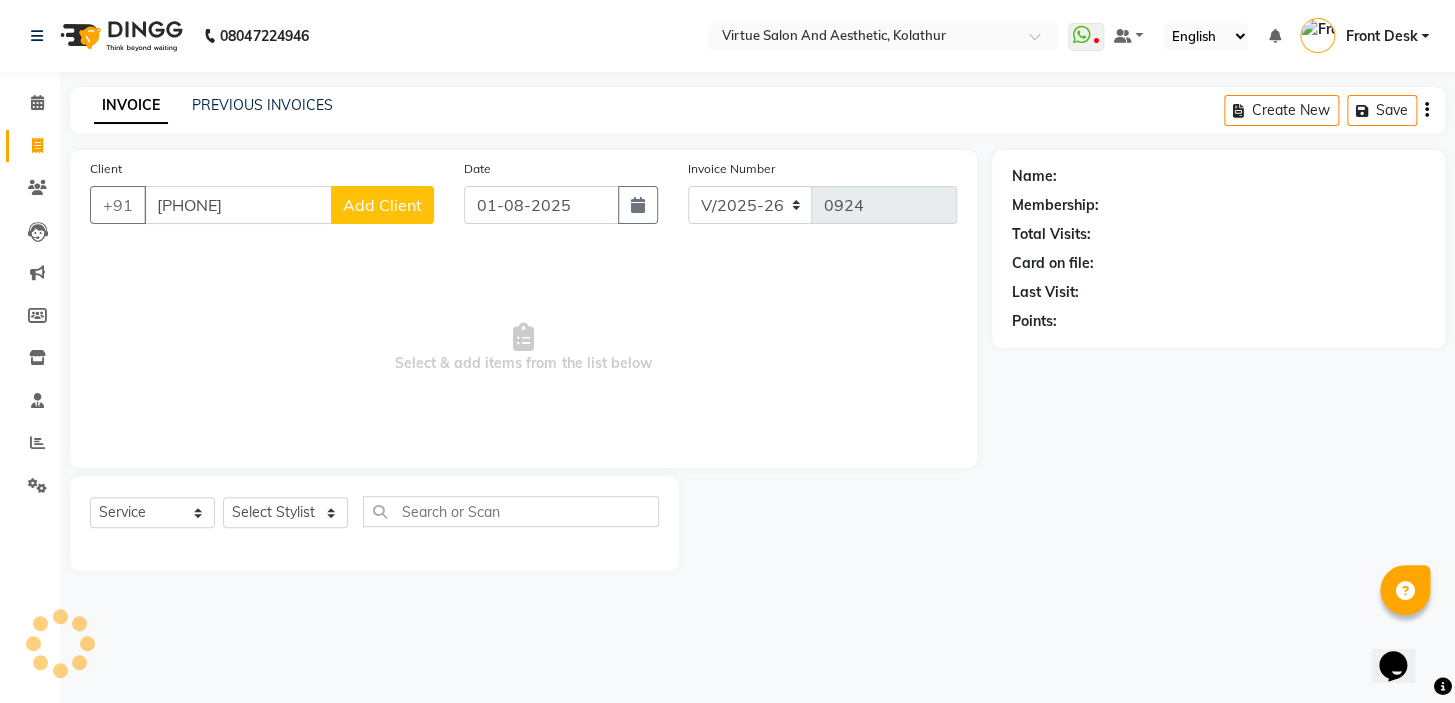 type on "[PHONE]" 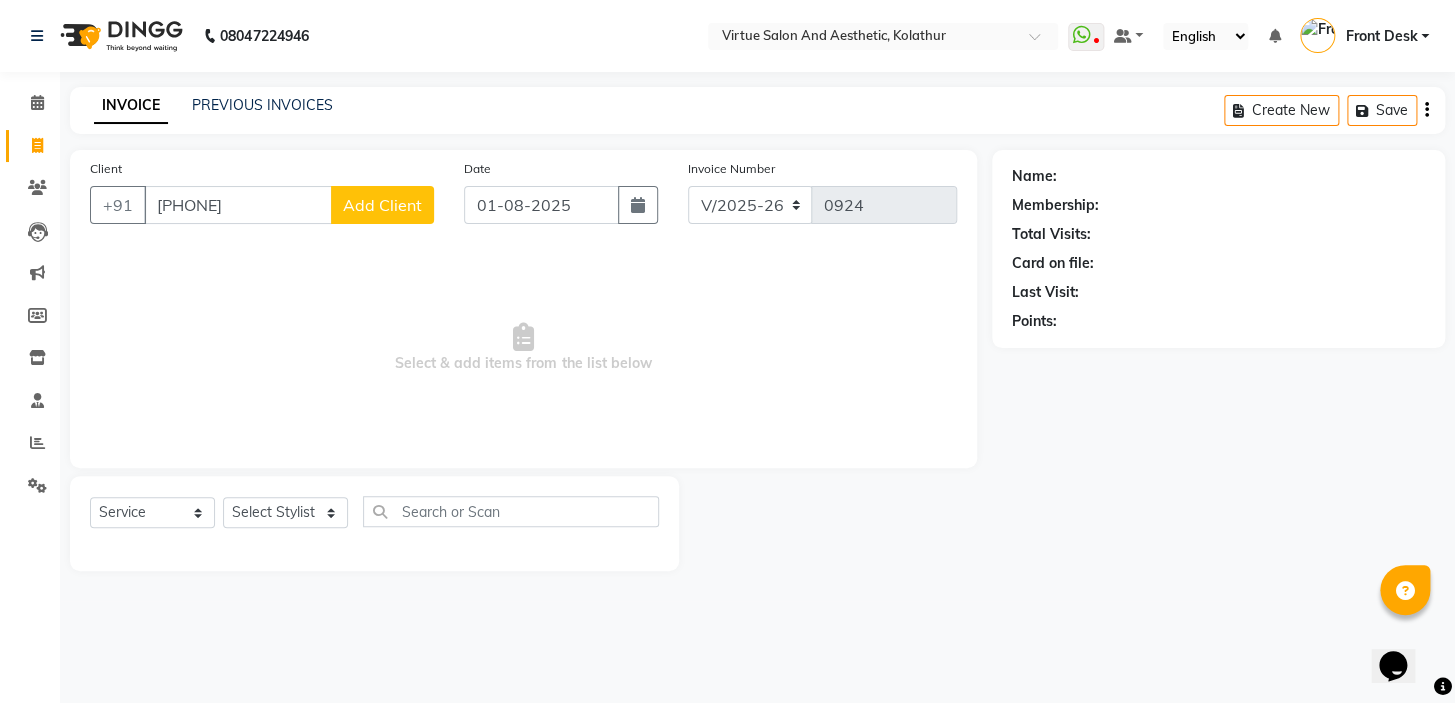 drag, startPoint x: 299, startPoint y: 204, endPoint x: 0, endPoint y: 160, distance: 302.22012 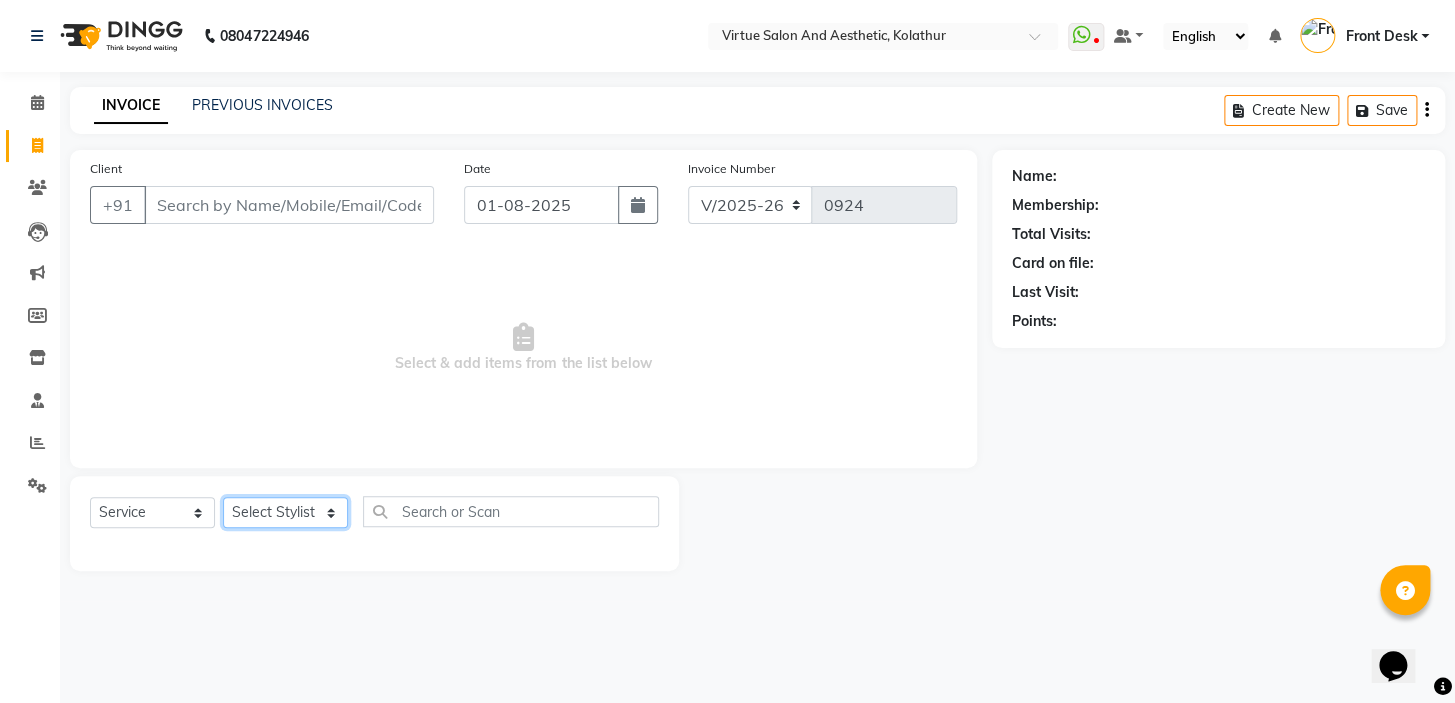 click on "Select Stylist BALAJI DIVYA FAMITHA Front Desk ILAKKIYA ISHWARYA MANISHA MILLI RAJAN RAMESH" 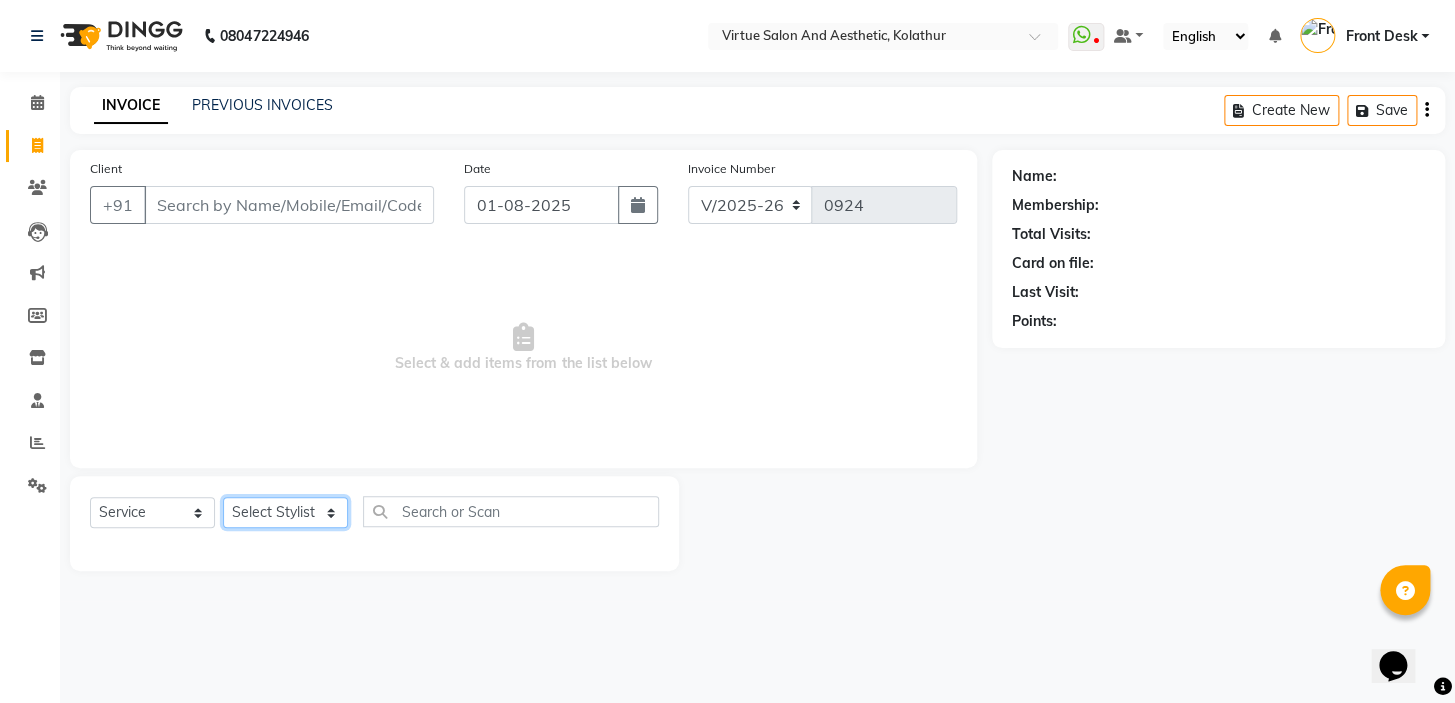 select on "62506" 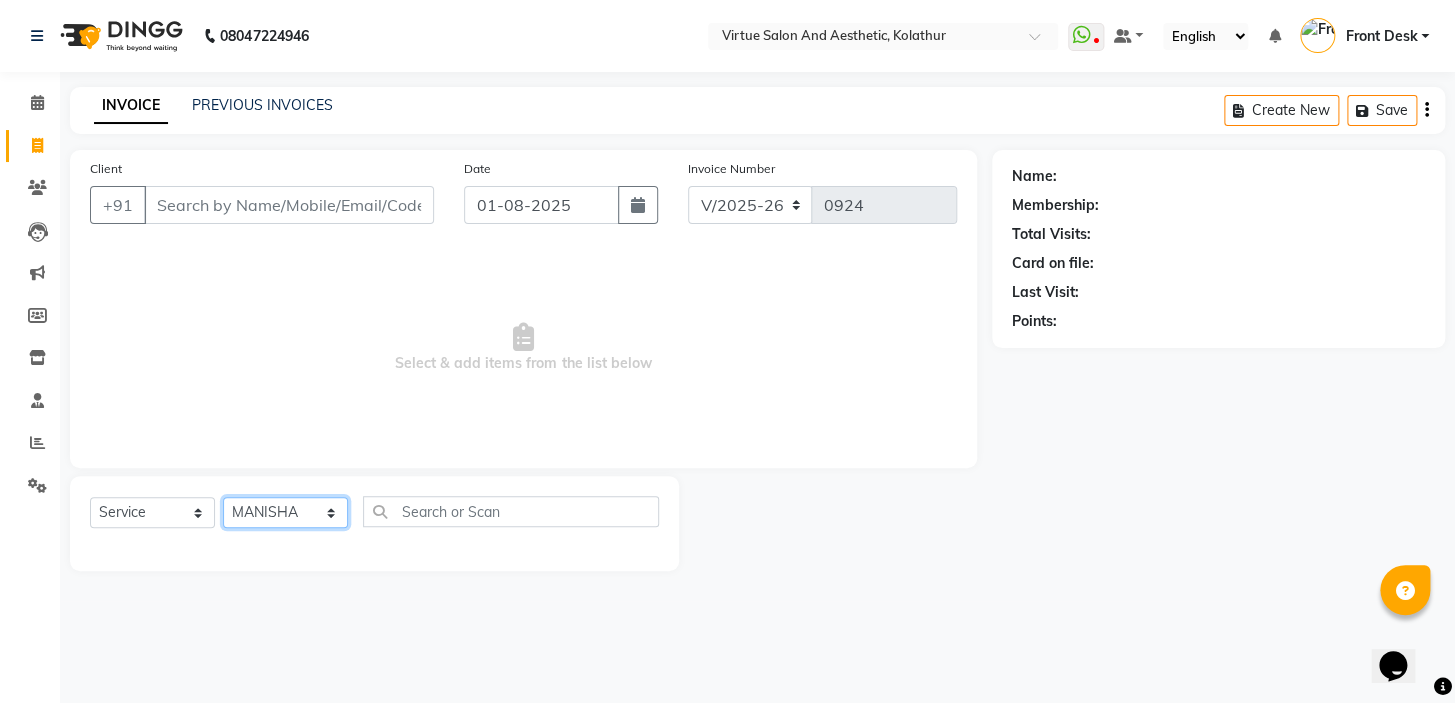 click on "Select Stylist BALAJI DIVYA FAMITHA Front Desk ILAKKIYA ISHWARYA MANISHA MILLI RAJAN RAMESH" 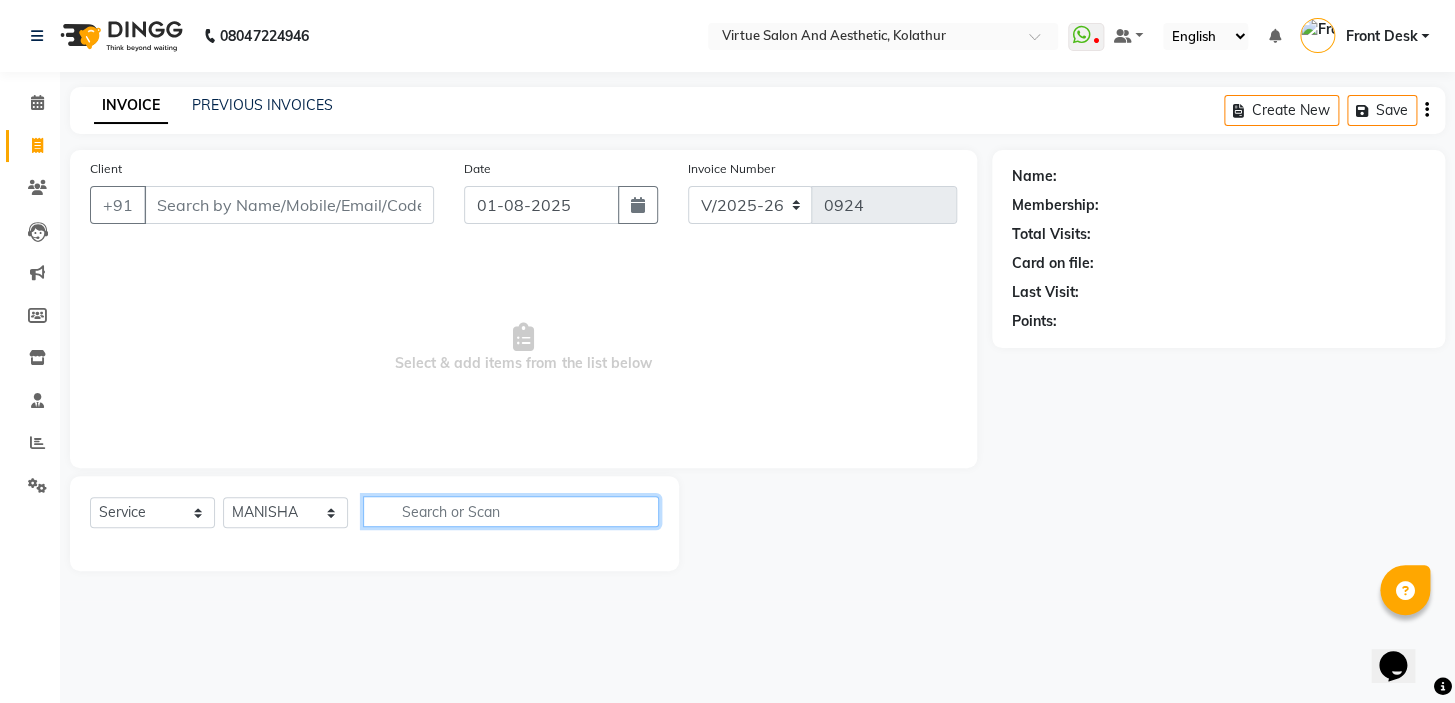 click 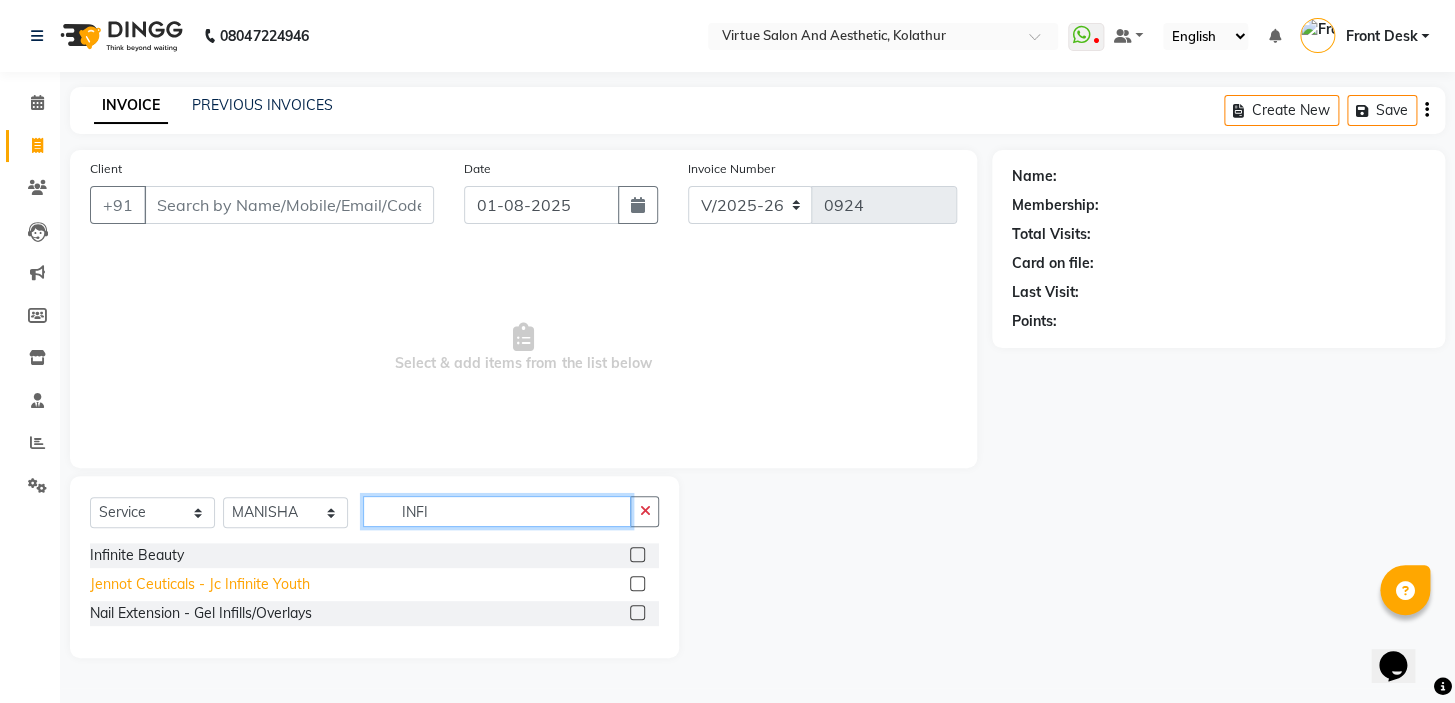 type on "INFI" 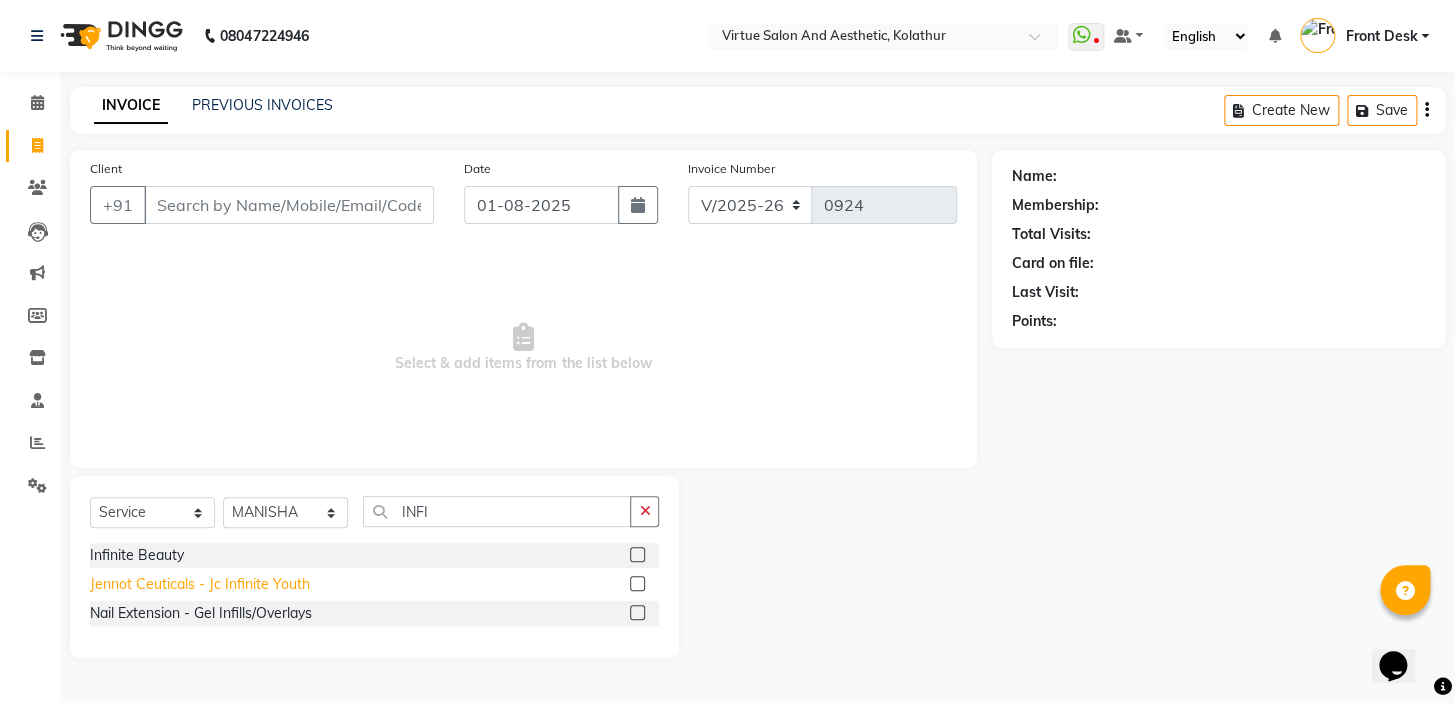 click on "Jennot Ceuticals - Jc Infinite Youth" 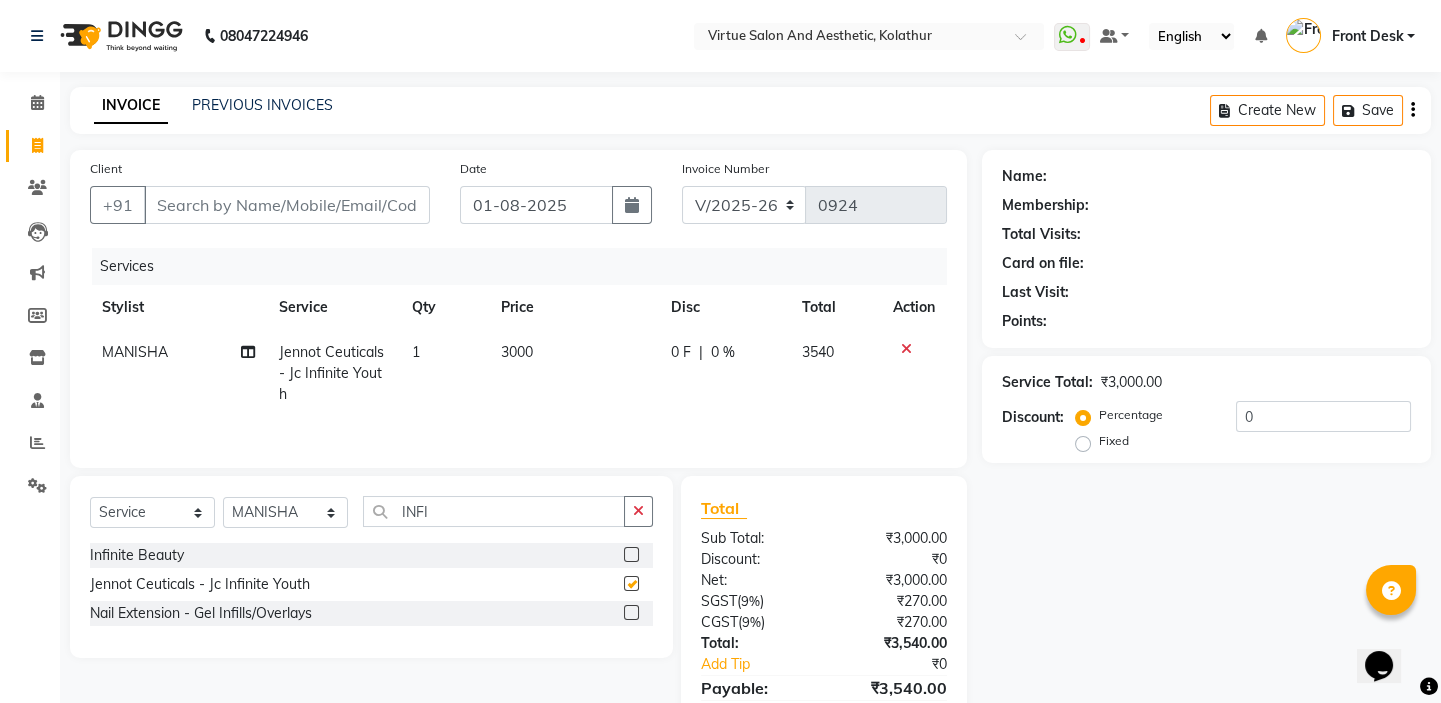 checkbox on "false" 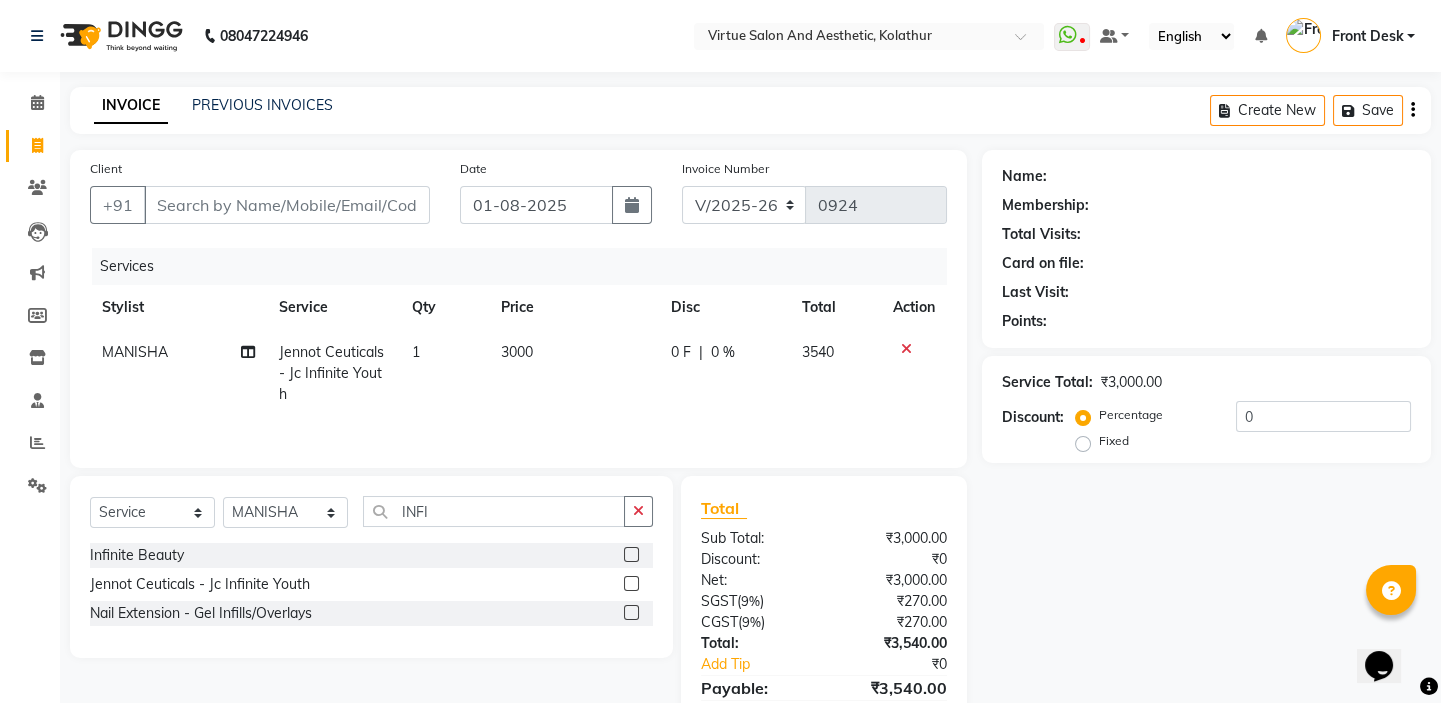 click on "3000" 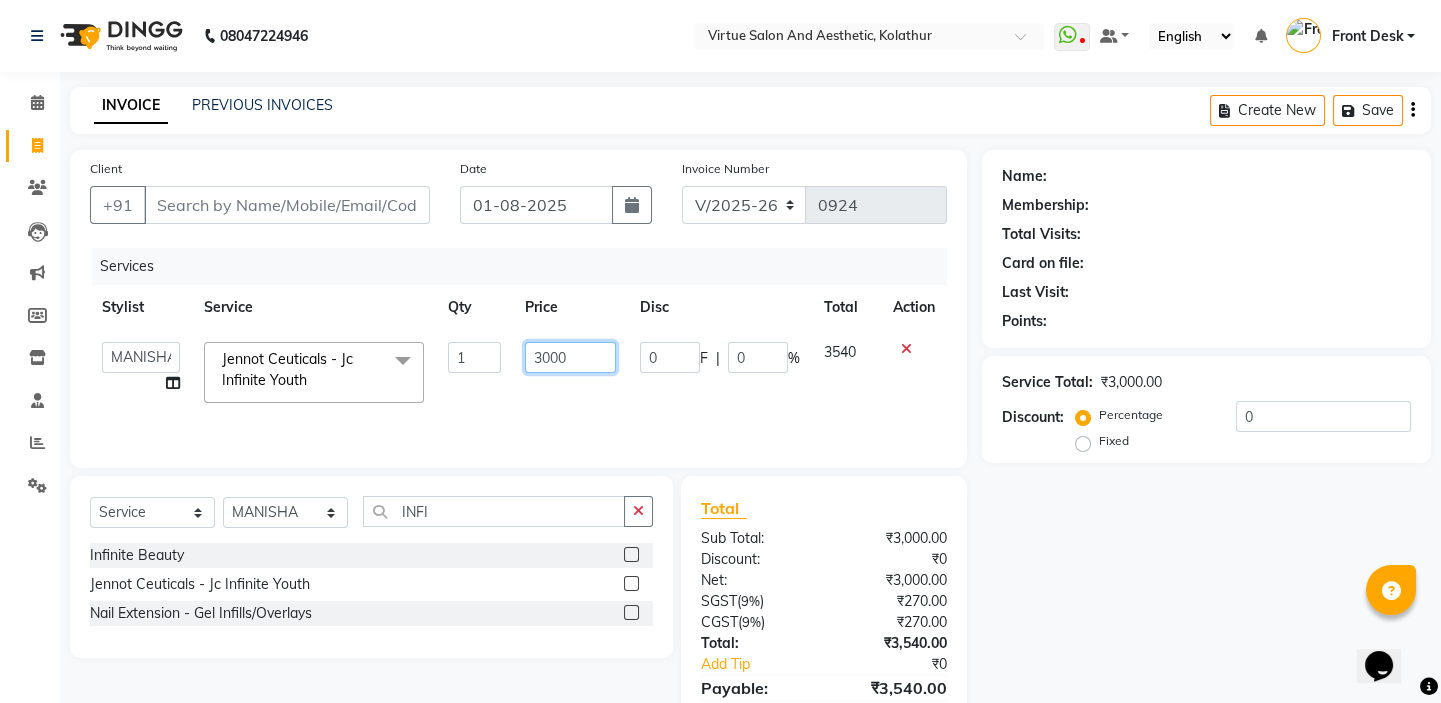 drag, startPoint x: 581, startPoint y: 356, endPoint x: 453, endPoint y: 364, distance: 128.24976 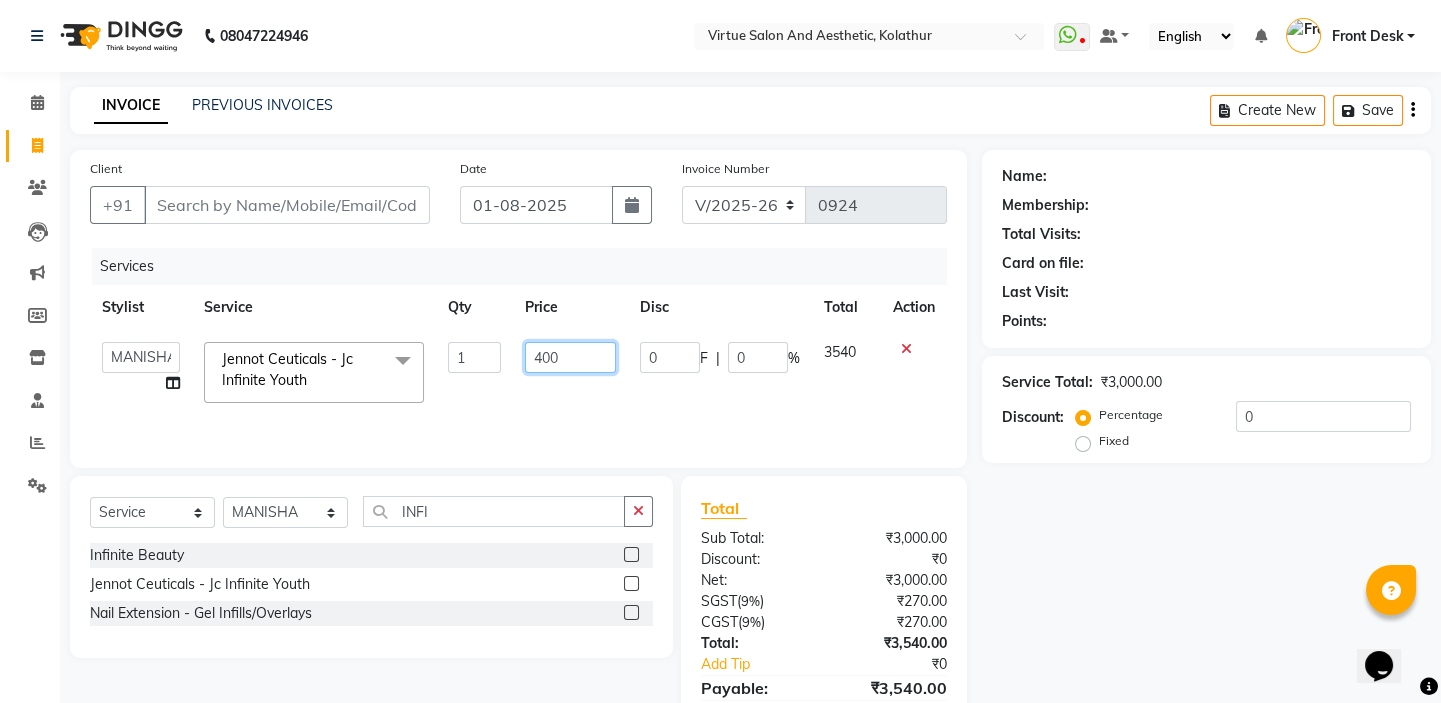 type on "4000" 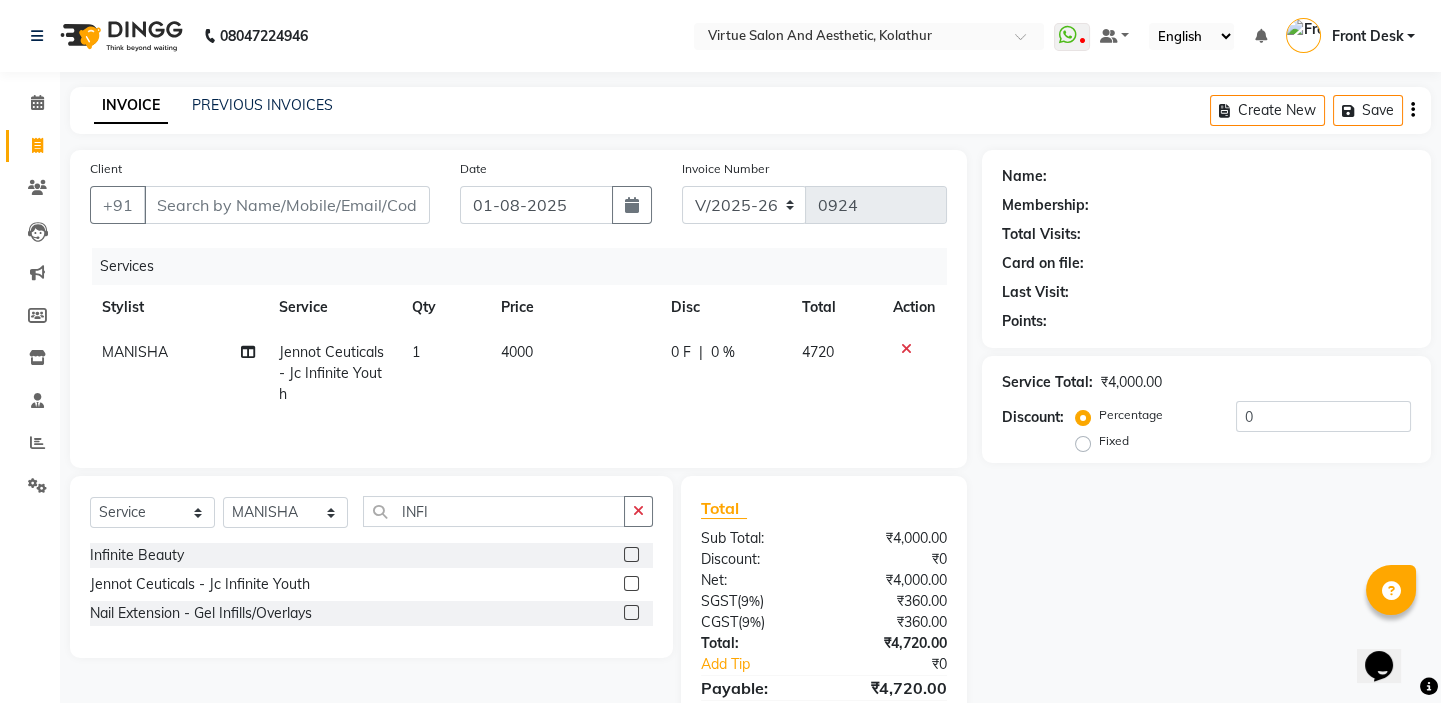 click on "Services" 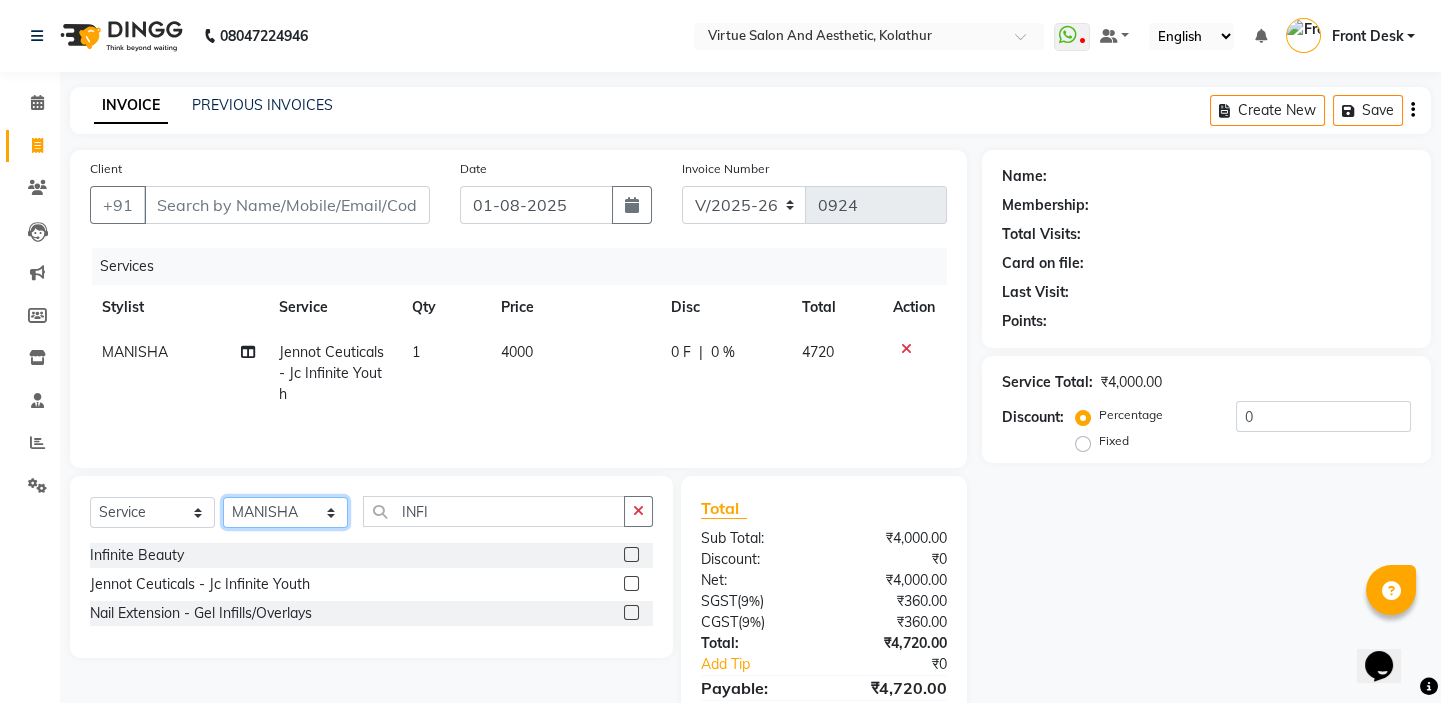 click on "Select Stylist BALAJI DIVYA FAMITHA Front Desk ILAKKIYA ISHWARYA MANISHA MILLI RAJAN RAMESH" 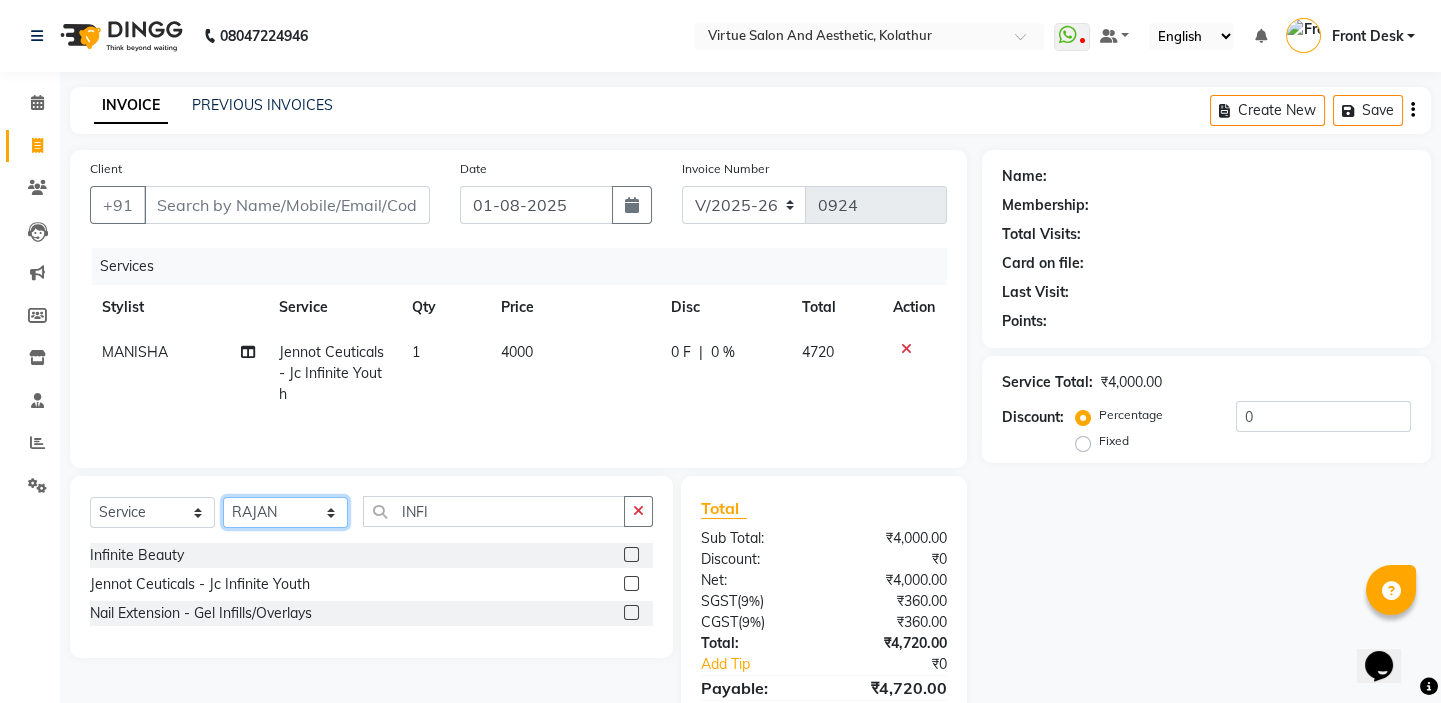 click on "Select Stylist BALAJI DIVYA FAMITHA Front Desk ILAKKIYA ISHWARYA MANISHA MILLI RAJAN RAMESH" 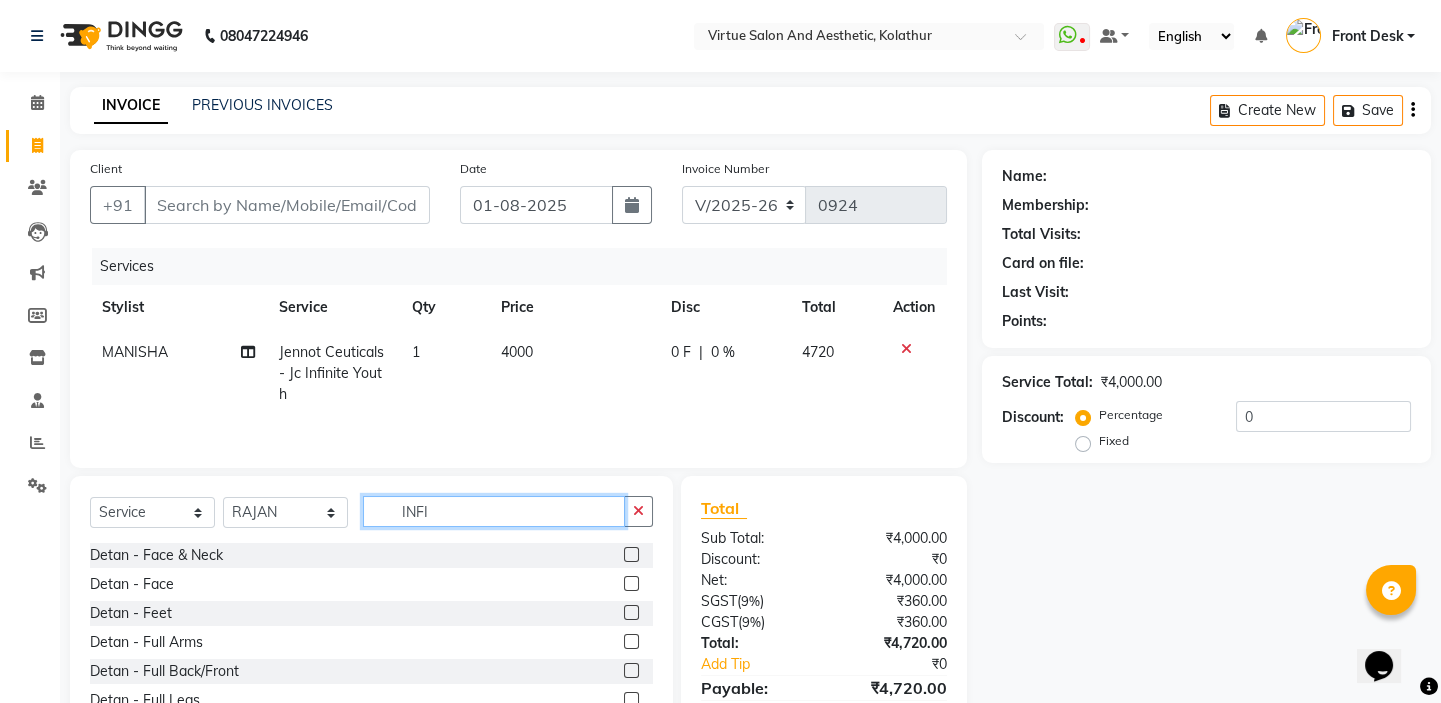 drag, startPoint x: 439, startPoint y: 509, endPoint x: 313, endPoint y: 459, distance: 135.5581 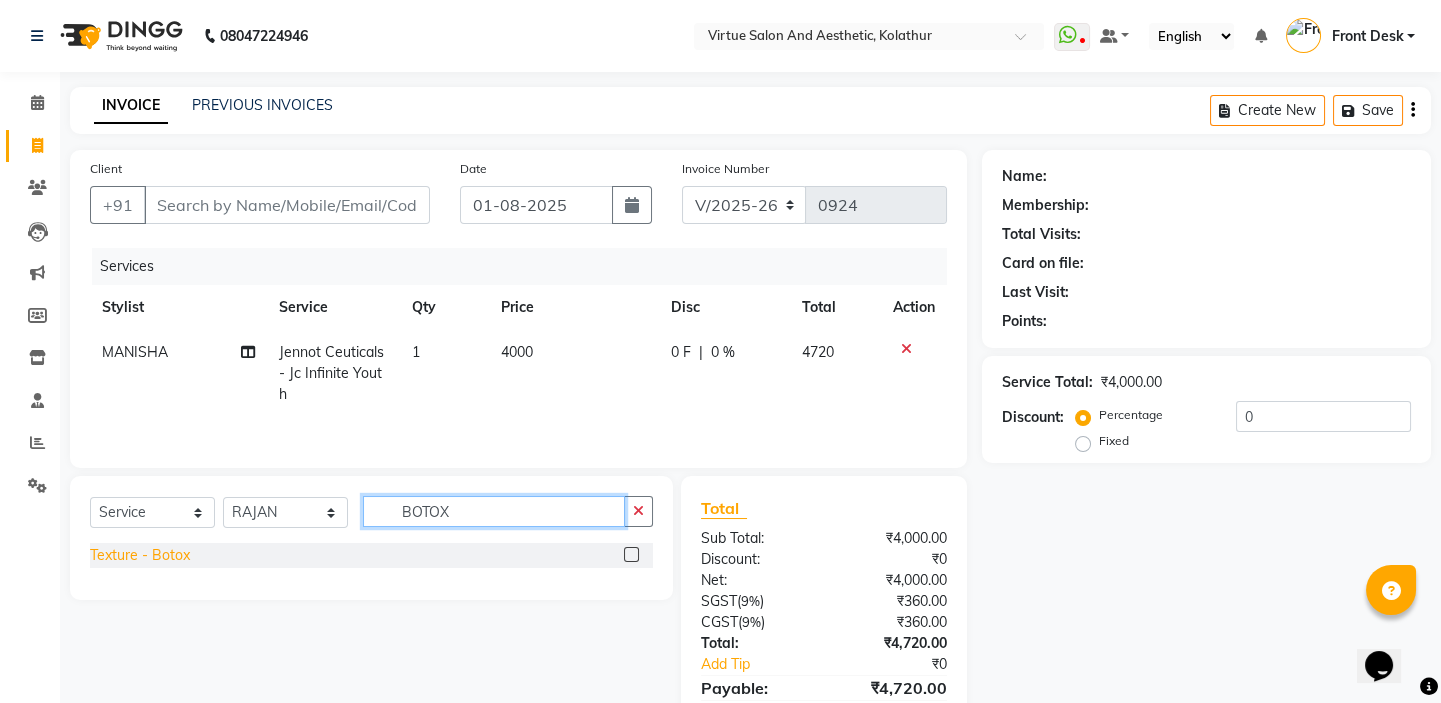 type on "BOTOX" 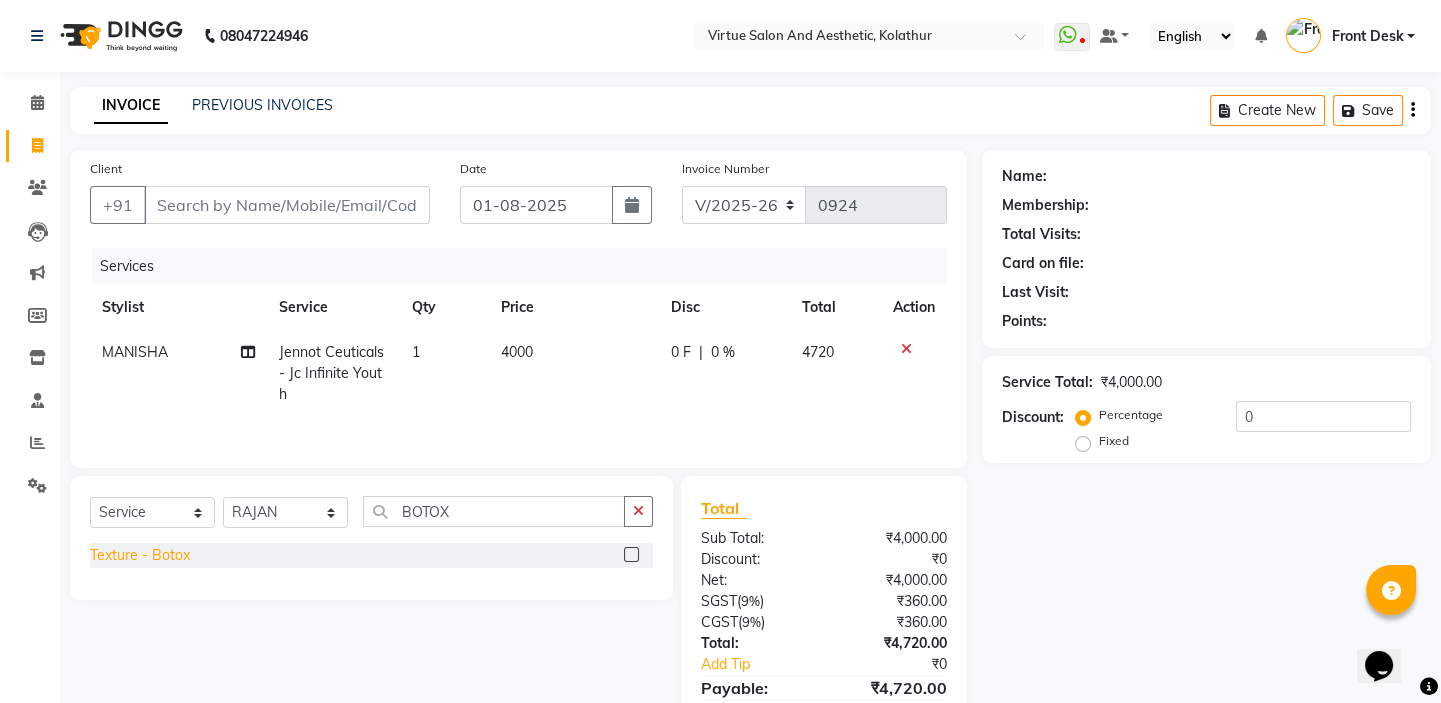 click on "Texture - Botox" 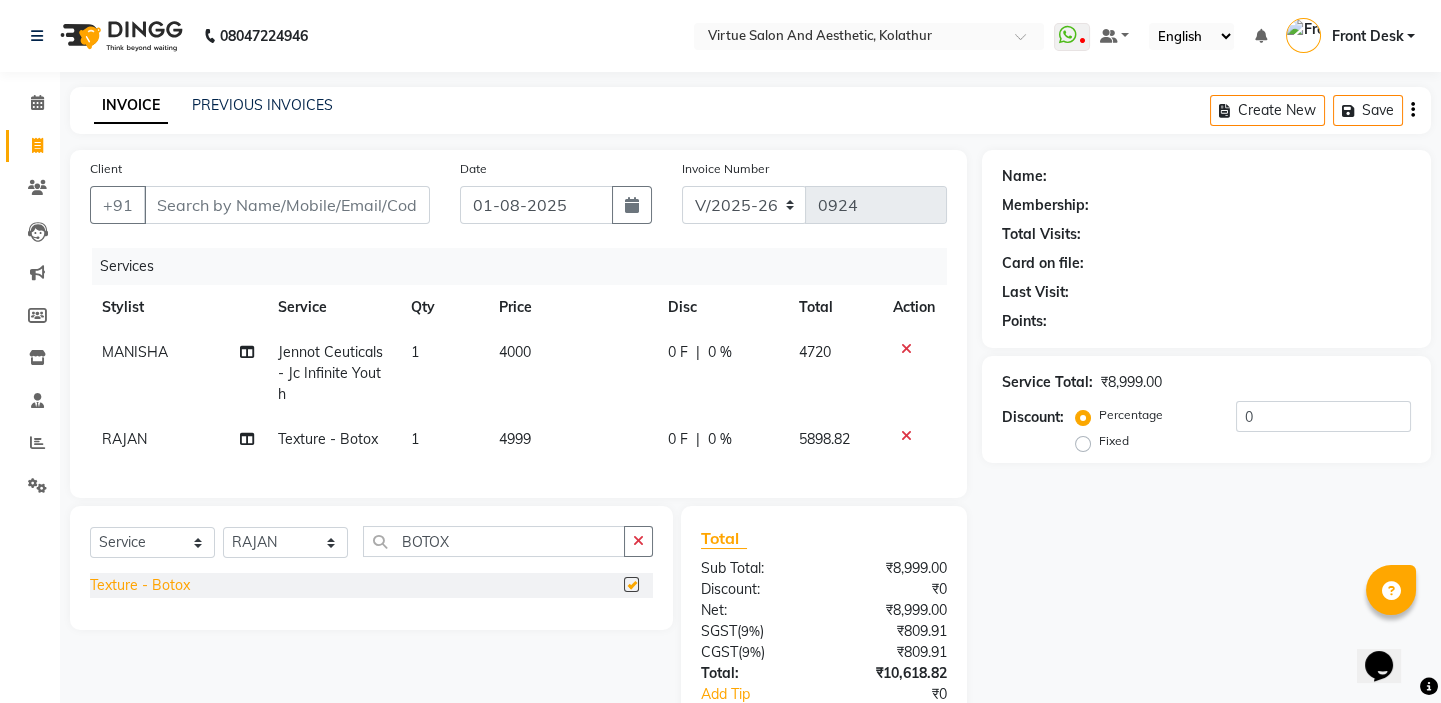 checkbox on "false" 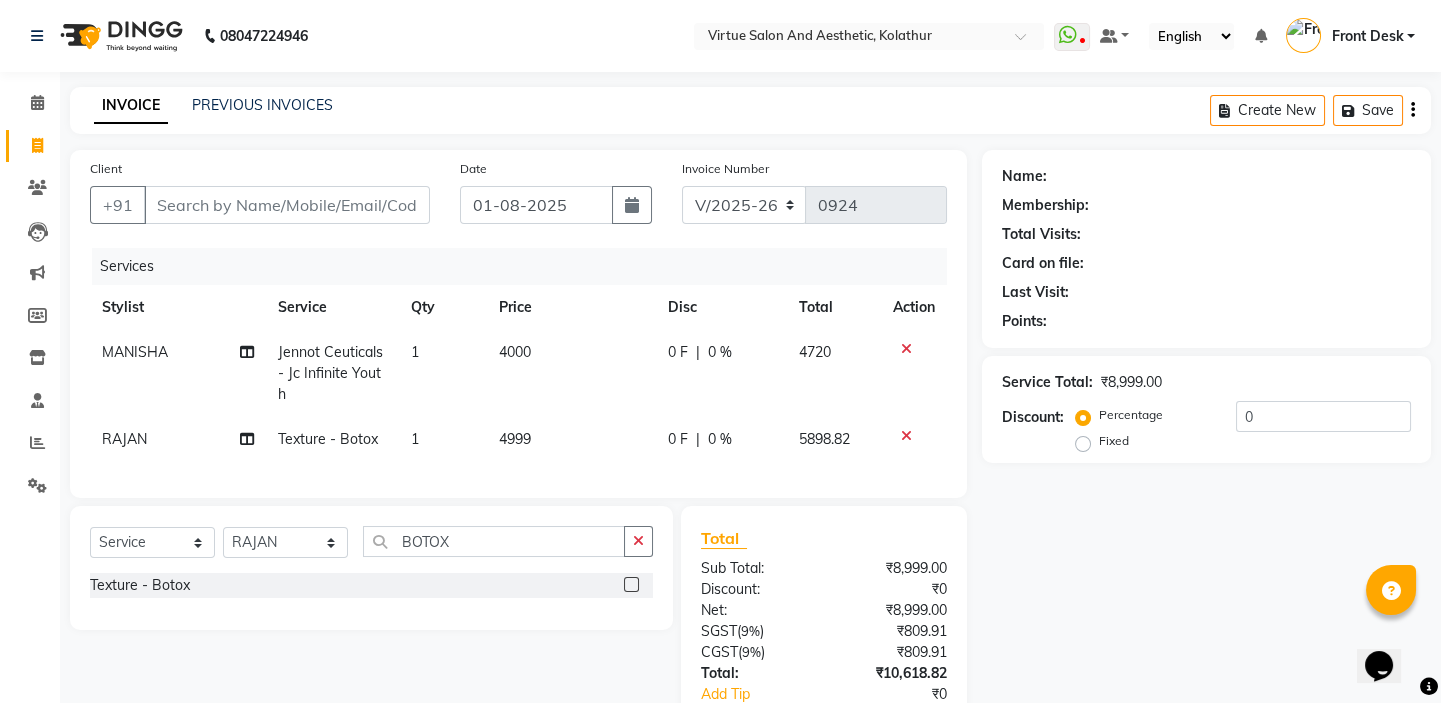 click on "4999" 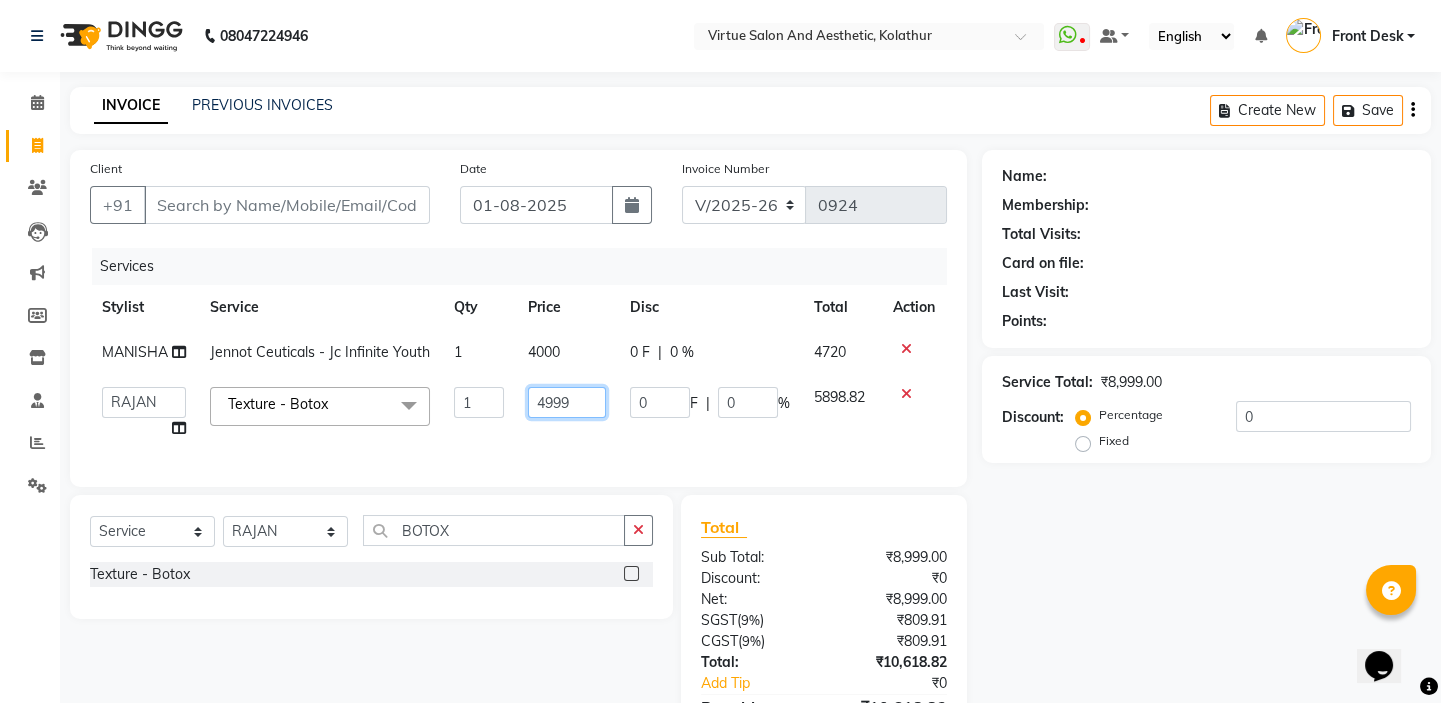 drag, startPoint x: 591, startPoint y: 404, endPoint x: 415, endPoint y: 345, distance: 185.62596 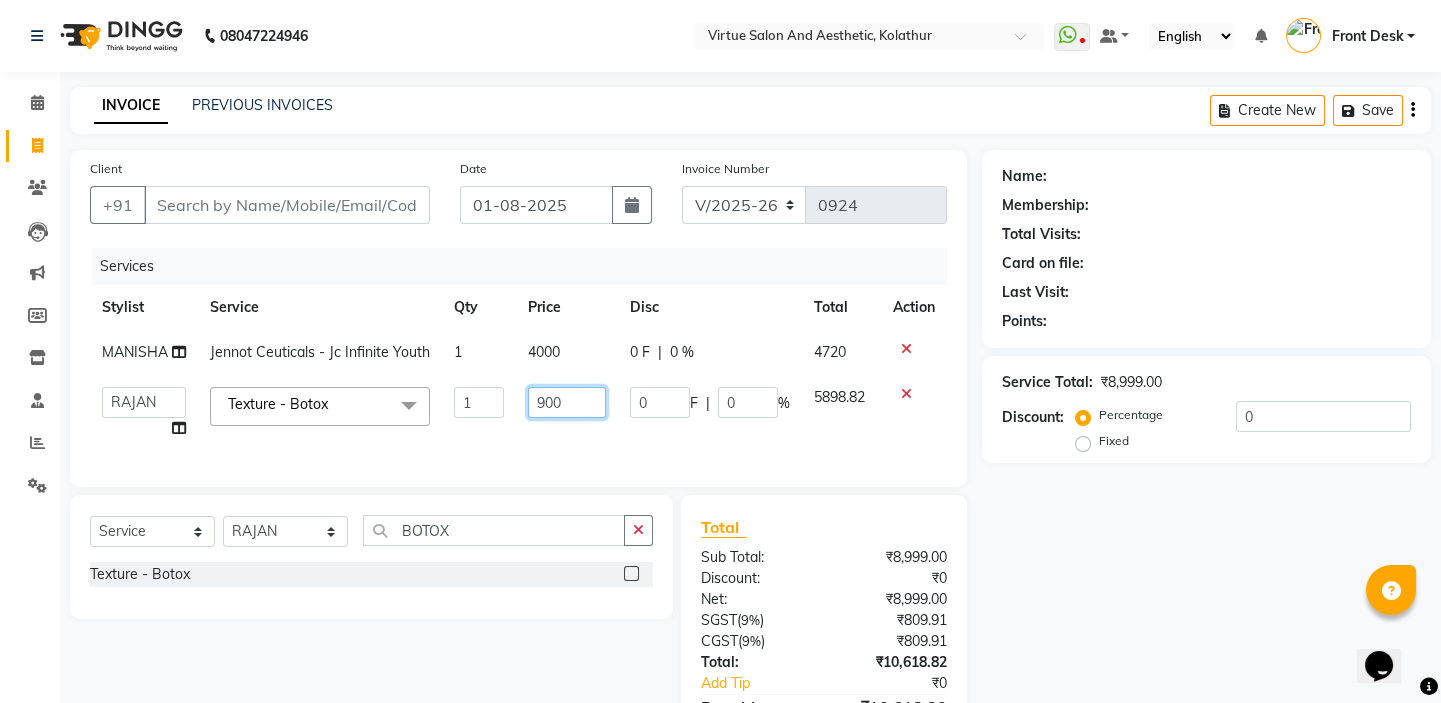 type on "9000" 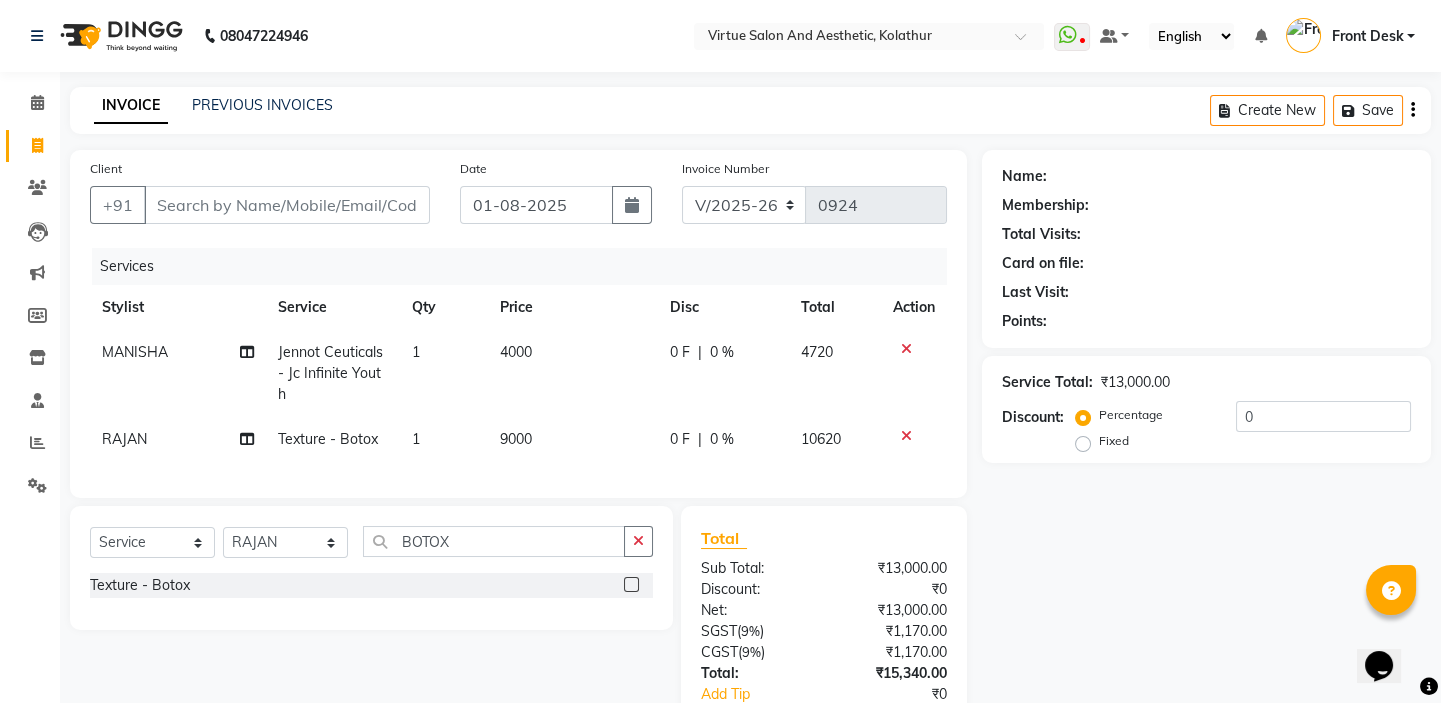 click on "Services" 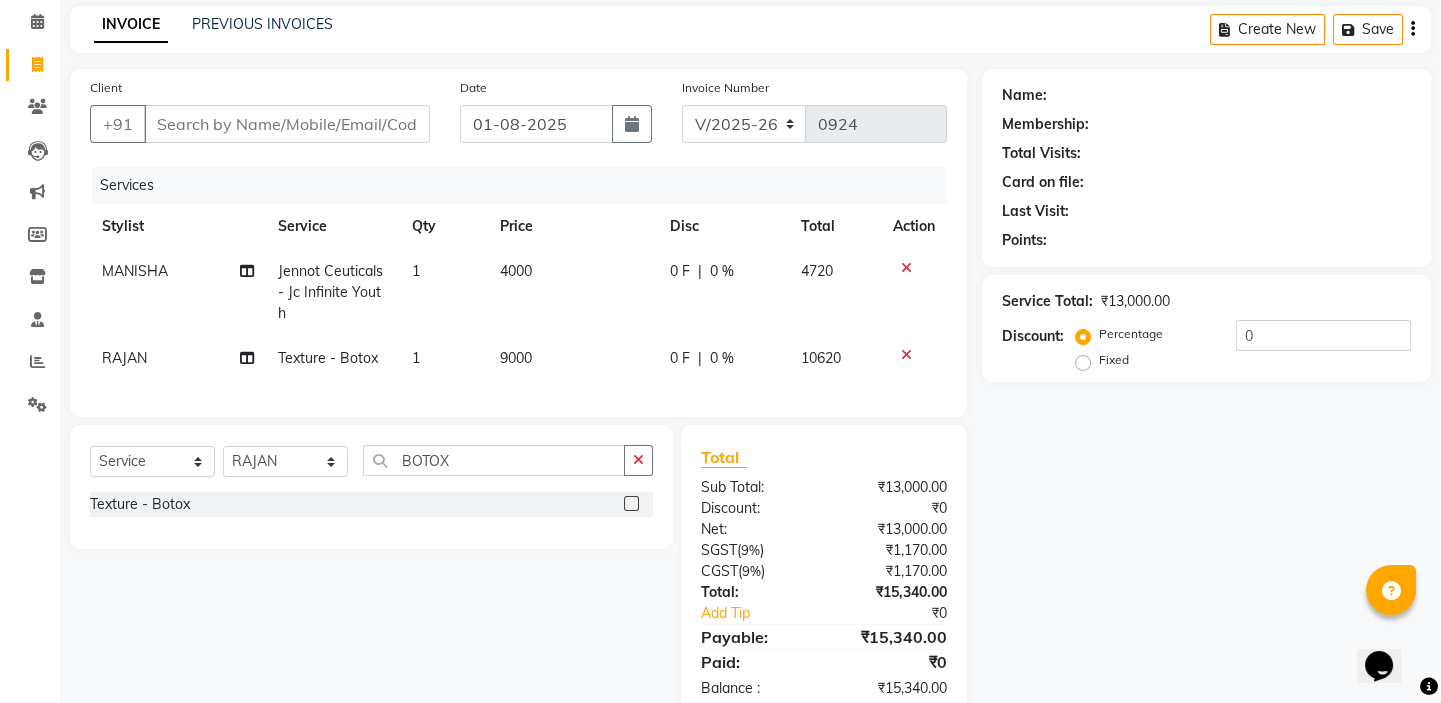 scroll, scrollTop: 120, scrollLeft: 0, axis: vertical 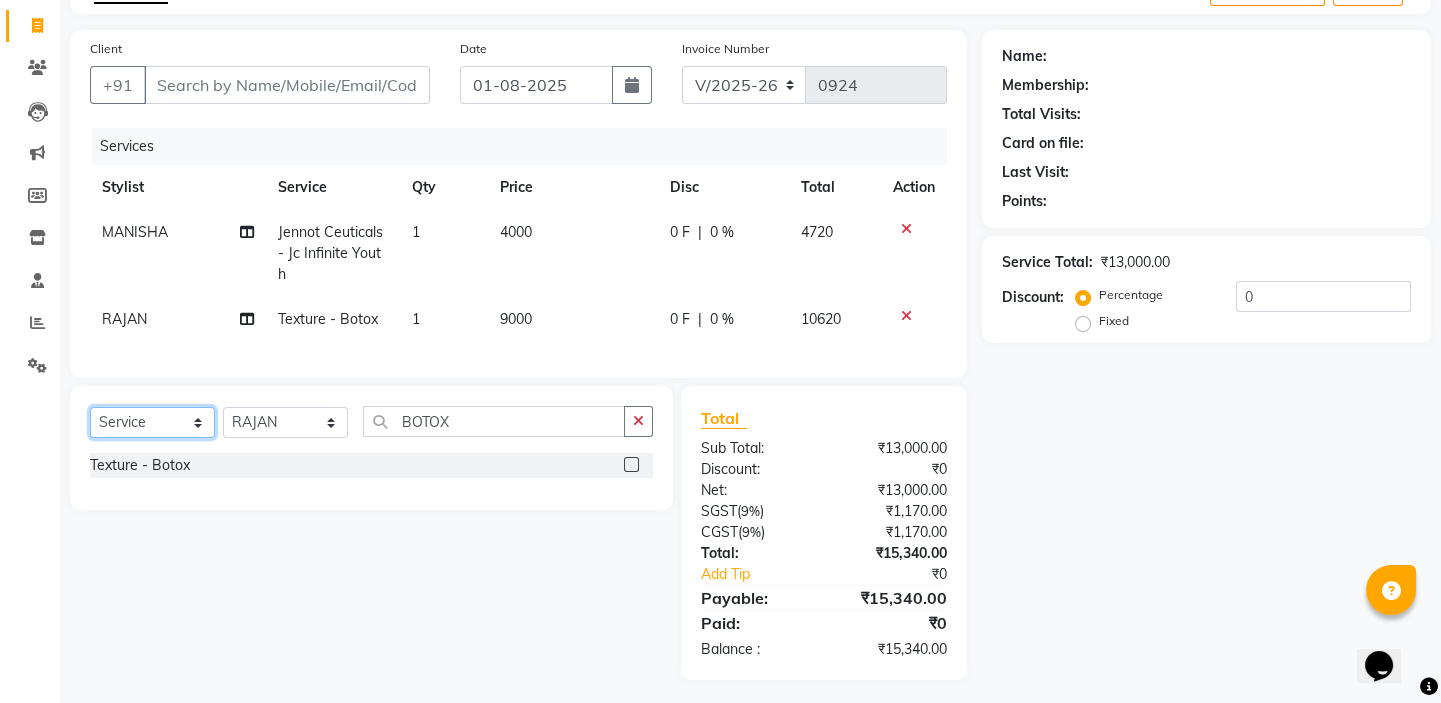 click on "Select  Service  Product  Membership  Package Voucher Prepaid Gift Card" 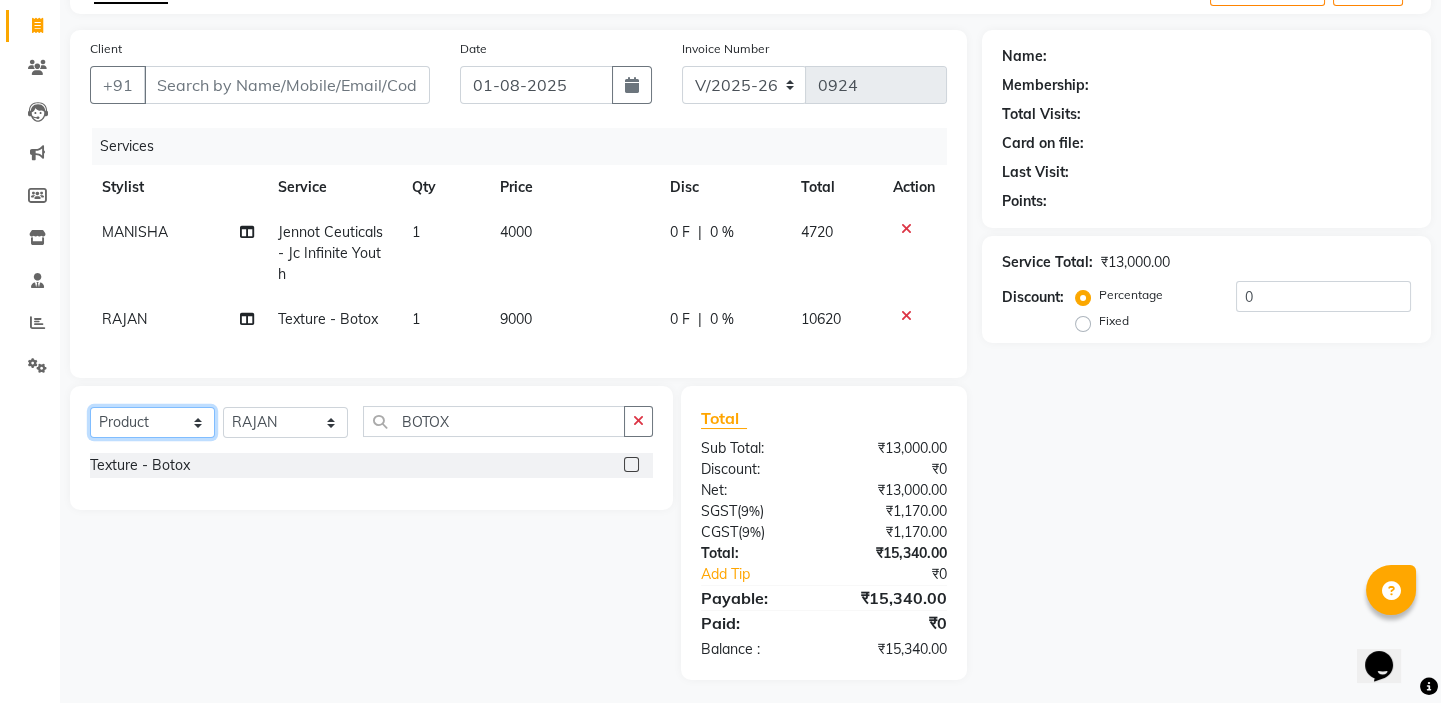 click on "Select  Service  Product  Membership  Package Voucher Prepaid Gift Card" 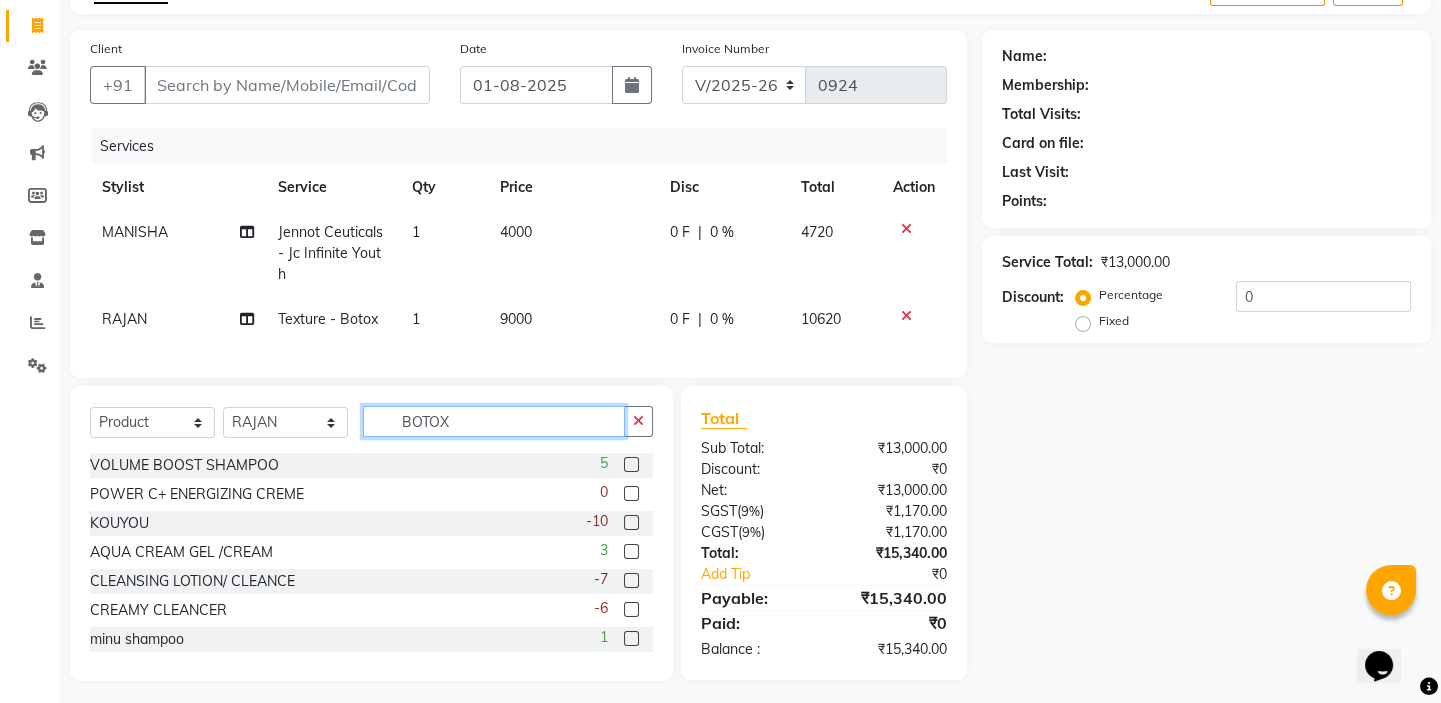 drag, startPoint x: 468, startPoint y: 411, endPoint x: 302, endPoint y: 380, distance: 168.86977 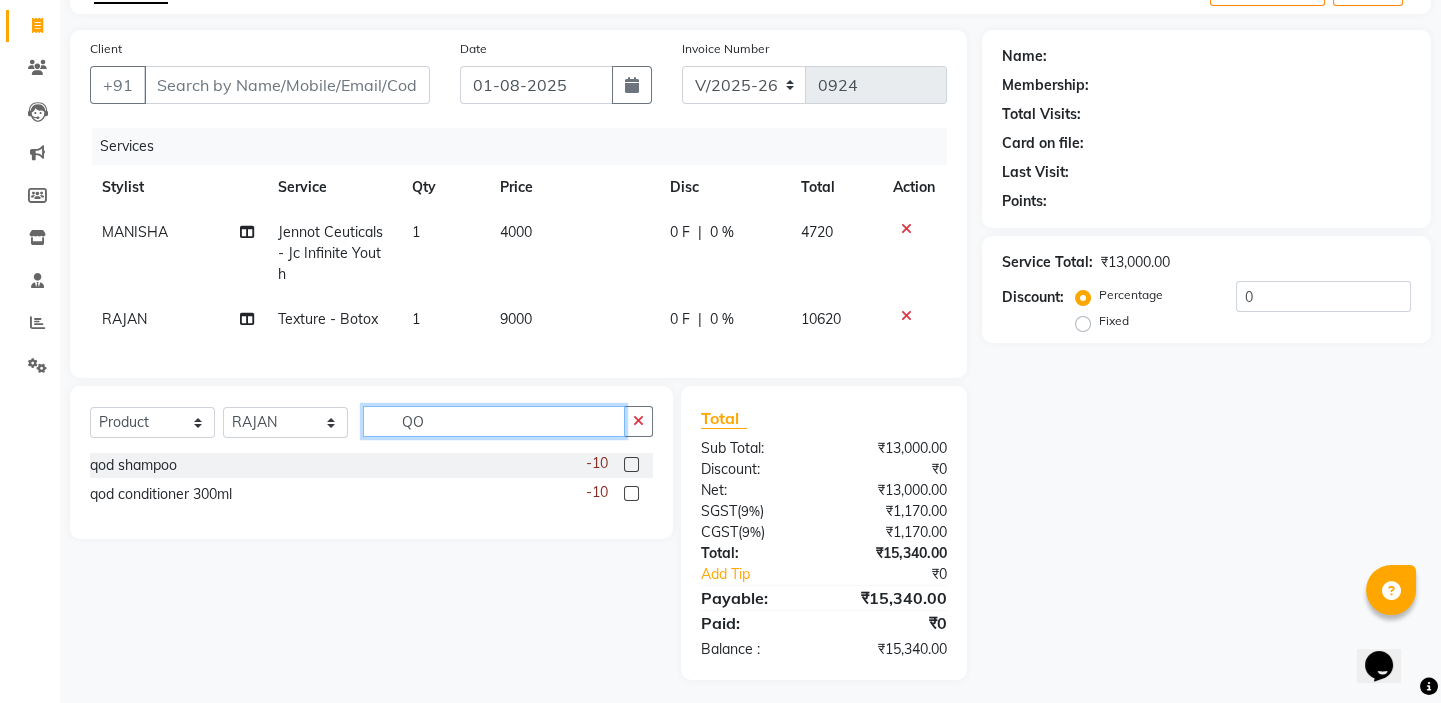 type on "QO" 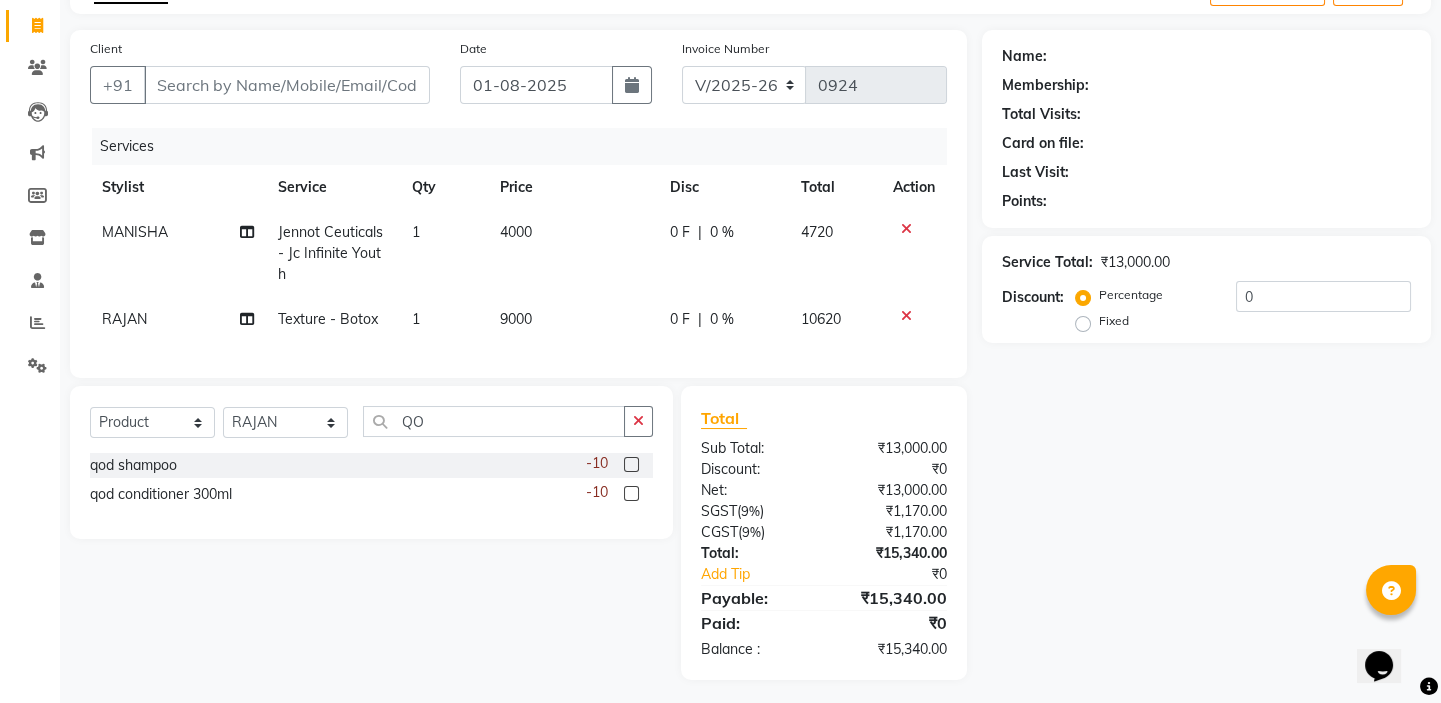 click on "qod shampoo  -10" 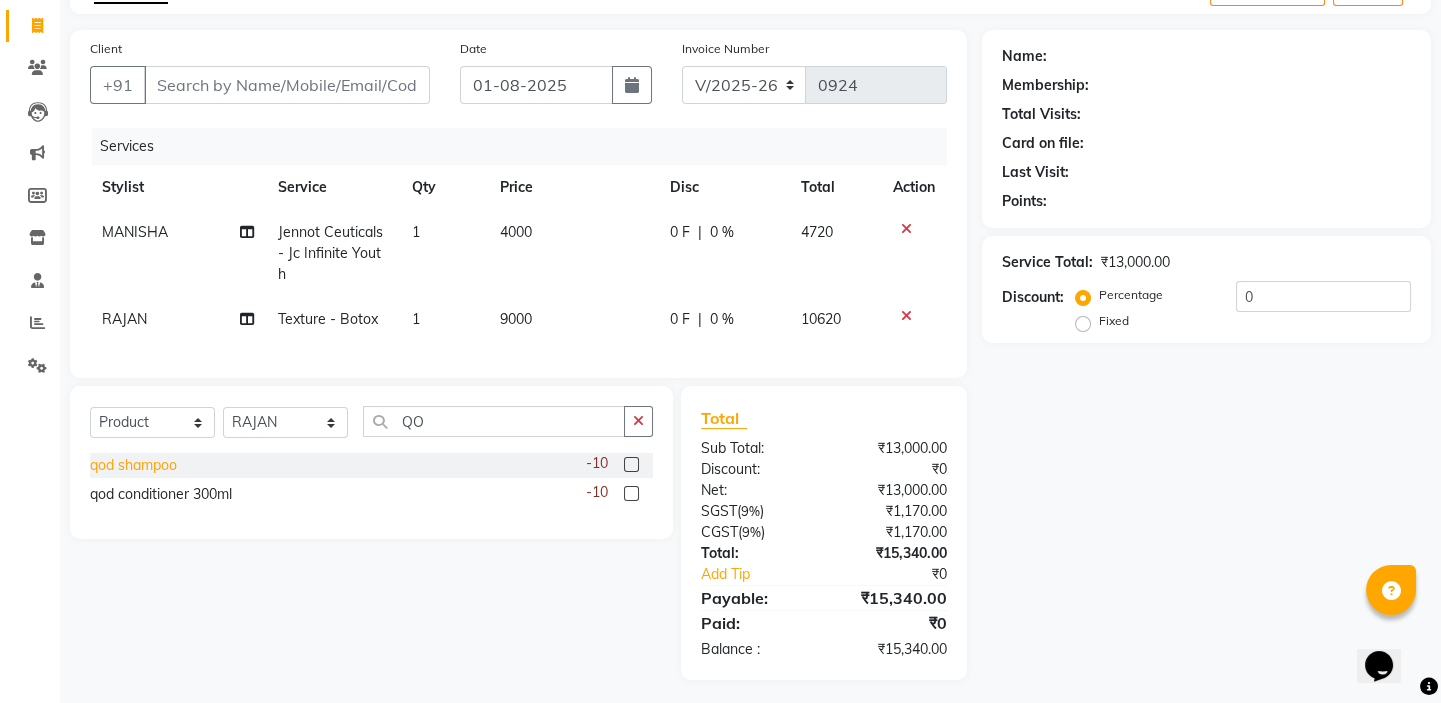 click on "qod shampoo" 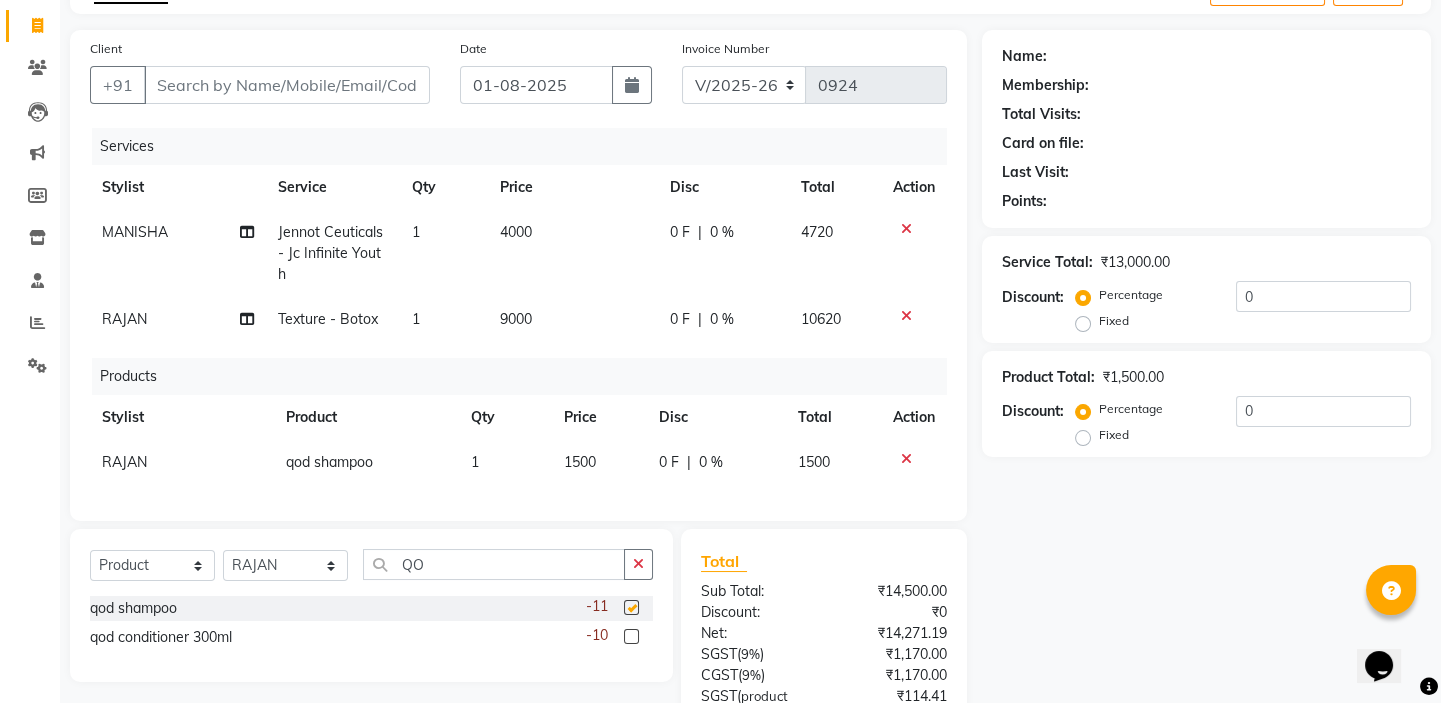 checkbox on "false" 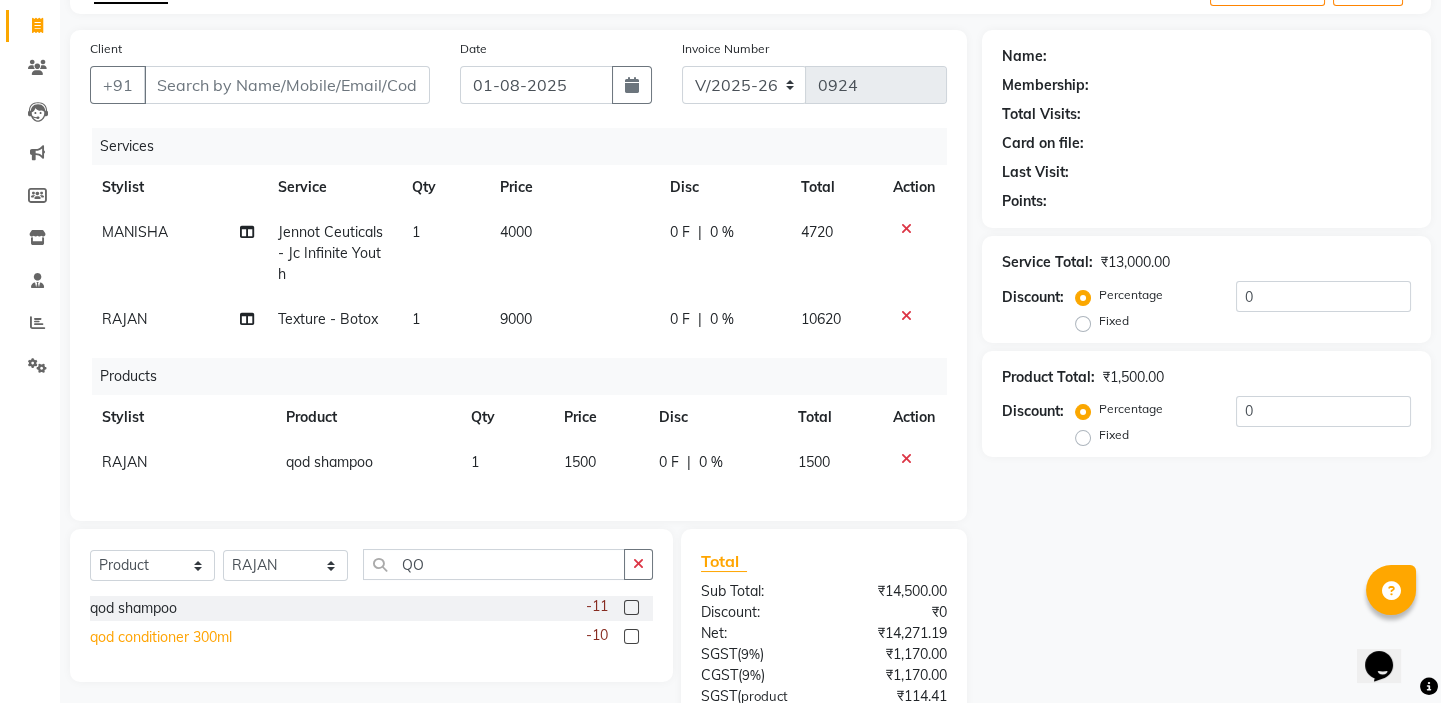 click on "qod conditioner 300ml" 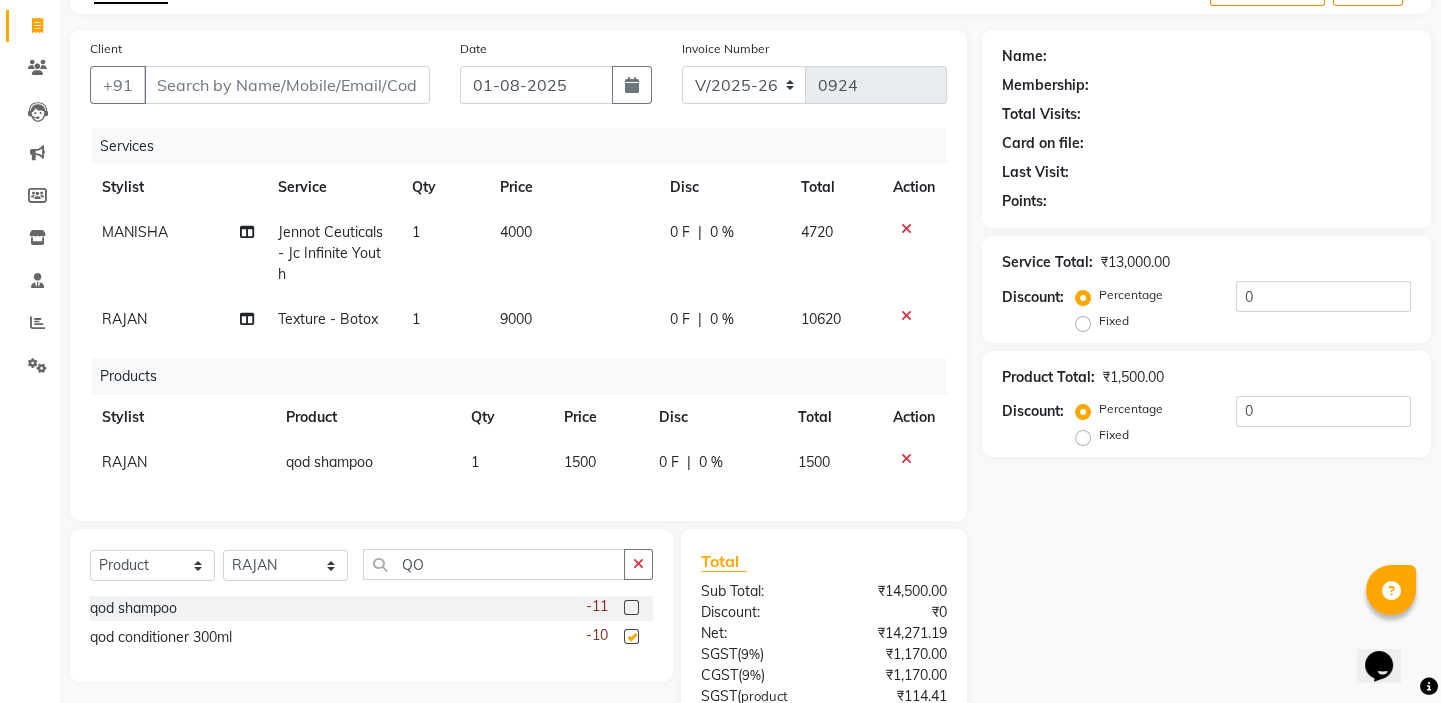 checkbox on "false" 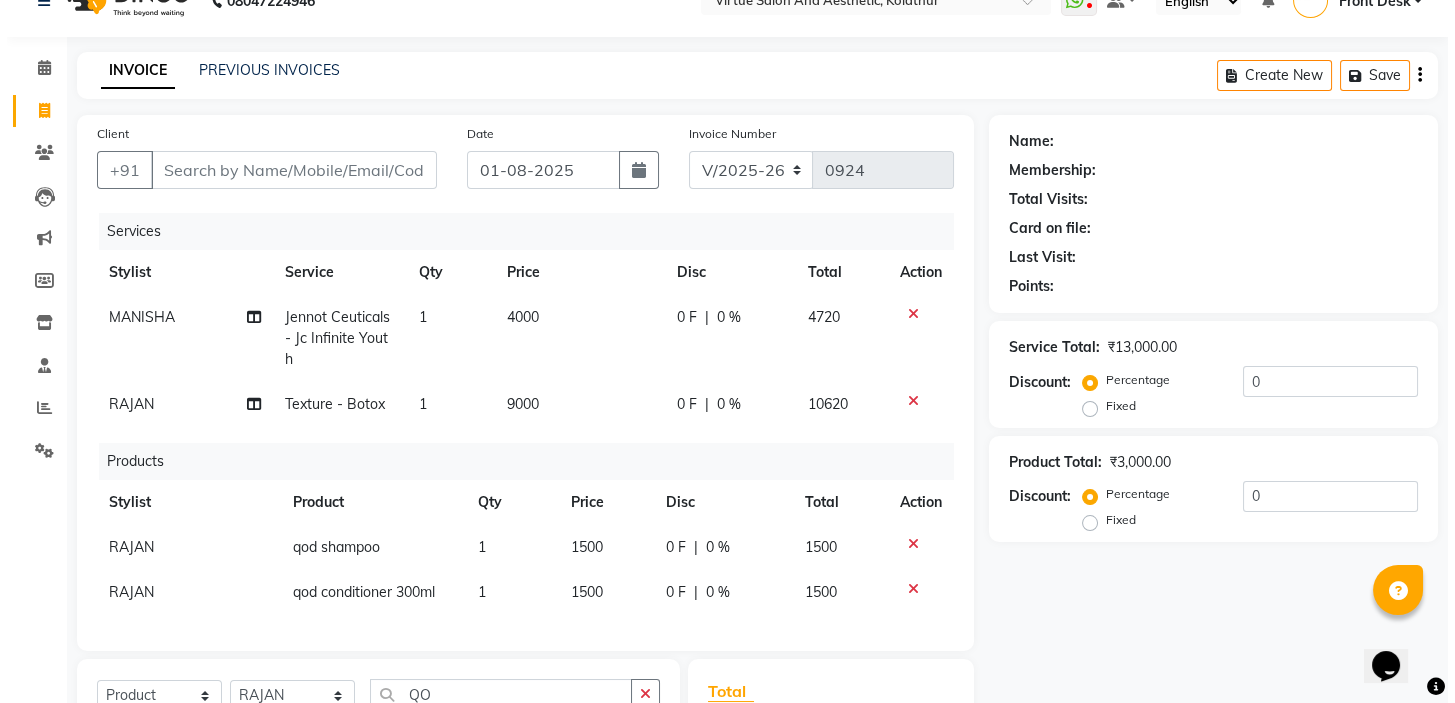 scroll, scrollTop: 0, scrollLeft: 0, axis: both 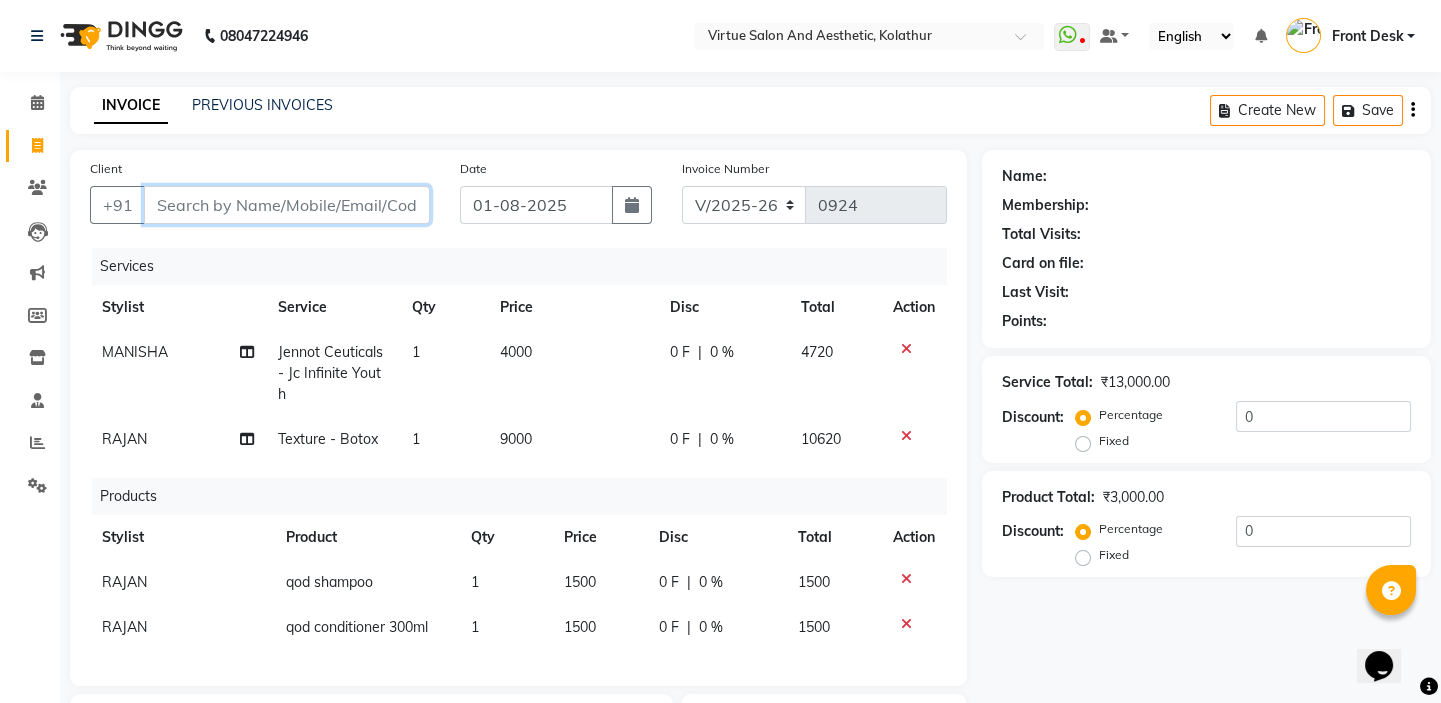 click on "Client" at bounding box center (287, 205) 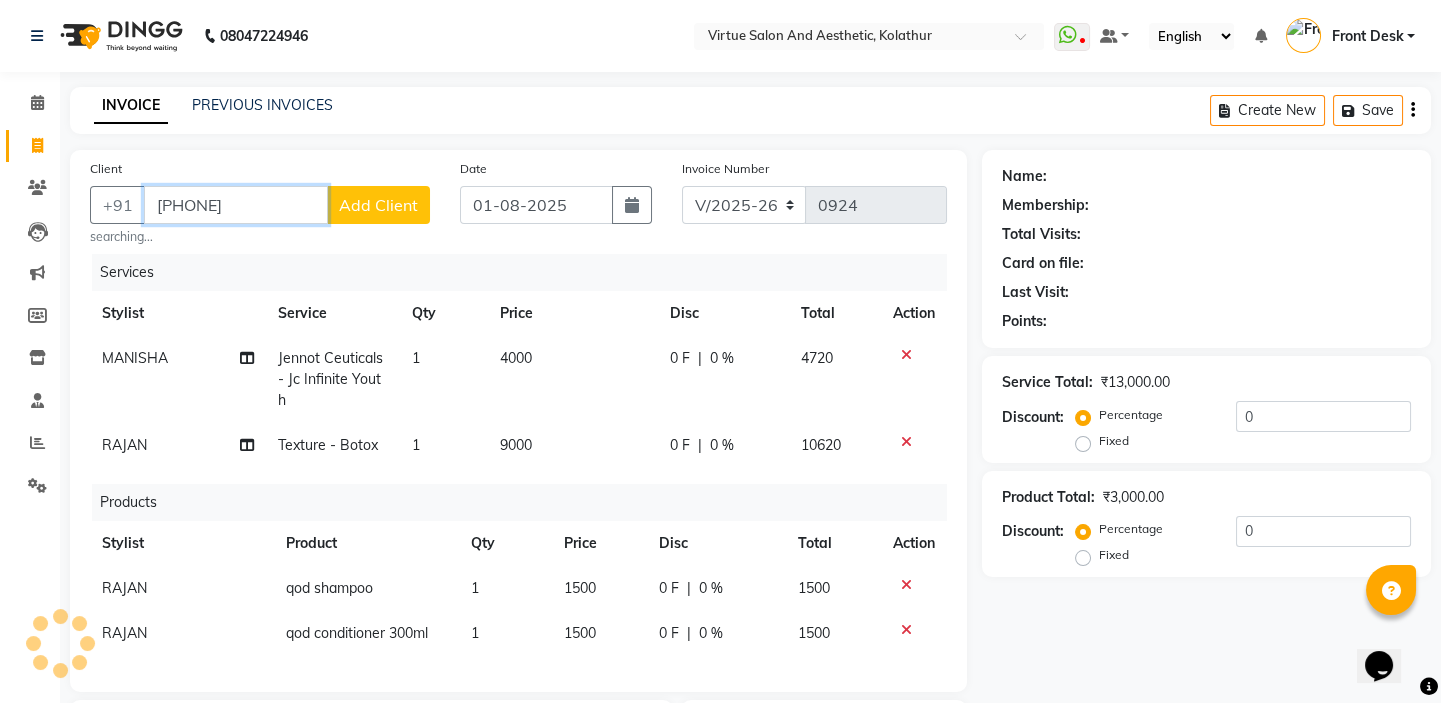 type on "[PHONE]" 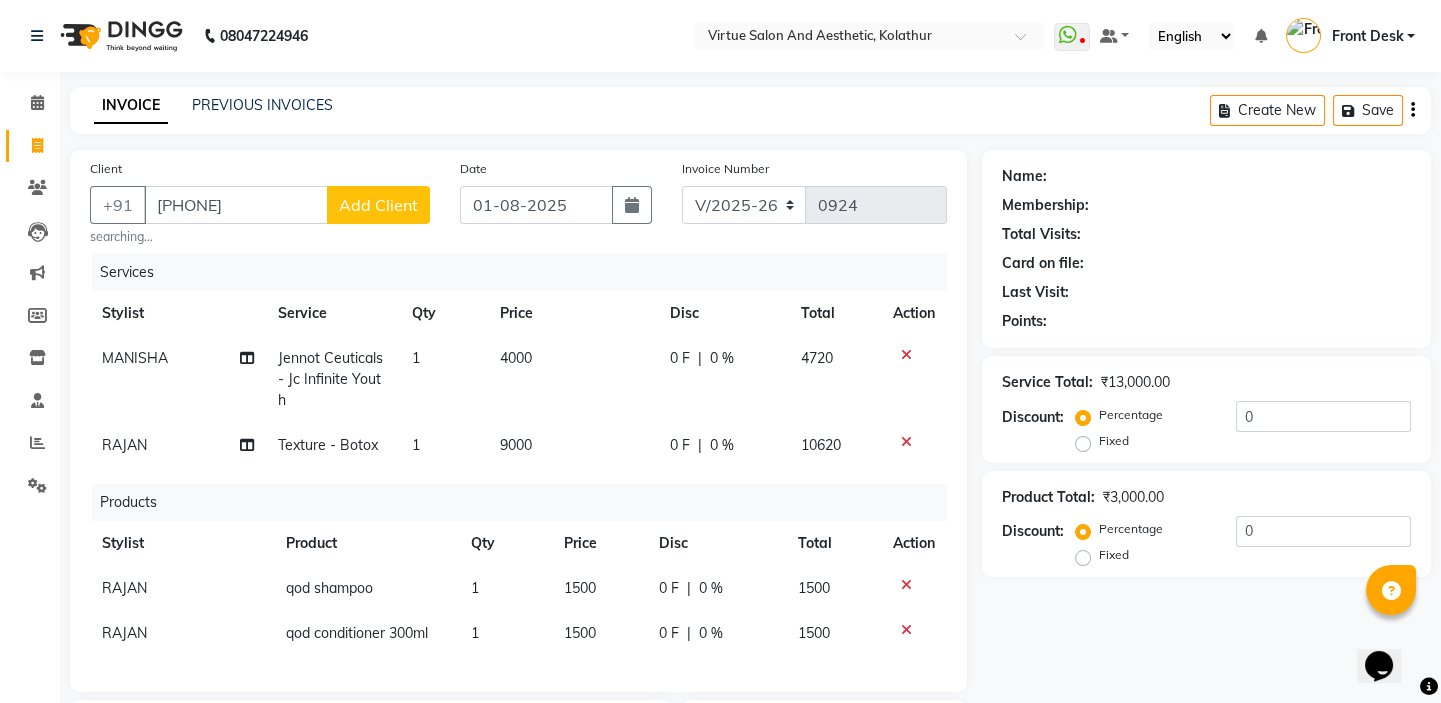 click on "Add Client" 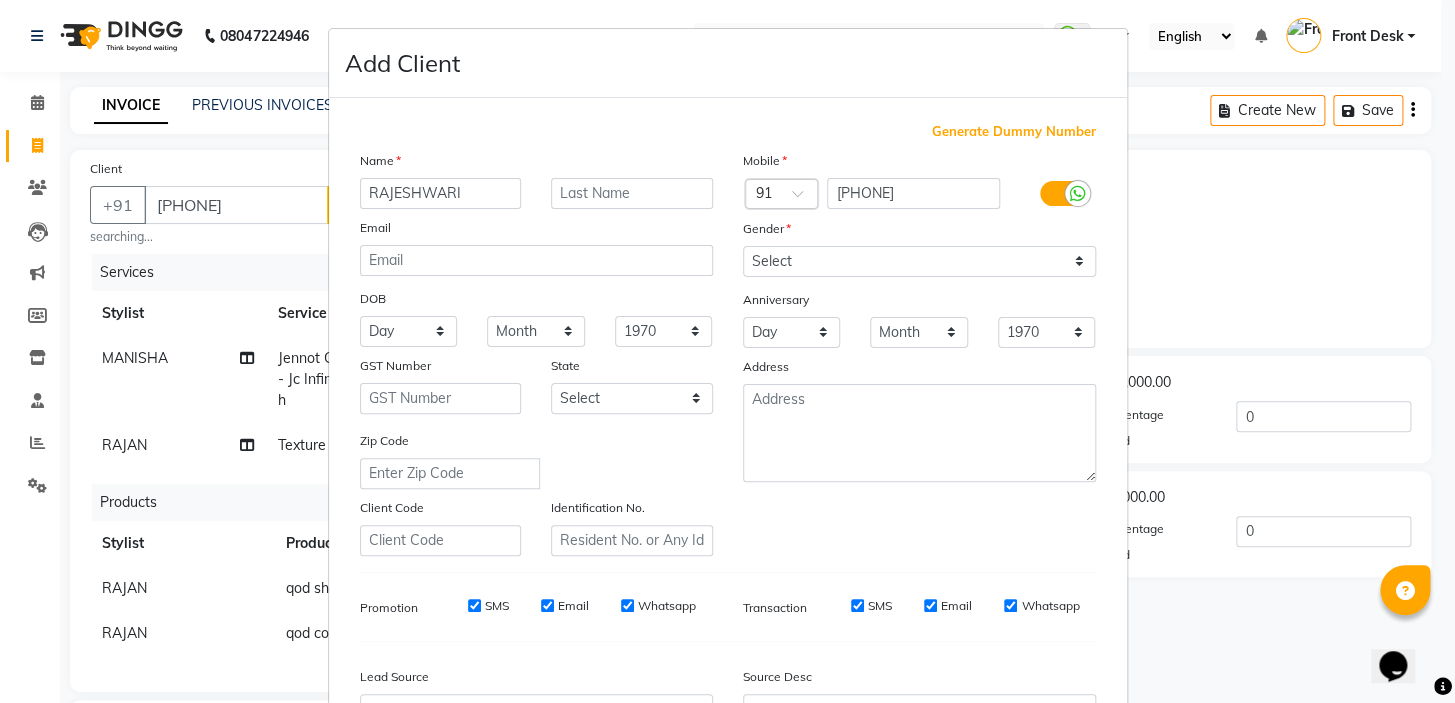 type on "RAJESHWARI" 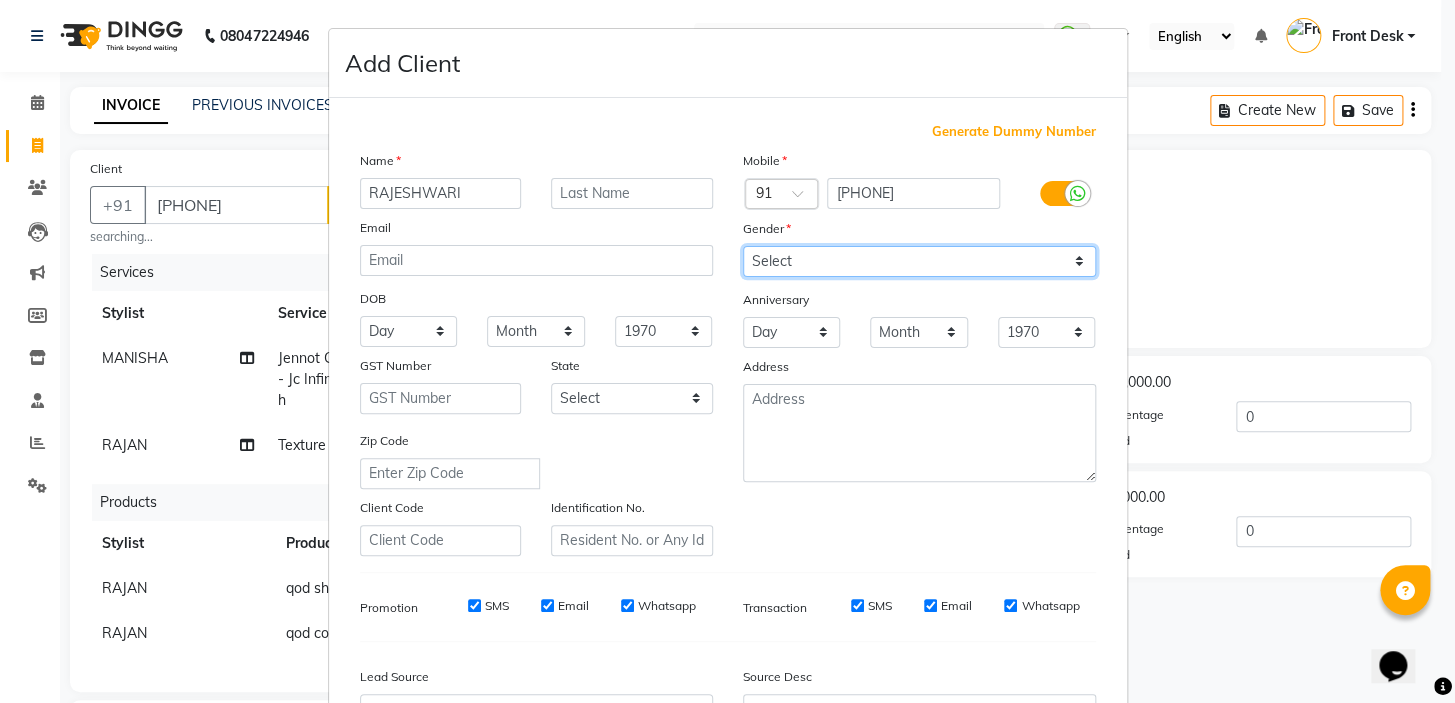 click on "Select Male Female Other Prefer Not To Say" at bounding box center (919, 261) 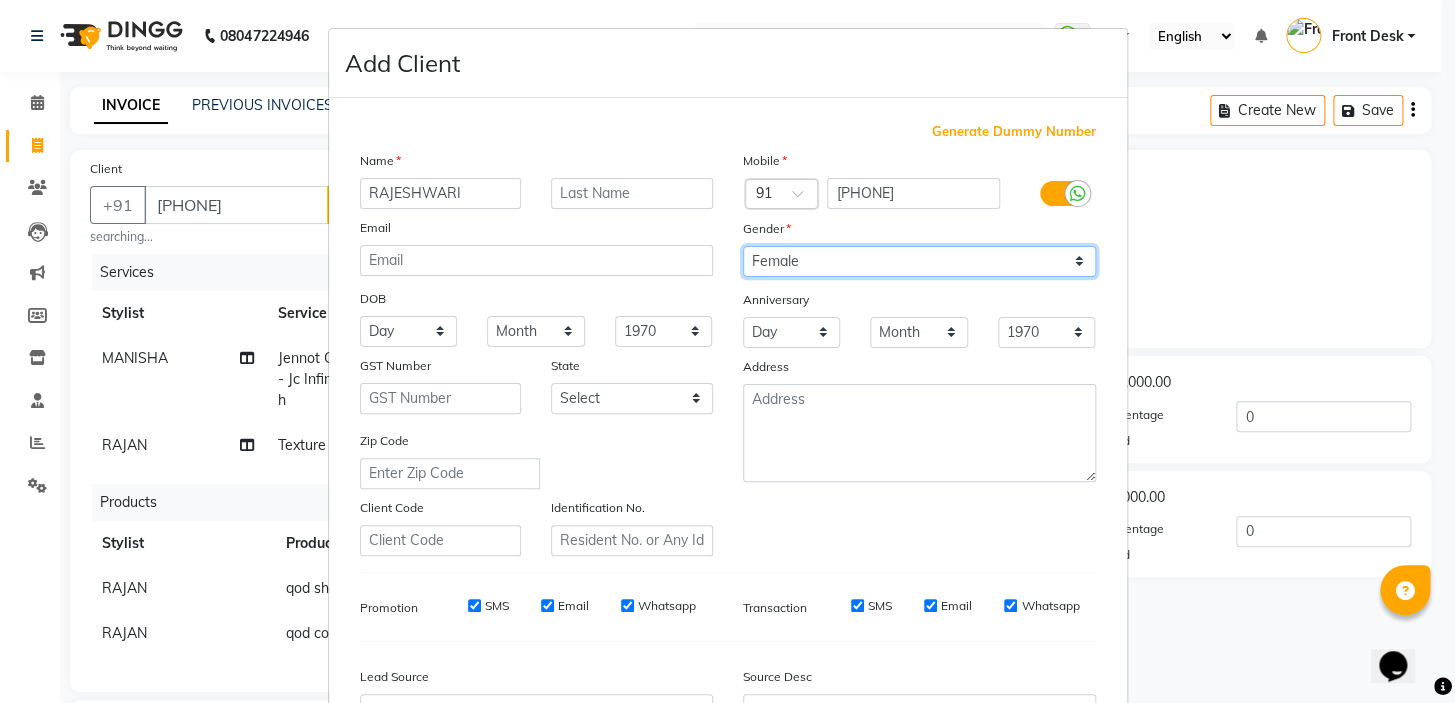 click on "Select Male Female Other Prefer Not To Say" at bounding box center [919, 261] 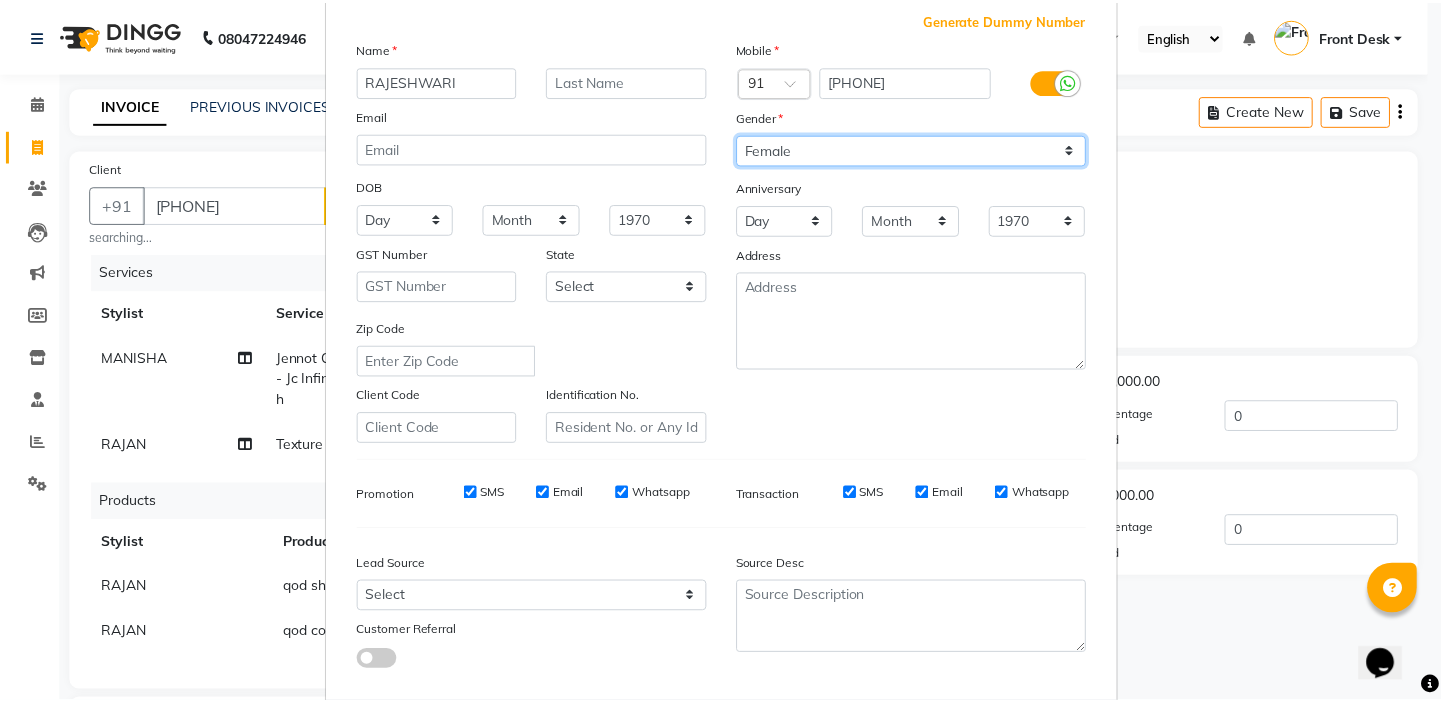 scroll, scrollTop: 226, scrollLeft: 0, axis: vertical 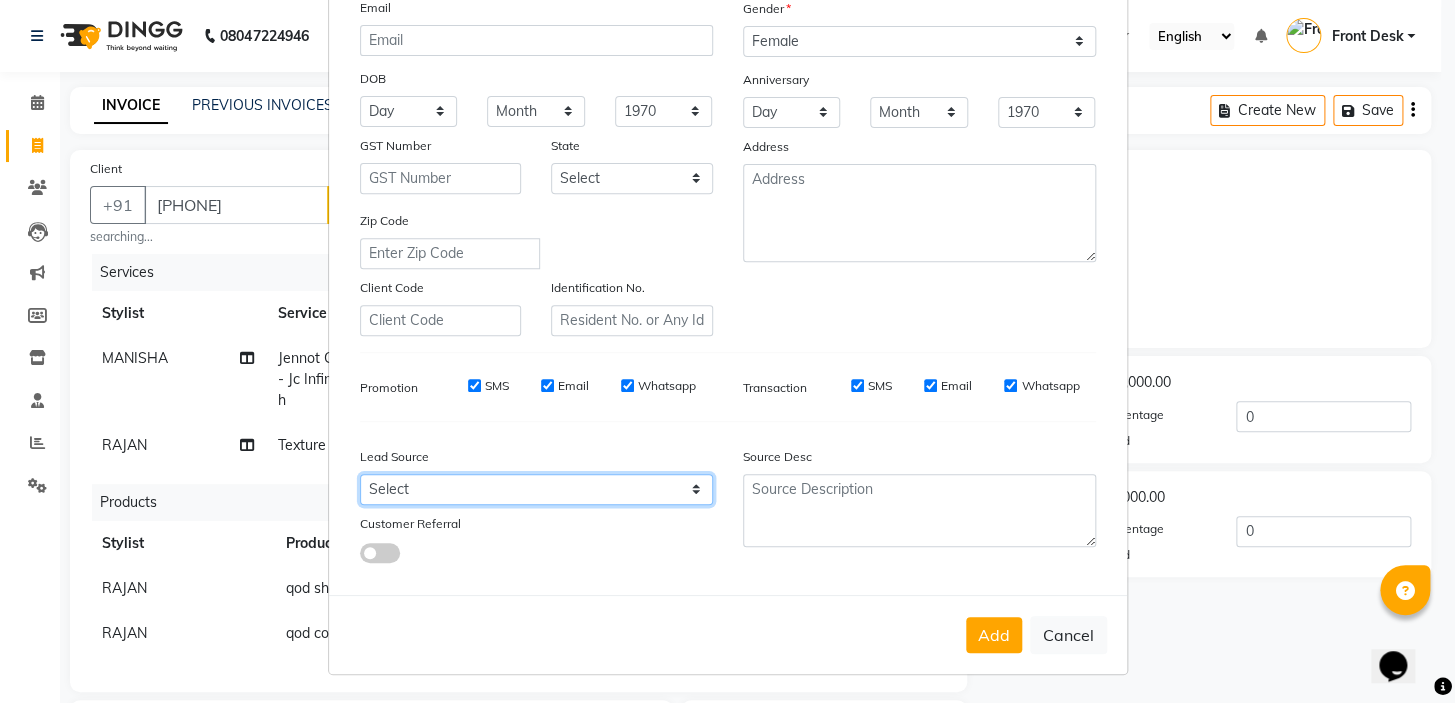 click on "Select Walk-in Referral Internet Friend Word of Mouth Advertisement Facebook JustDial Google Other" at bounding box center [536, 489] 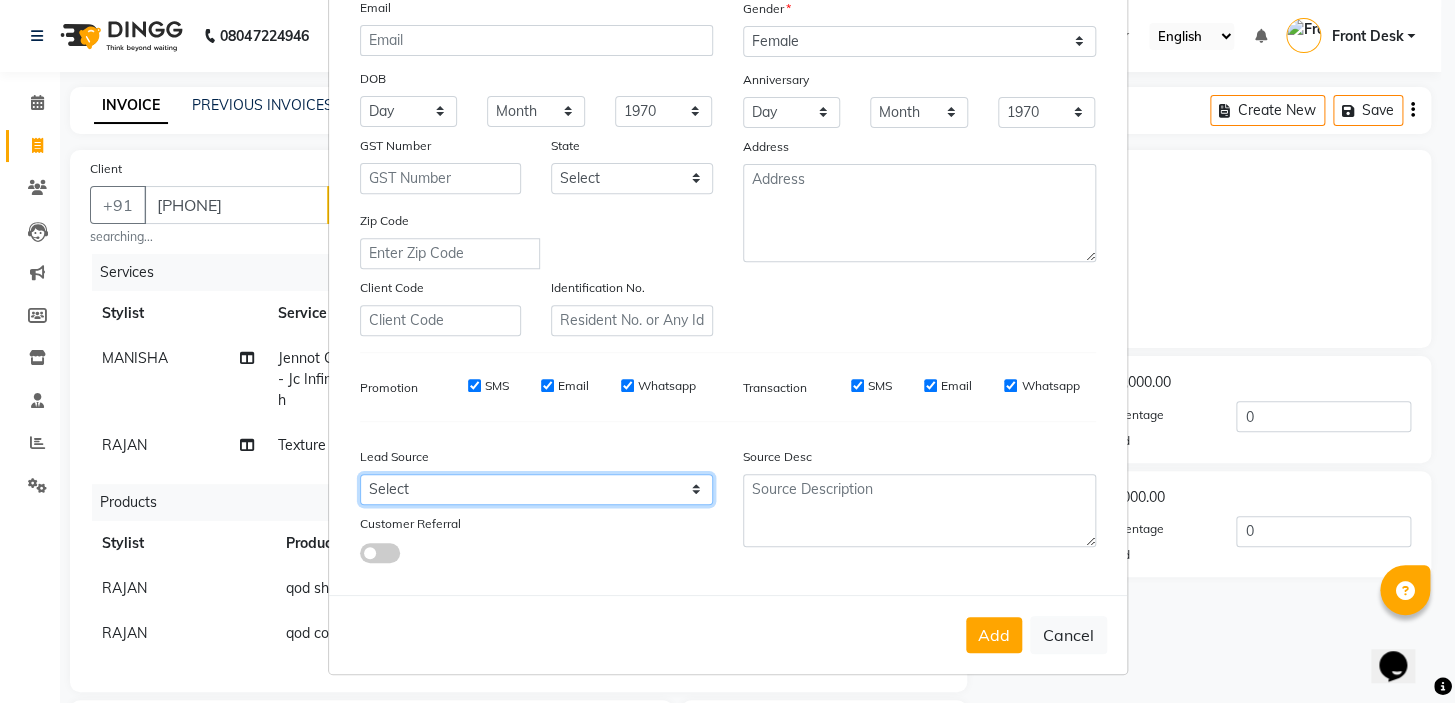 select on "48940" 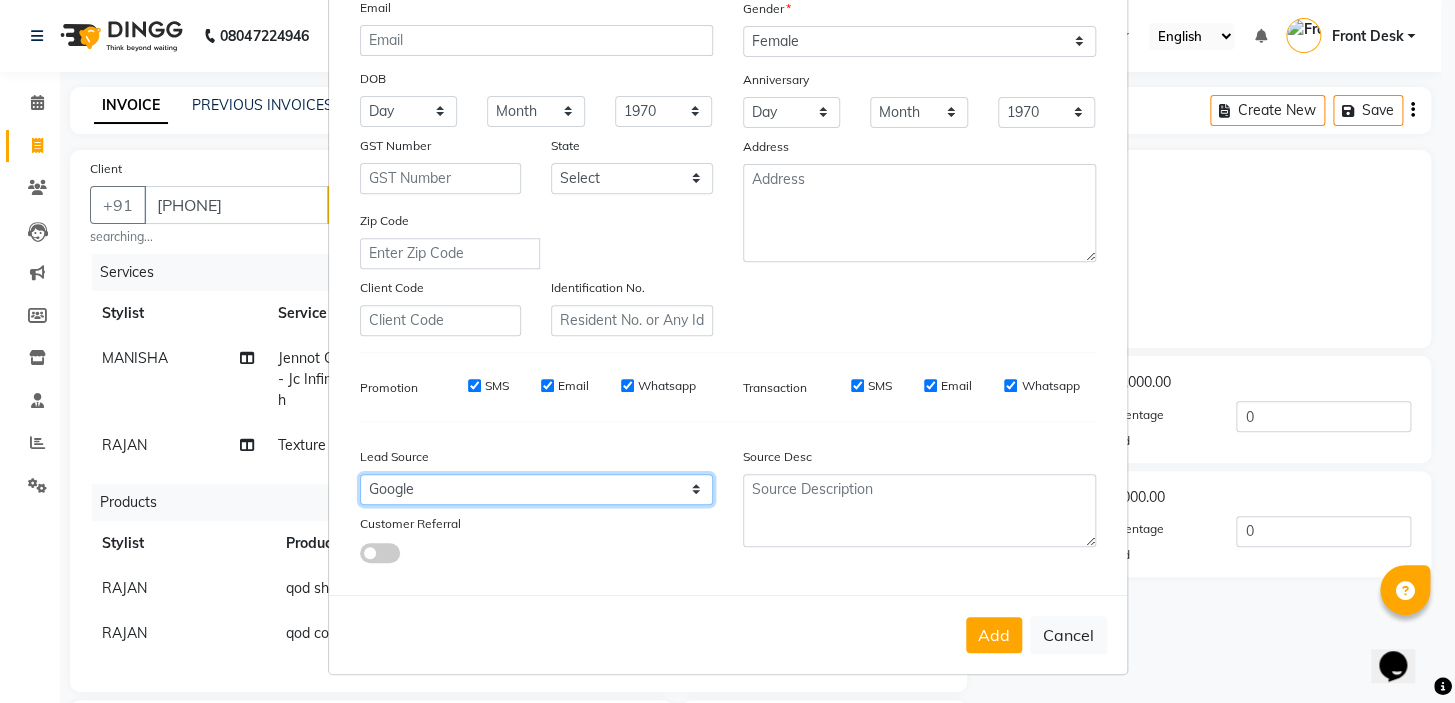 click on "Select Walk-in Referral Internet Friend Word of Mouth Advertisement Facebook JustDial Google Other" at bounding box center [536, 489] 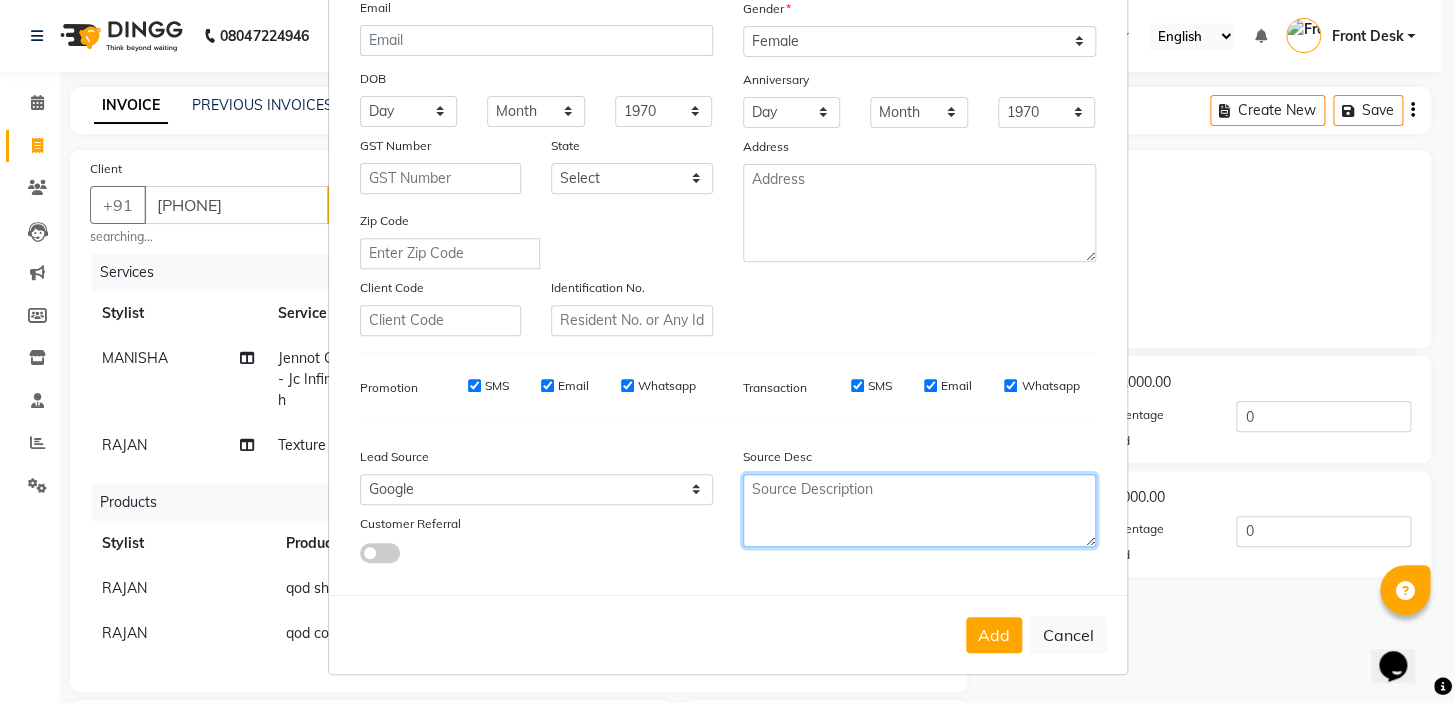 click at bounding box center [919, 510] 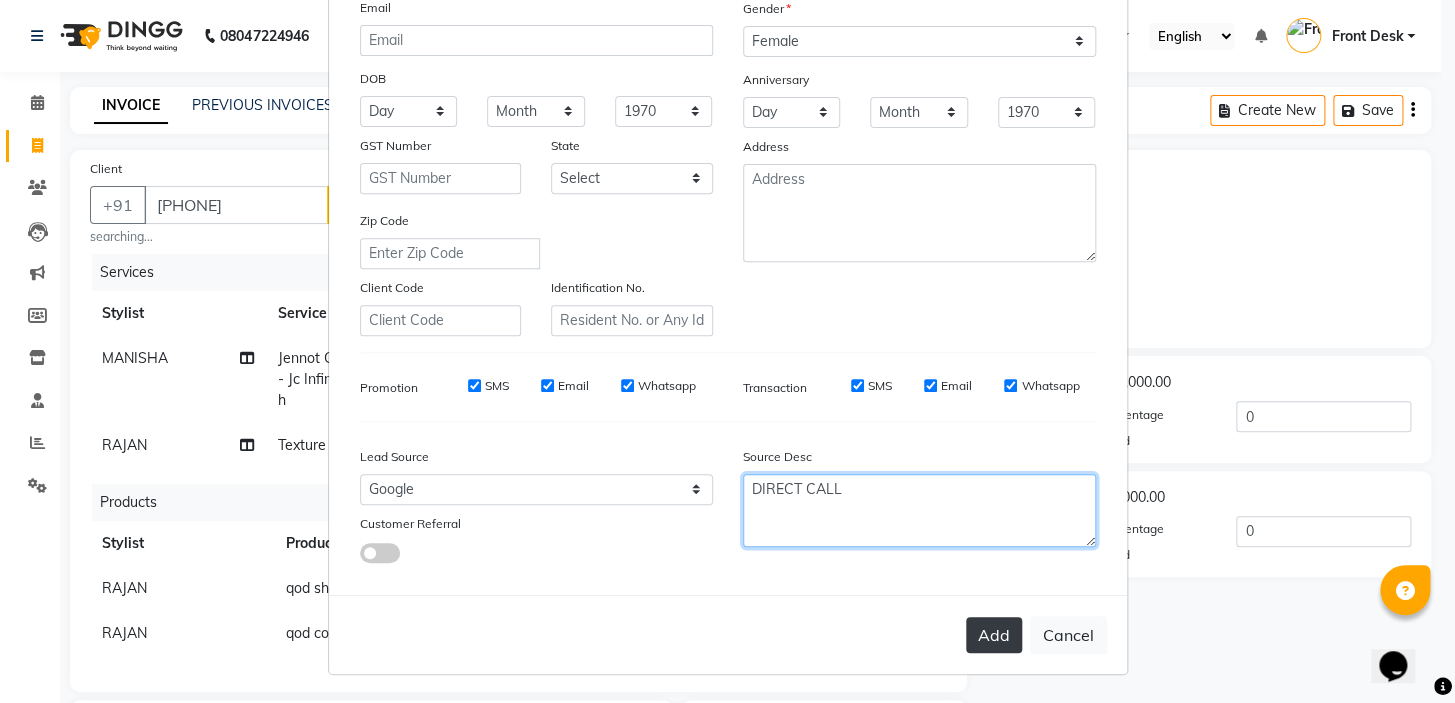 type on "DIRECT CALL" 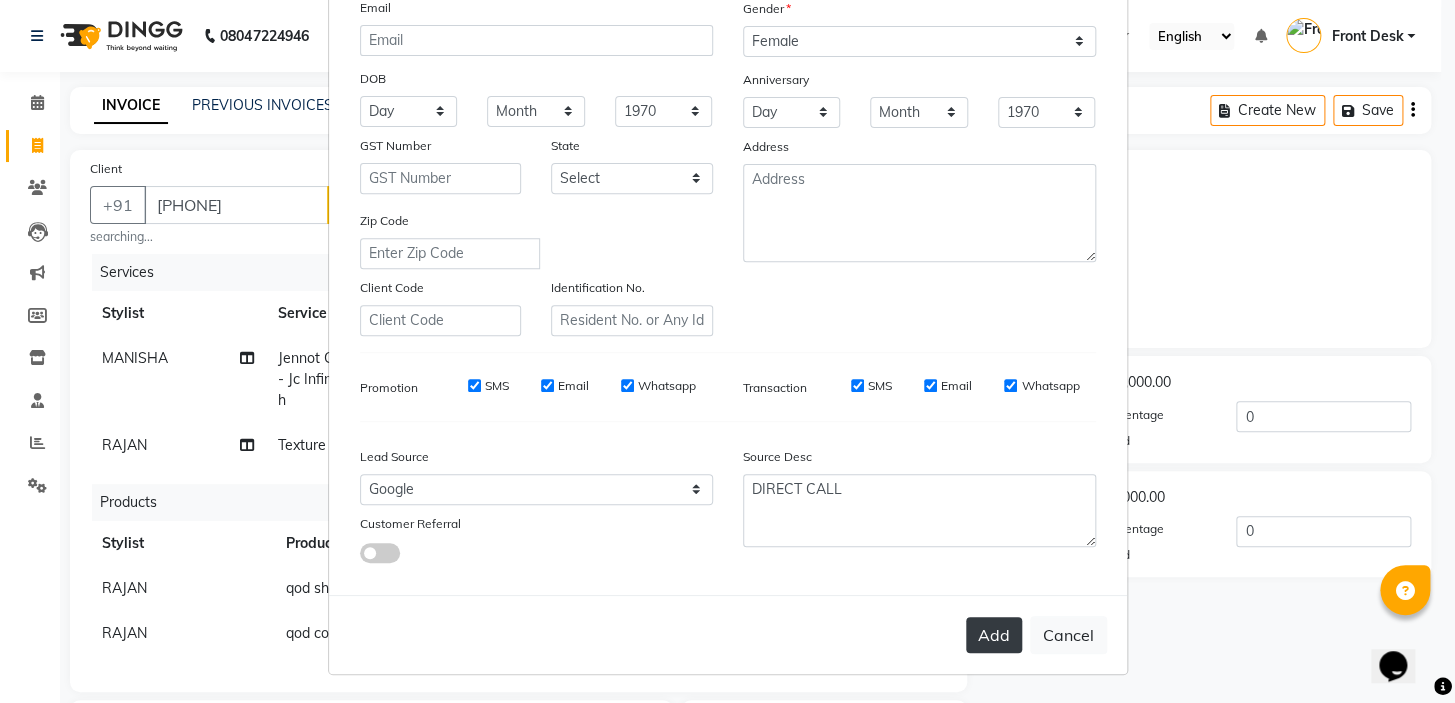 click on "Add" at bounding box center [994, 635] 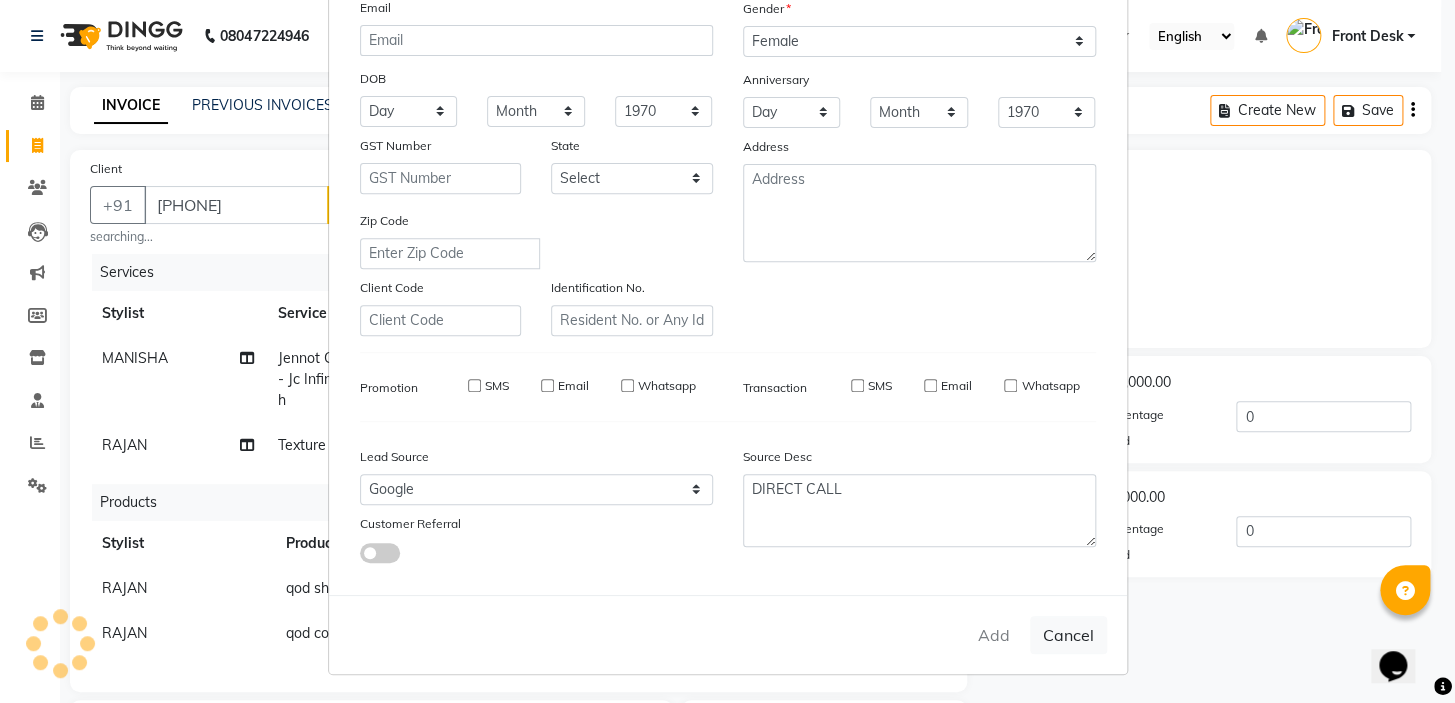 type 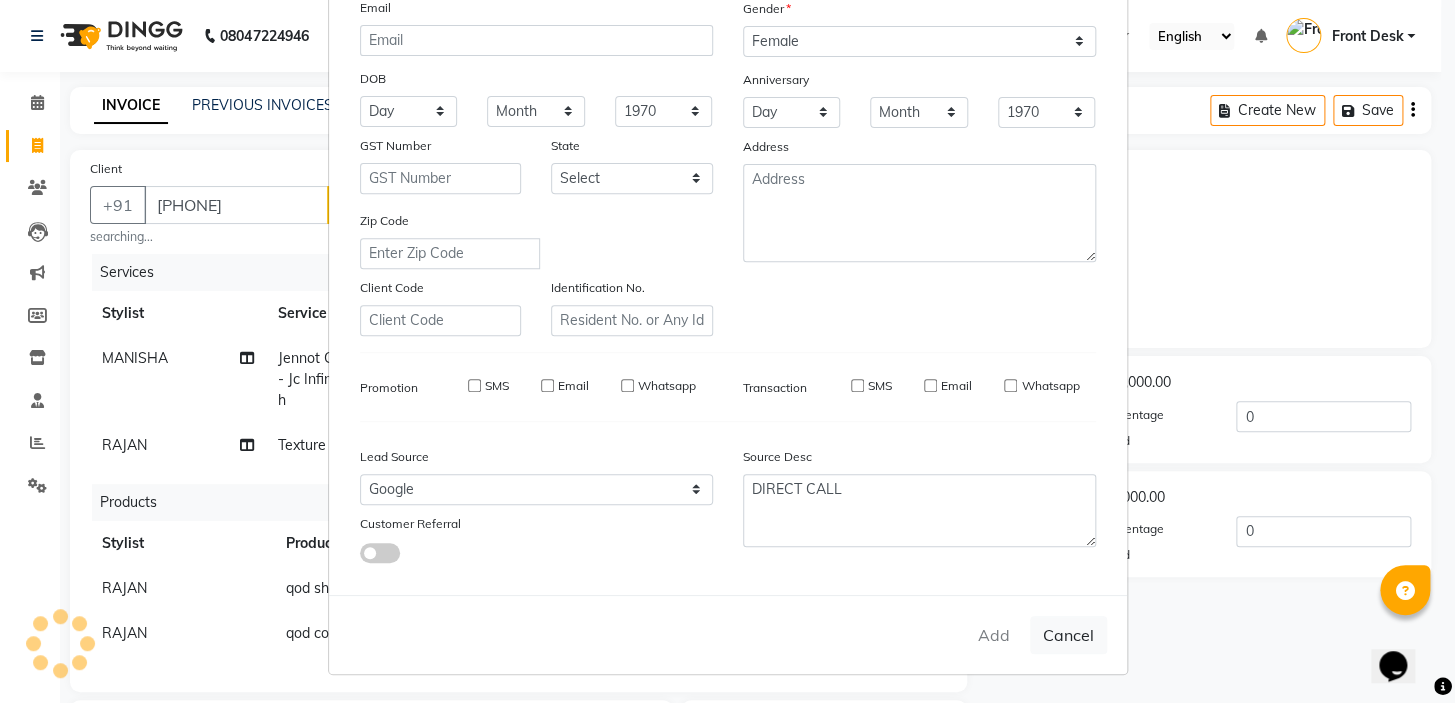 select 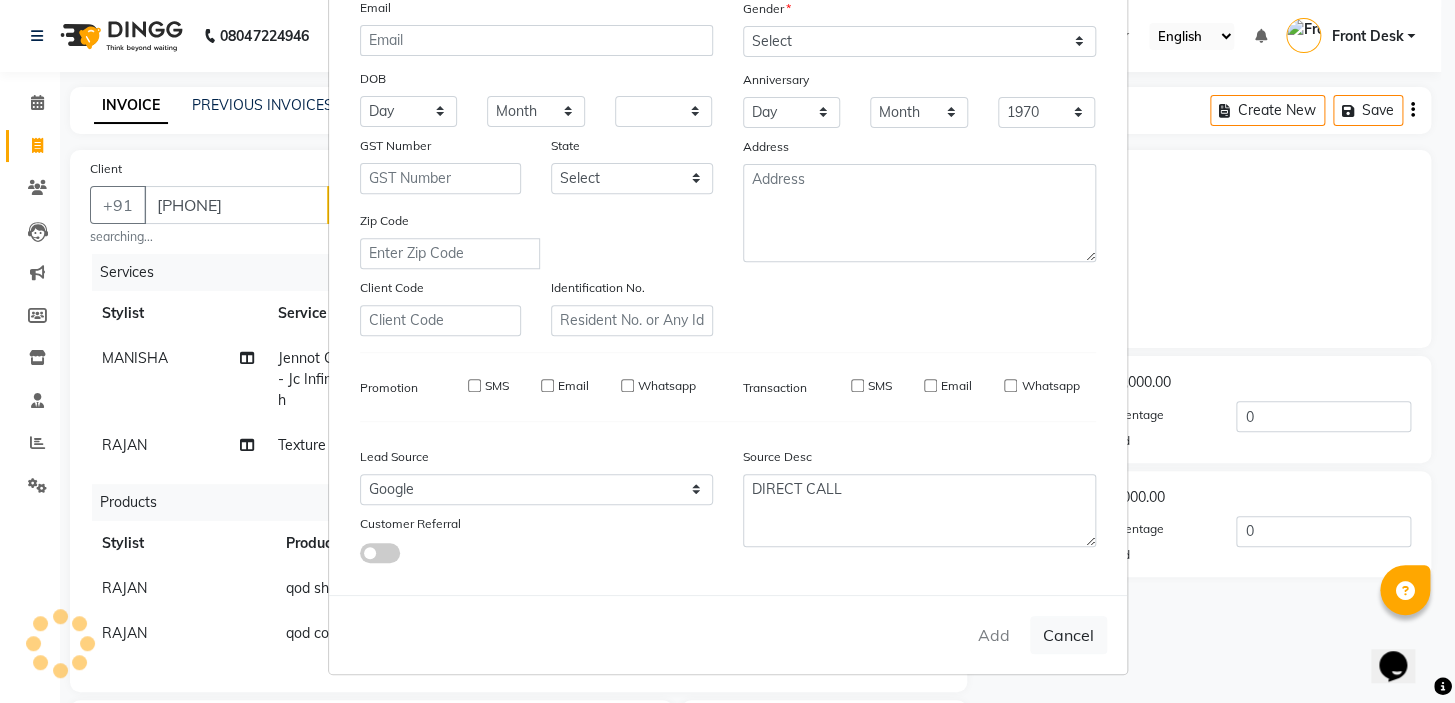 select 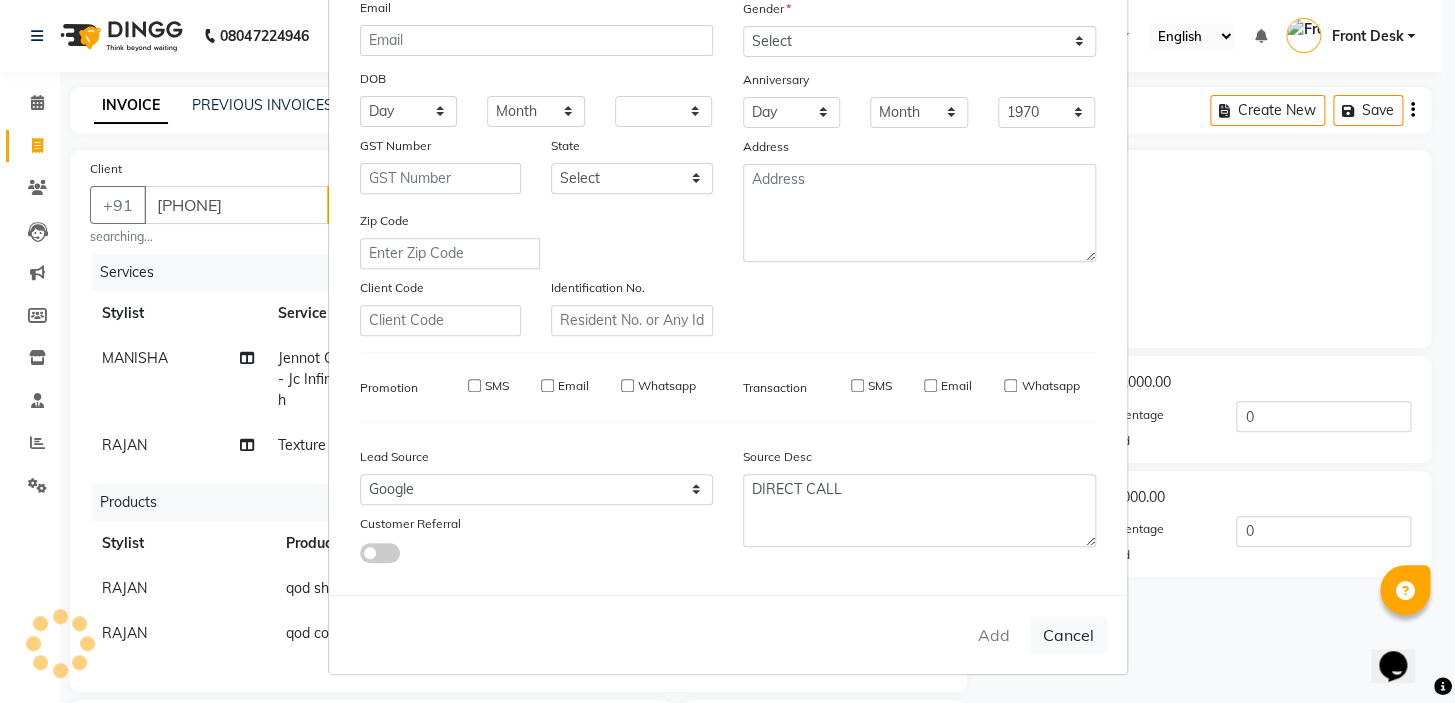 select 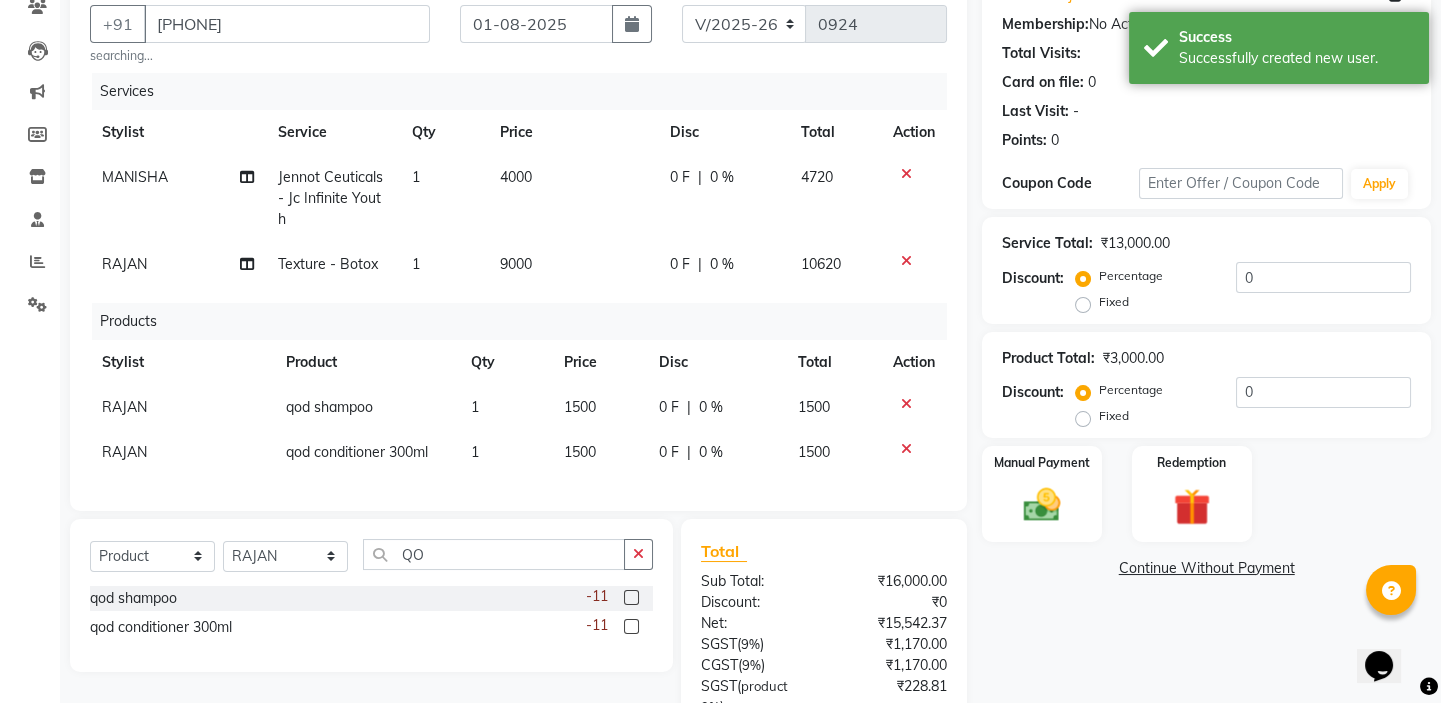 scroll, scrollTop: 0, scrollLeft: 0, axis: both 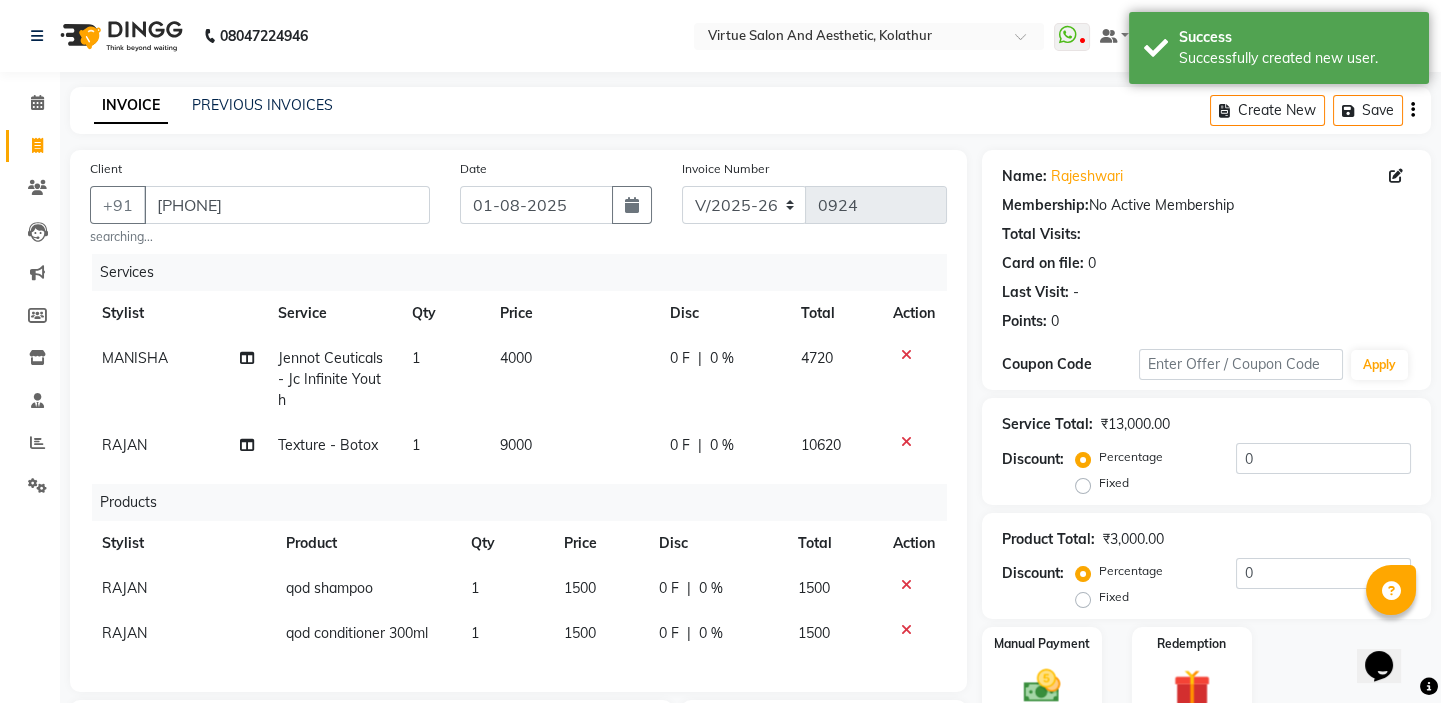 click 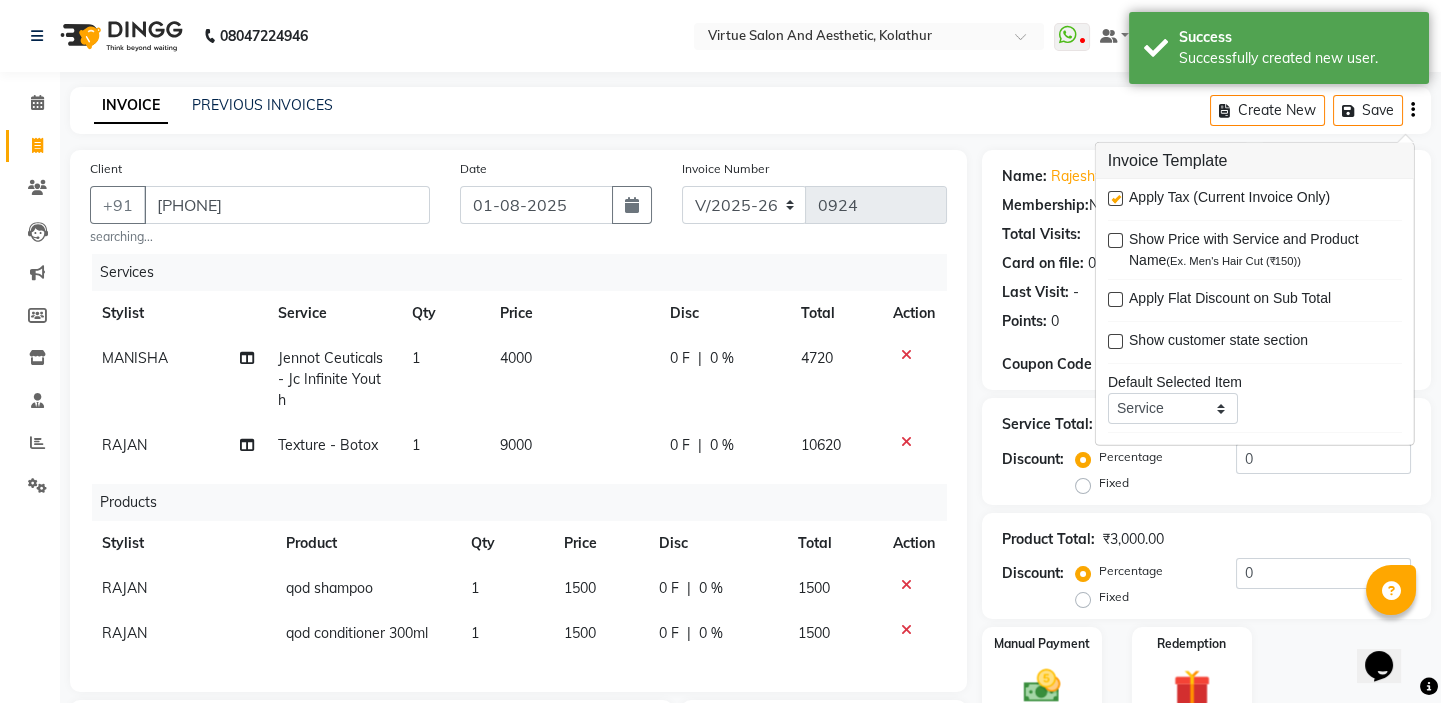 click at bounding box center (1115, 198) 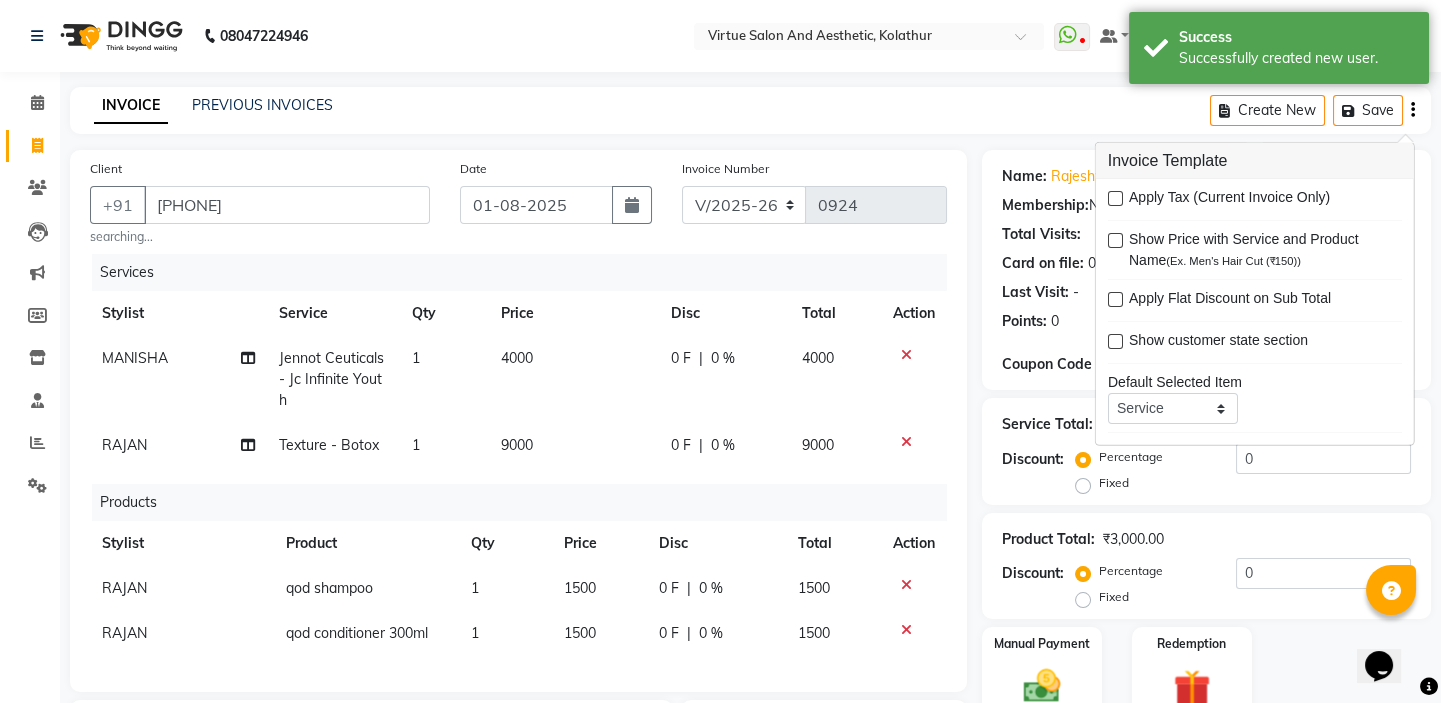 click on "INVOICE PREVIOUS INVOICES Create New   Save" 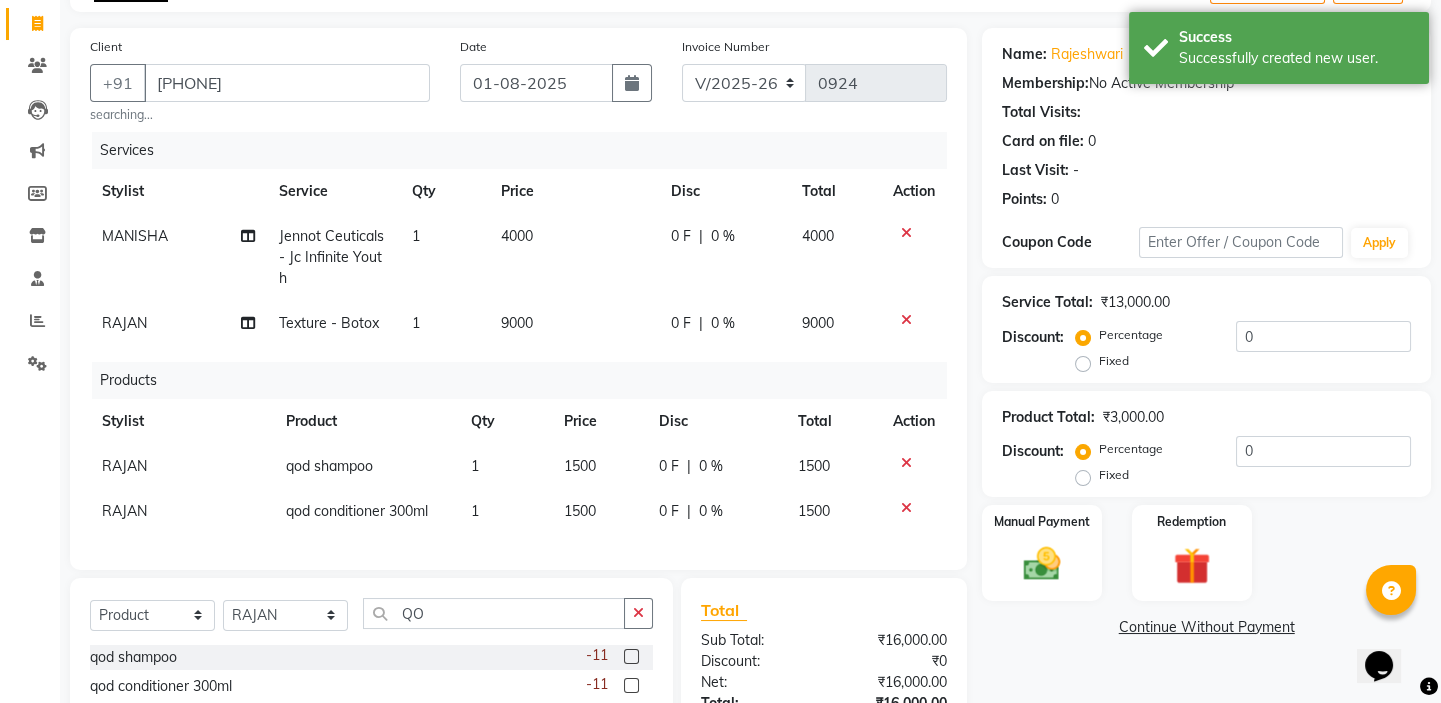 scroll, scrollTop: 181, scrollLeft: 0, axis: vertical 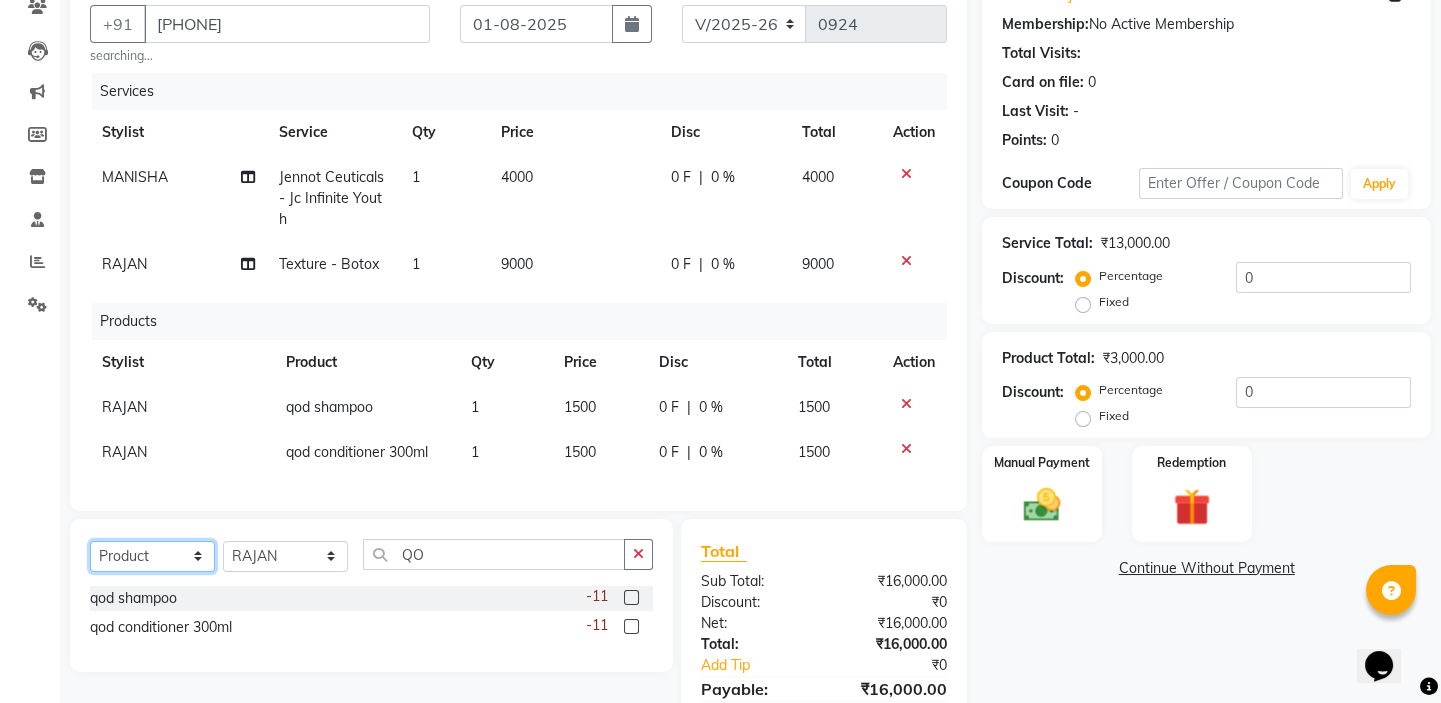 click on "Select  Service  Product  Membership  Package Voucher Prepaid Gift Card" 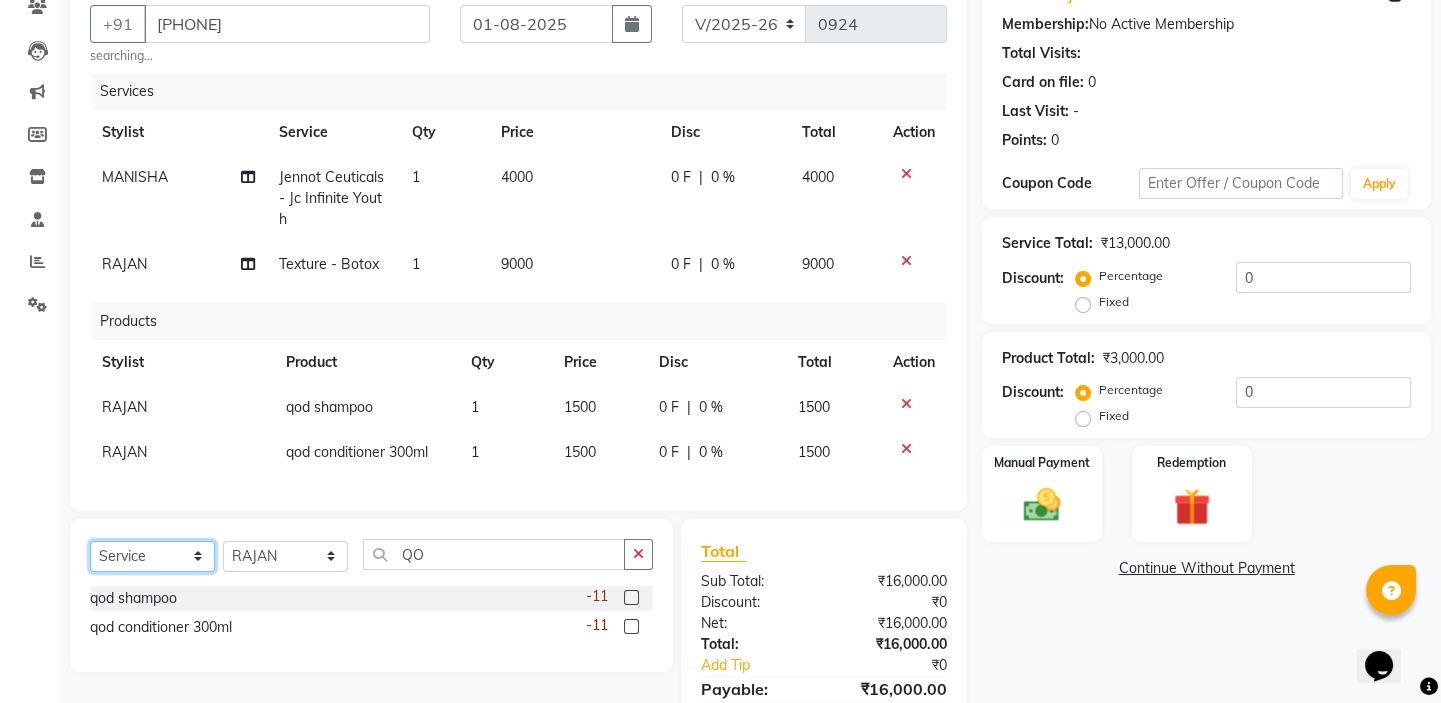 click on "Select  Service  Product  Membership  Package Voucher Prepaid Gift Card" 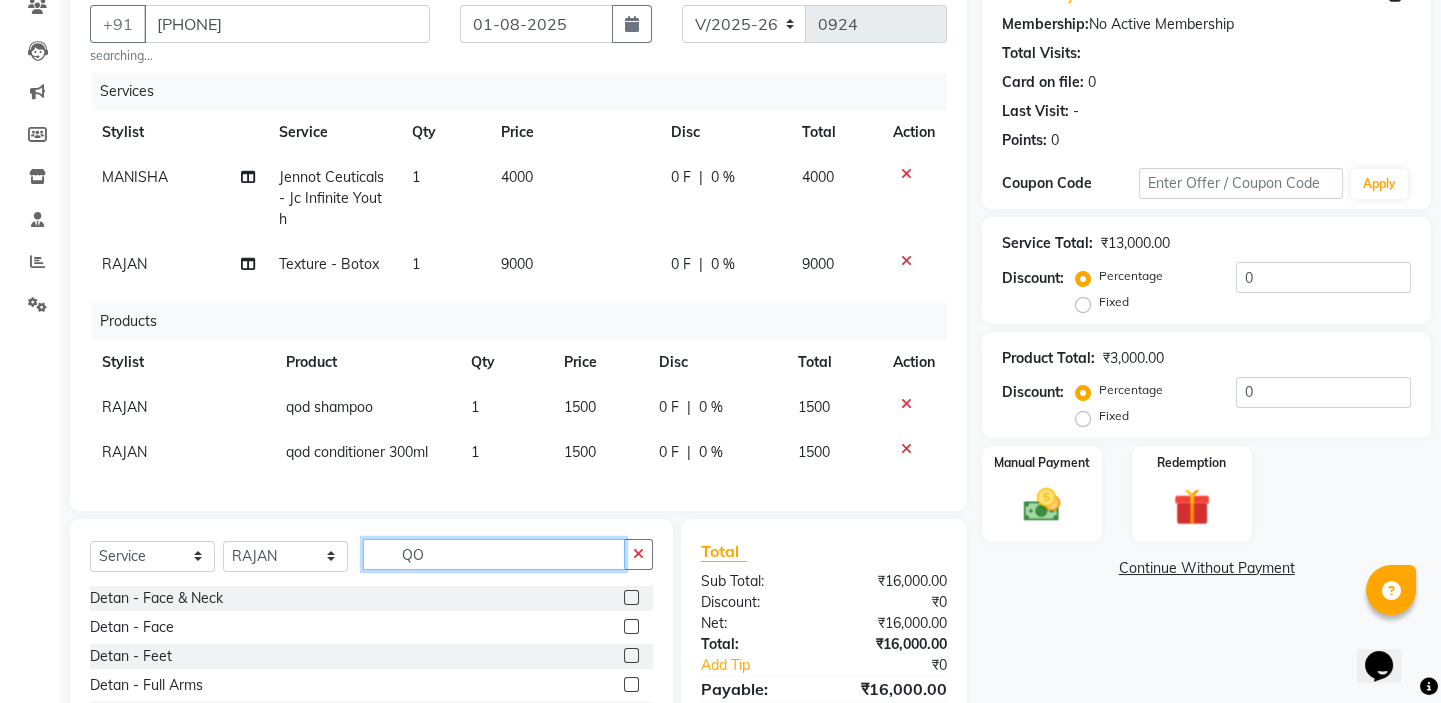 drag, startPoint x: 439, startPoint y: 545, endPoint x: 299, endPoint y: 508, distance: 144.80676 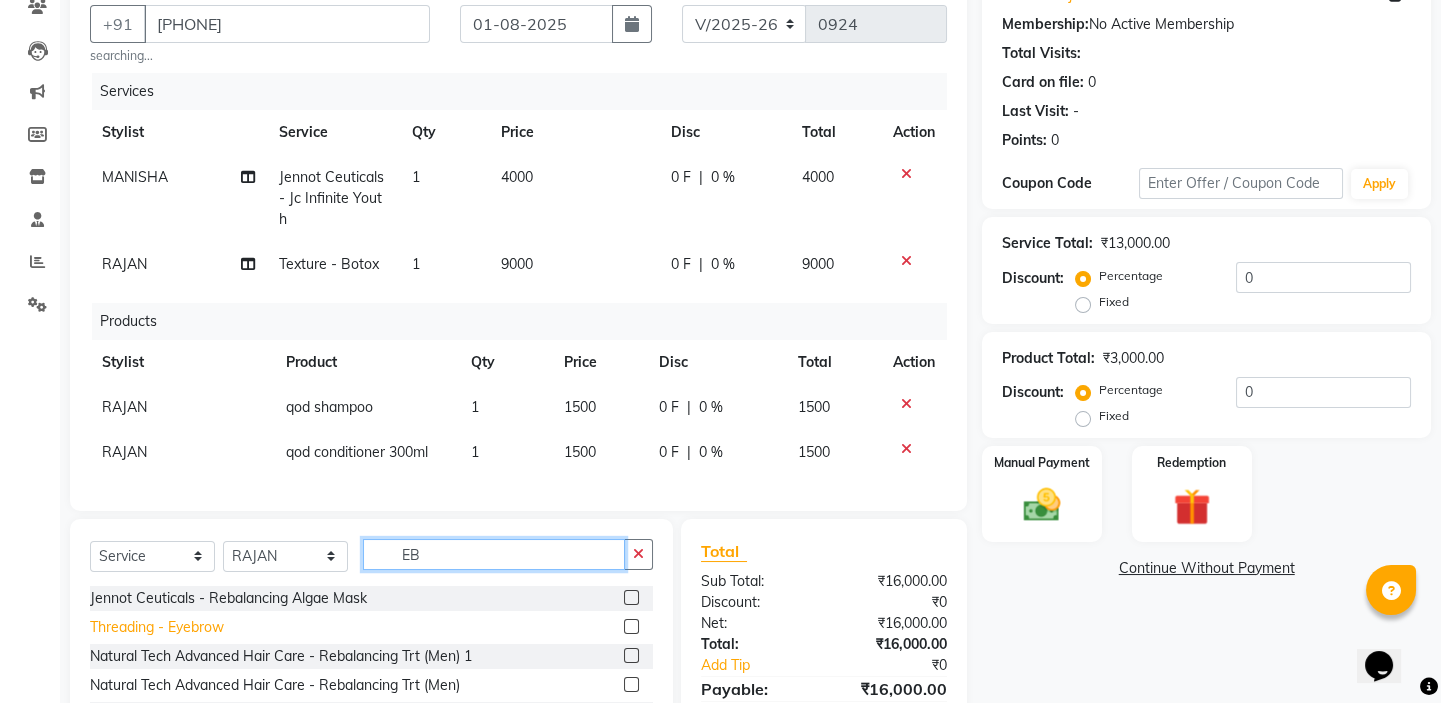 type on "EB" 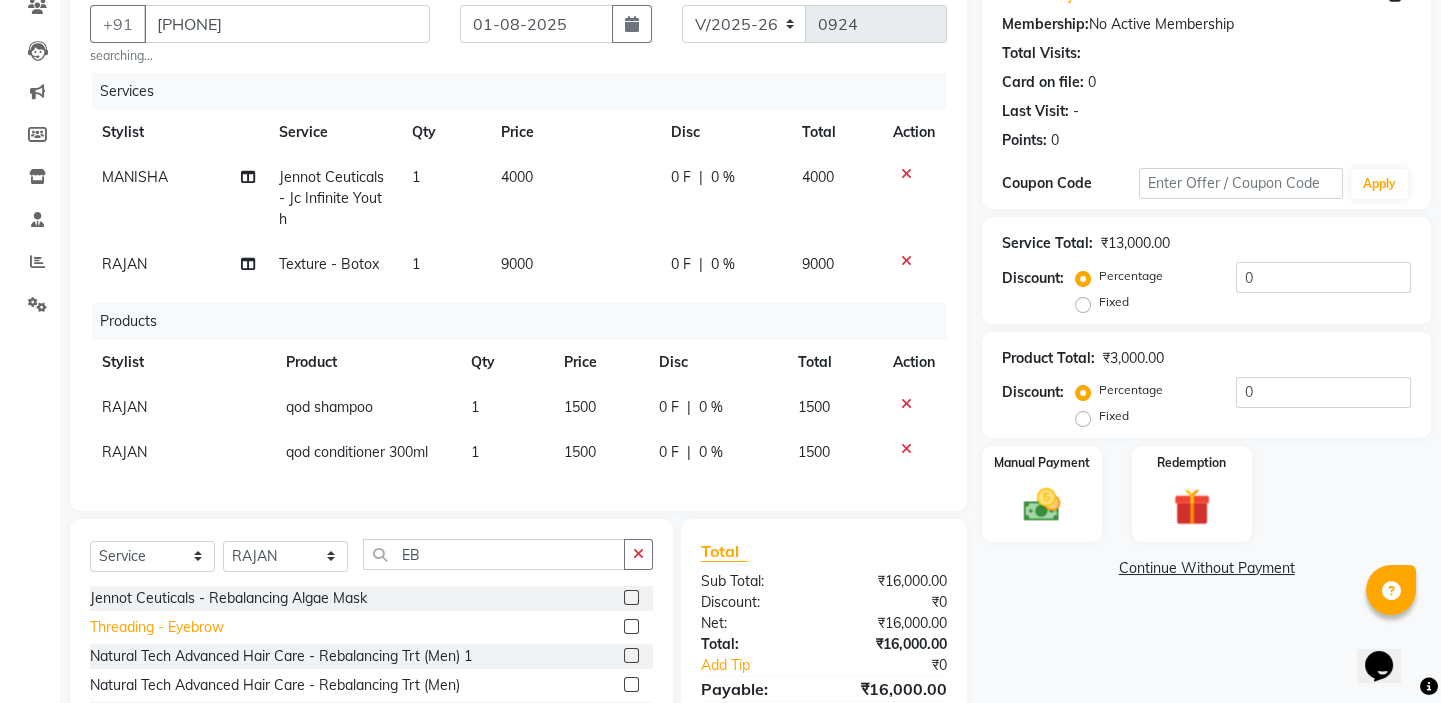 click on "Threading - Eyebrow" 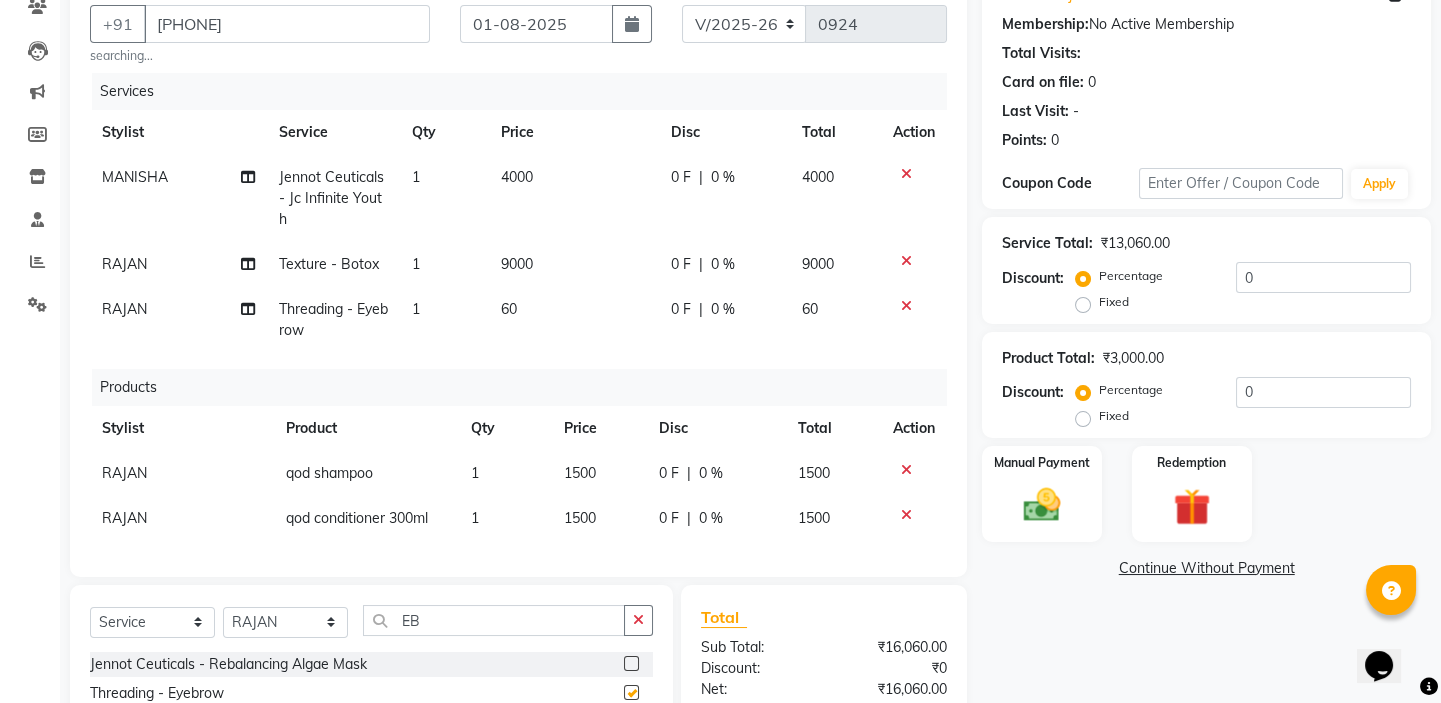 checkbox on "false" 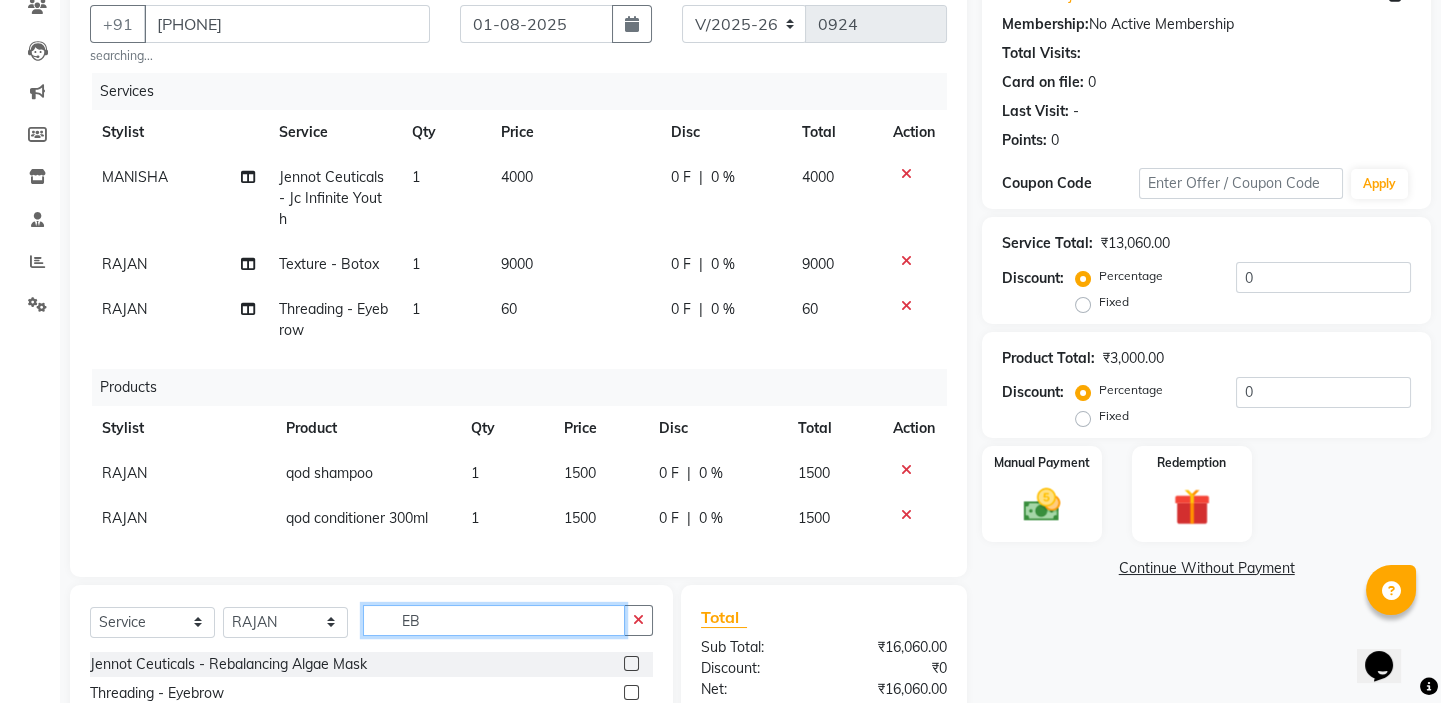drag, startPoint x: 441, startPoint y: 617, endPoint x: 340, endPoint y: 590, distance: 104.54664 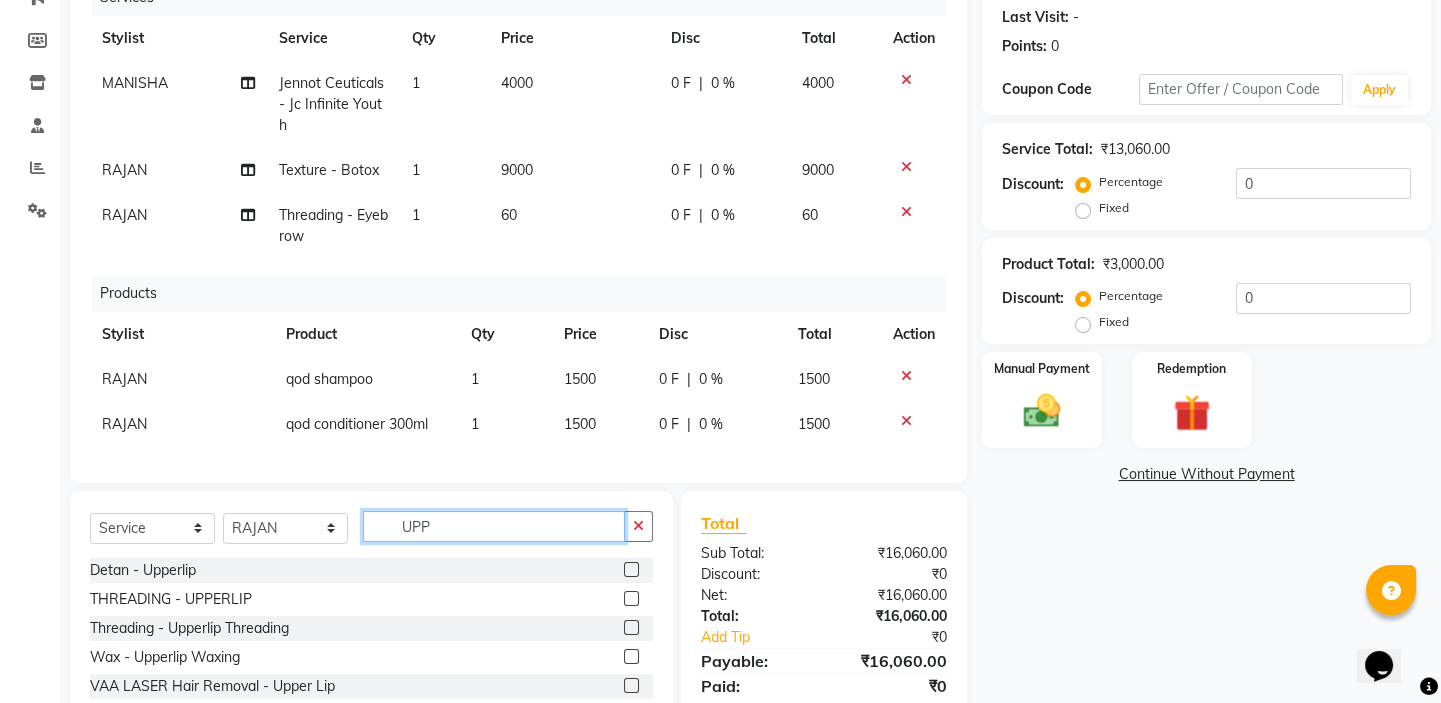 scroll, scrollTop: 338, scrollLeft: 0, axis: vertical 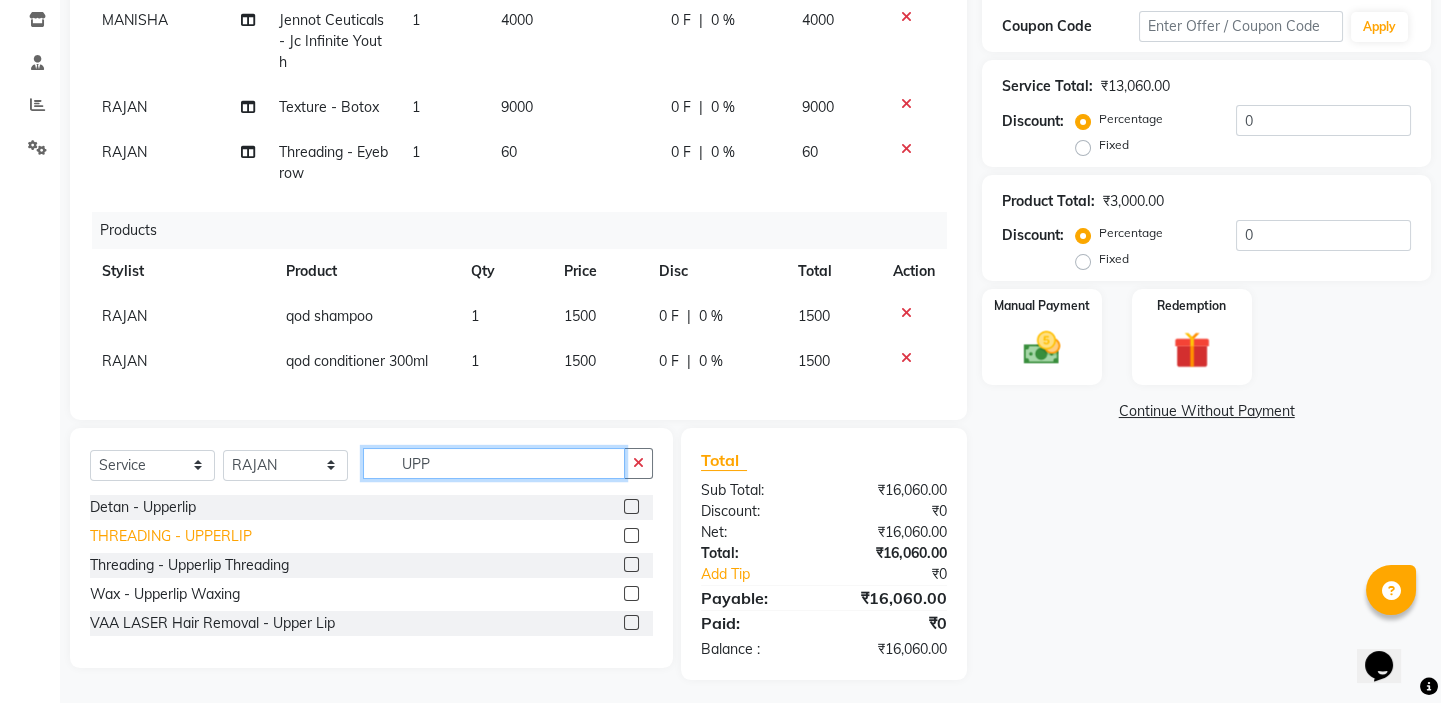type on "UPP" 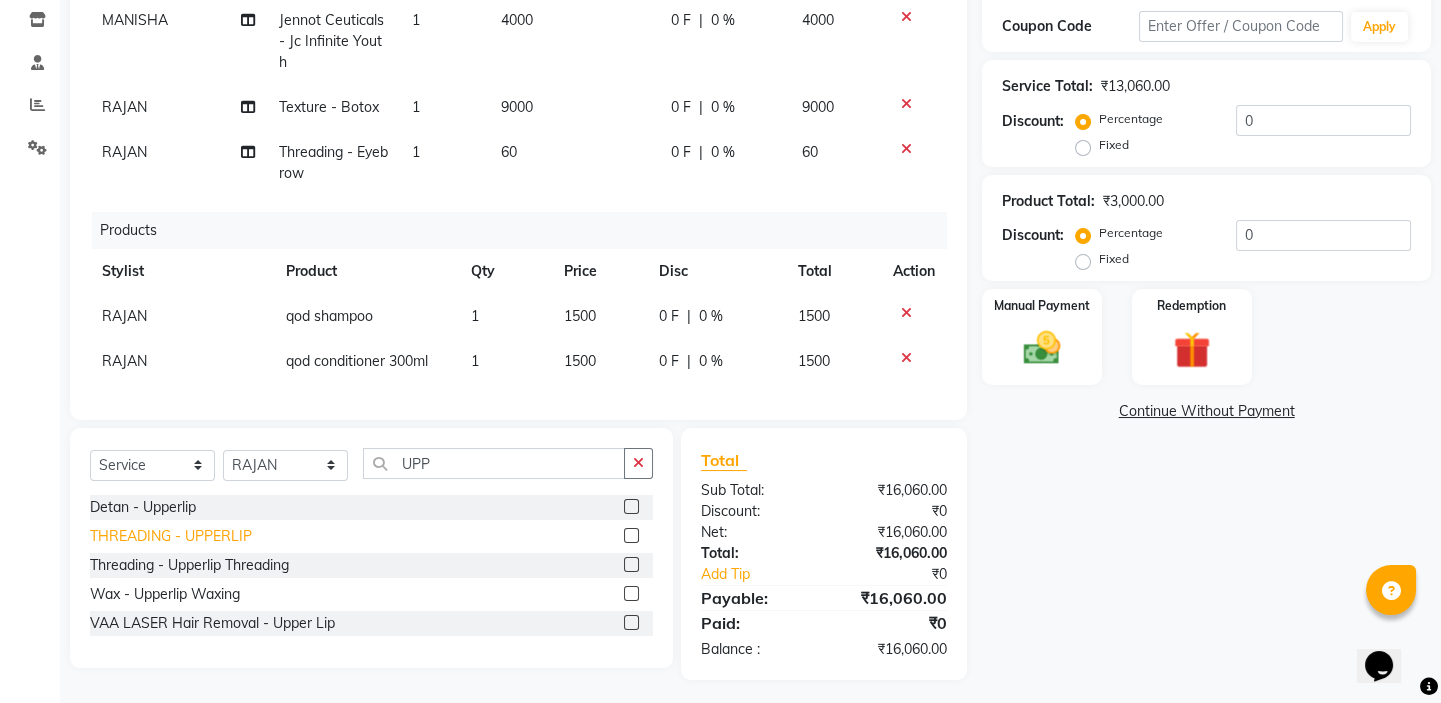 click on "THREADING - UPPERLIP" 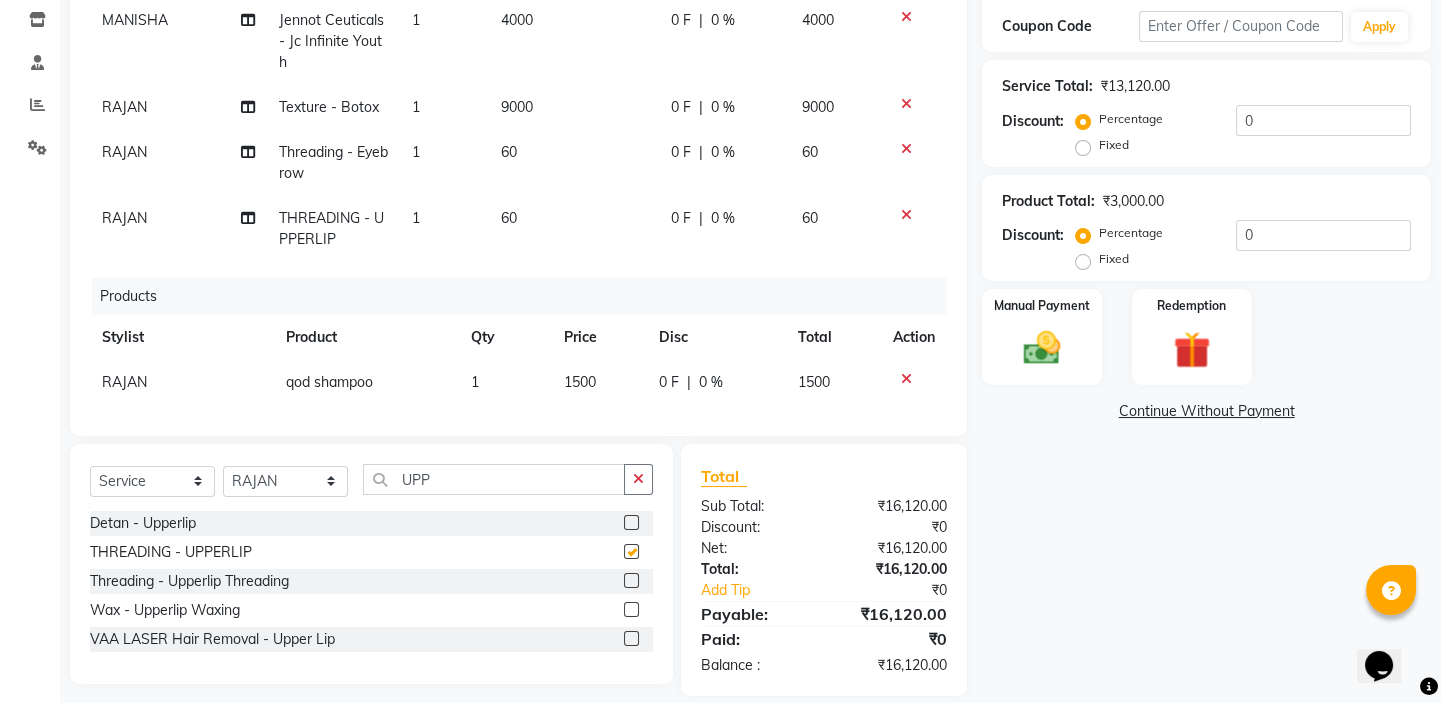 checkbox on "false" 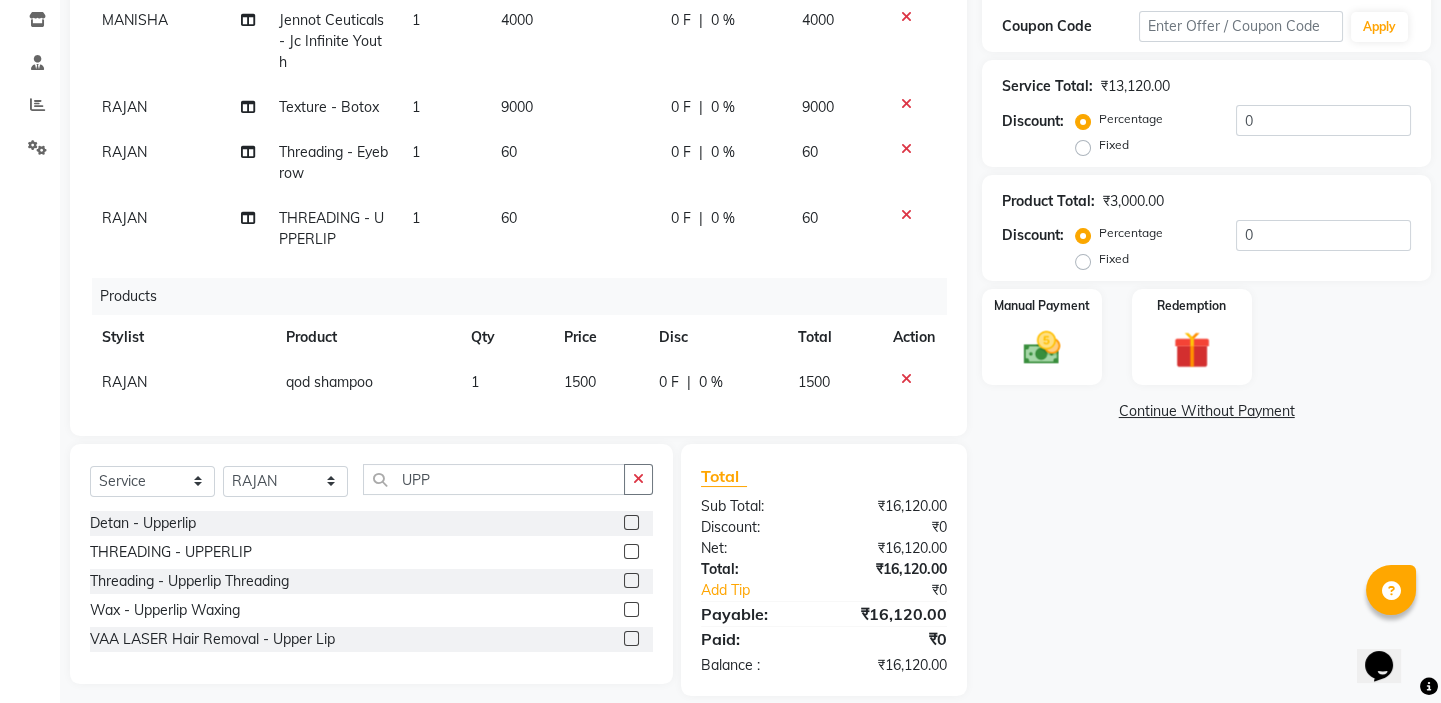 click on "60" 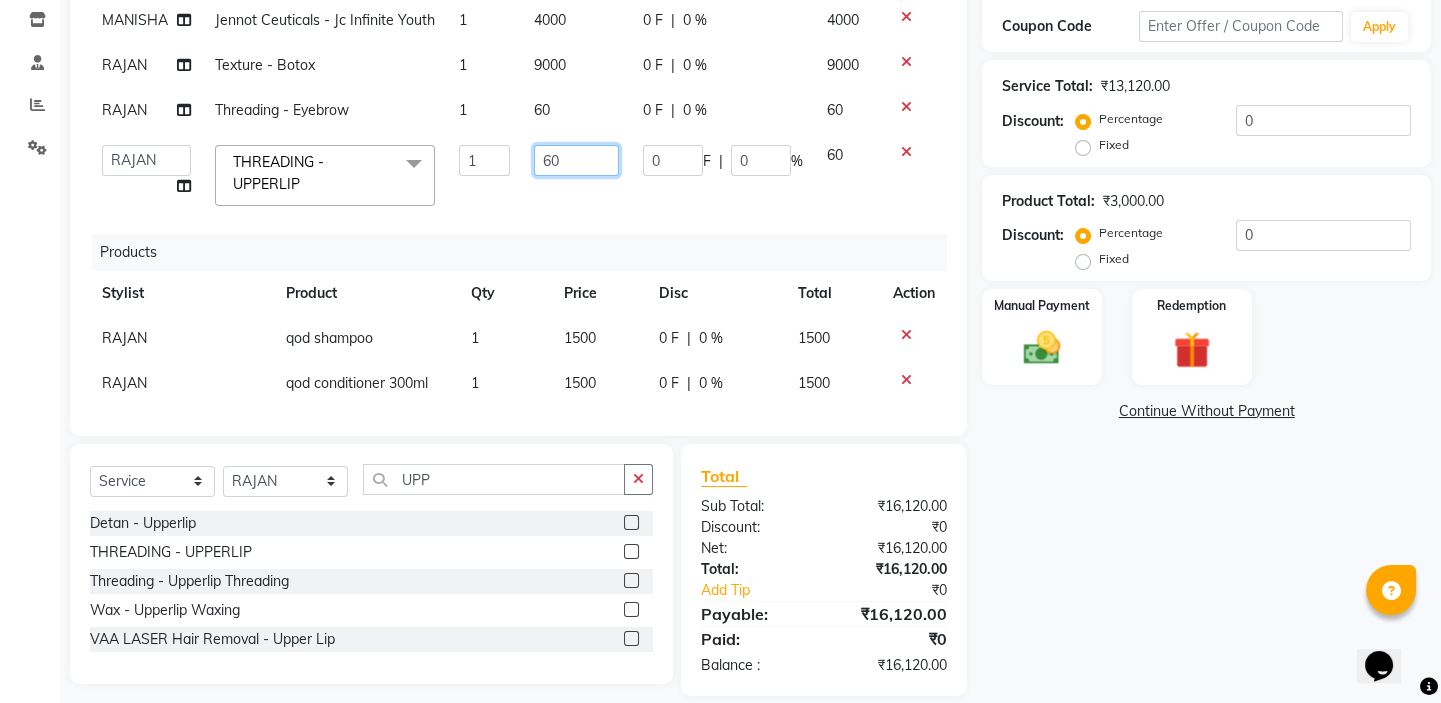 drag, startPoint x: 571, startPoint y: 151, endPoint x: 483, endPoint y: 152, distance: 88.005684 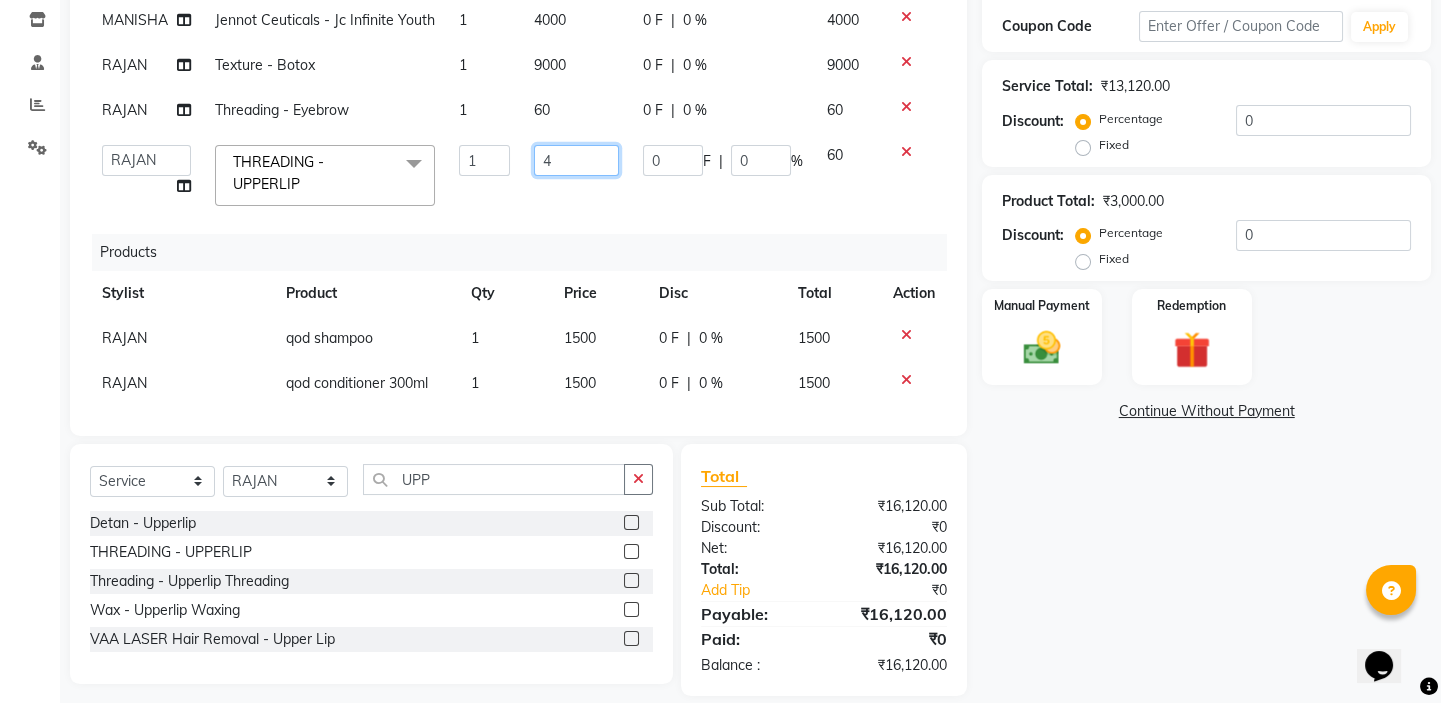 type on "40" 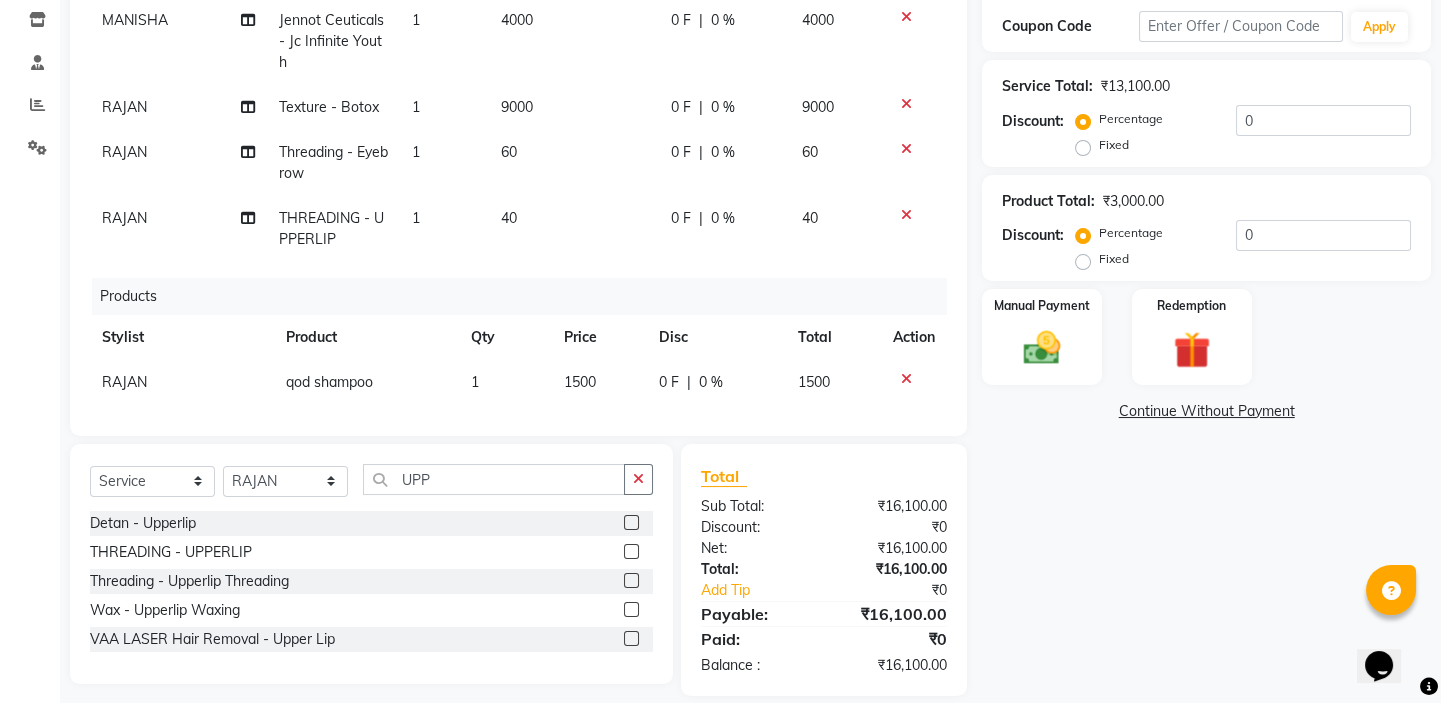click on "Name: [PERSON]  Membership:  No Active Membership  Total Visits:   Card on file:  0 Last Visit:   - Points:   0  Coupon Code Apply Service Total:  ₹13,100.00  Discount:  Percentage   Fixed  0 Product Total:  ₹3,000.00  Discount:  Percentage   Fixed  0 Manual Payment Redemption  Continue Without Payment" 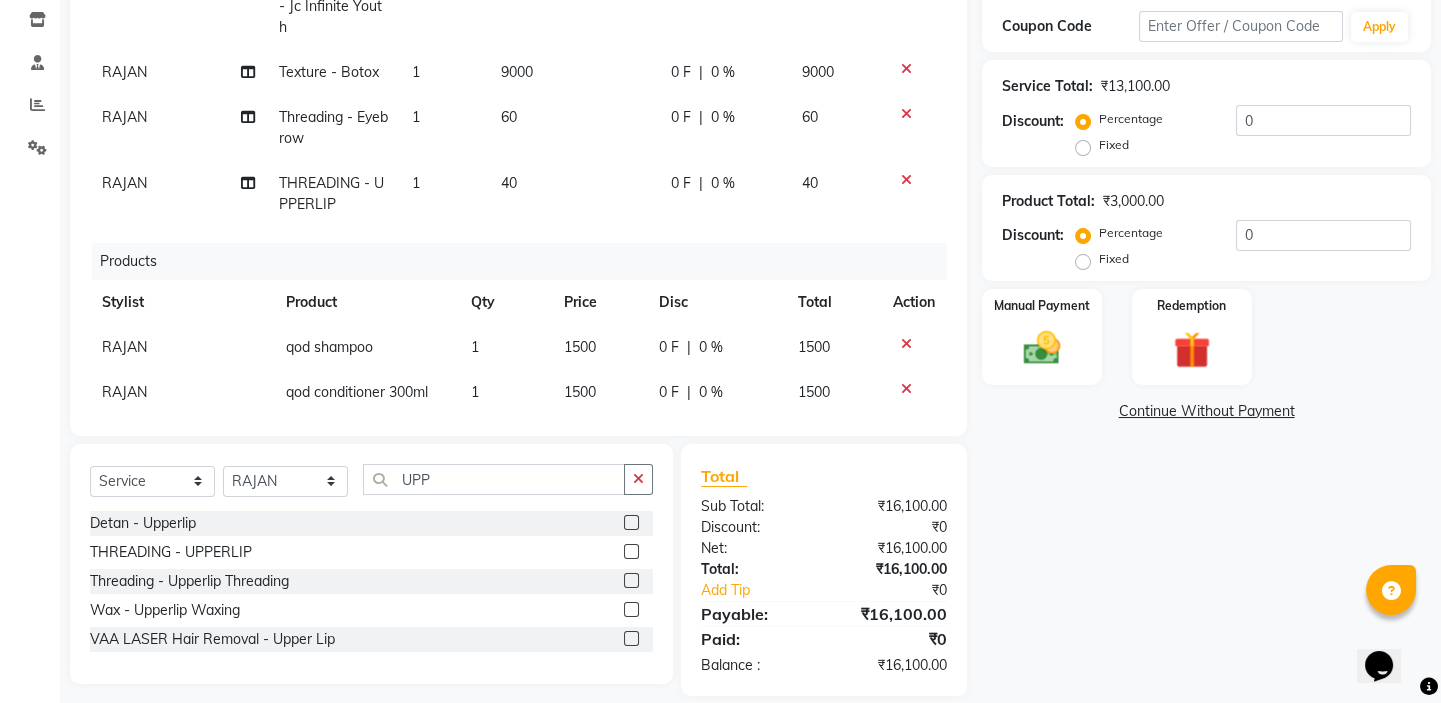 scroll, scrollTop: 63, scrollLeft: 0, axis: vertical 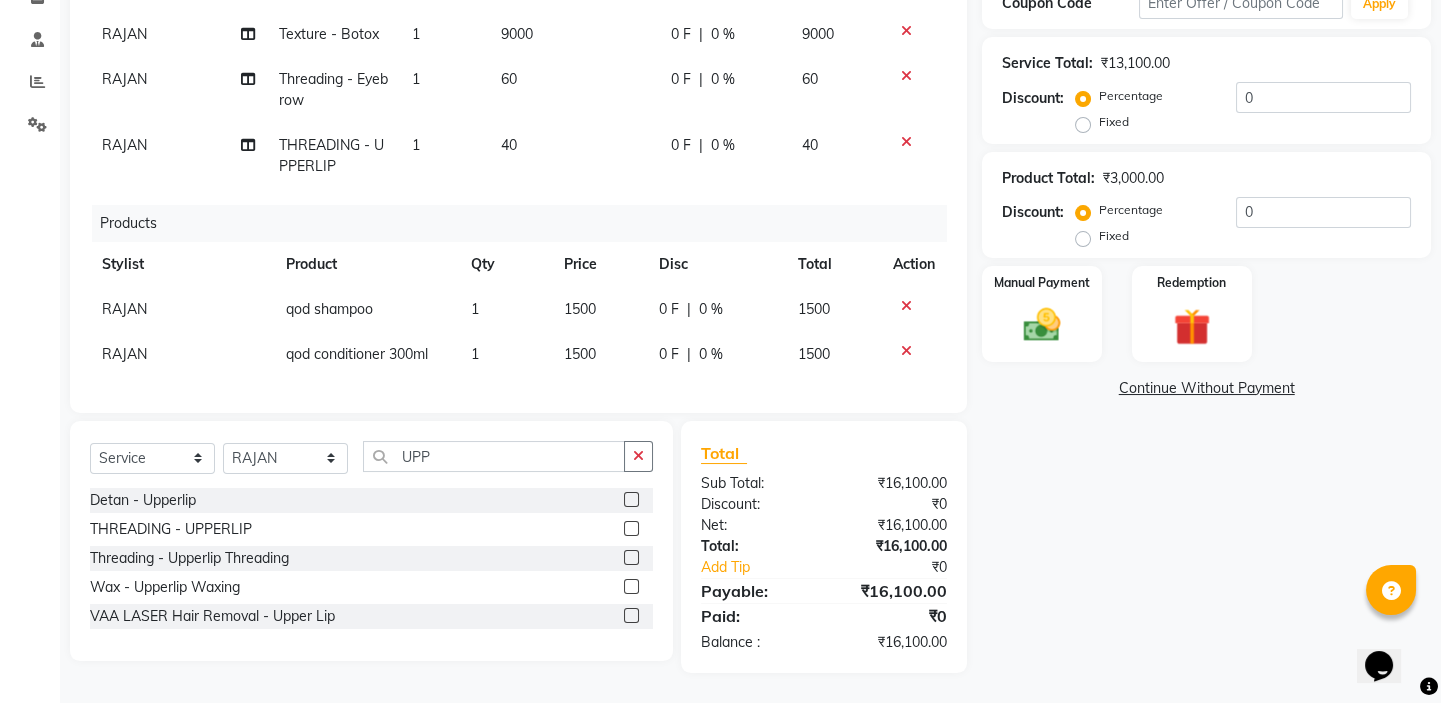 click on "1500" 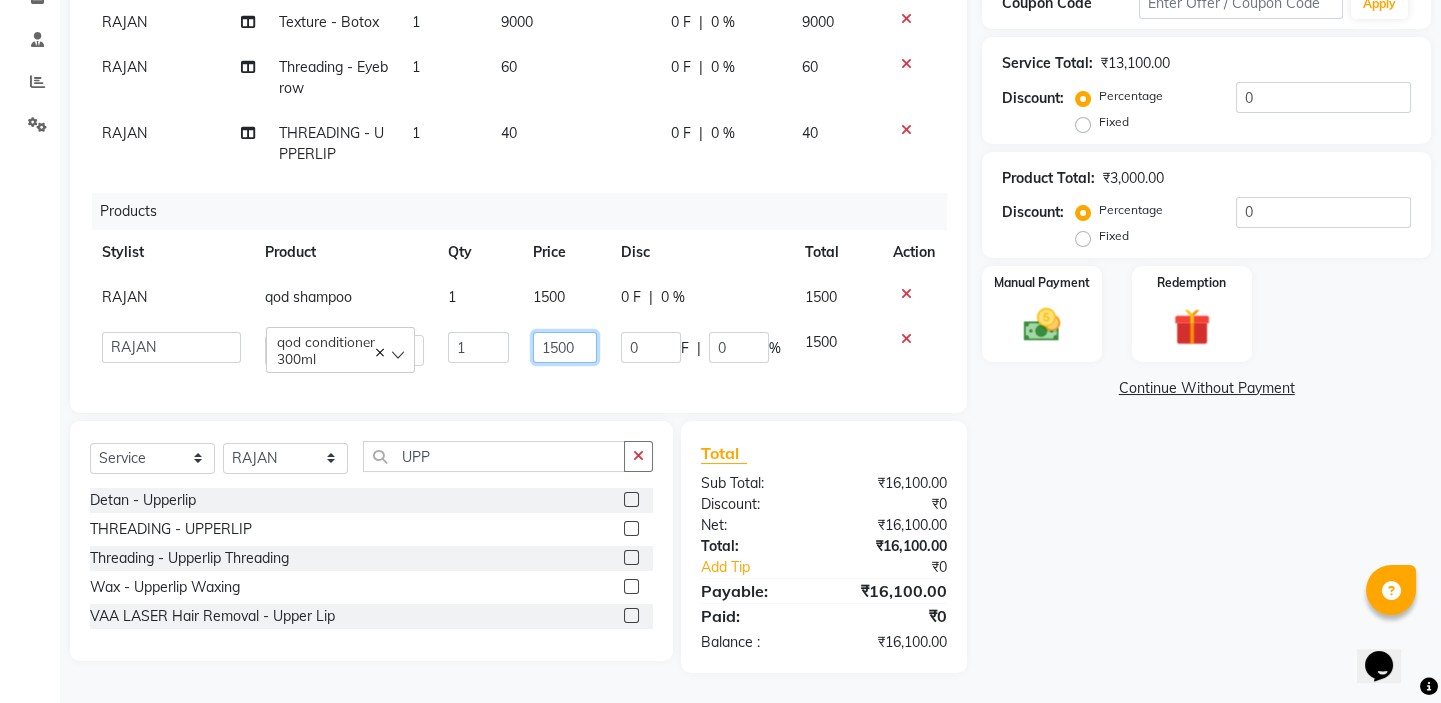 drag, startPoint x: 570, startPoint y: 345, endPoint x: 481, endPoint y: 326, distance: 91.00549 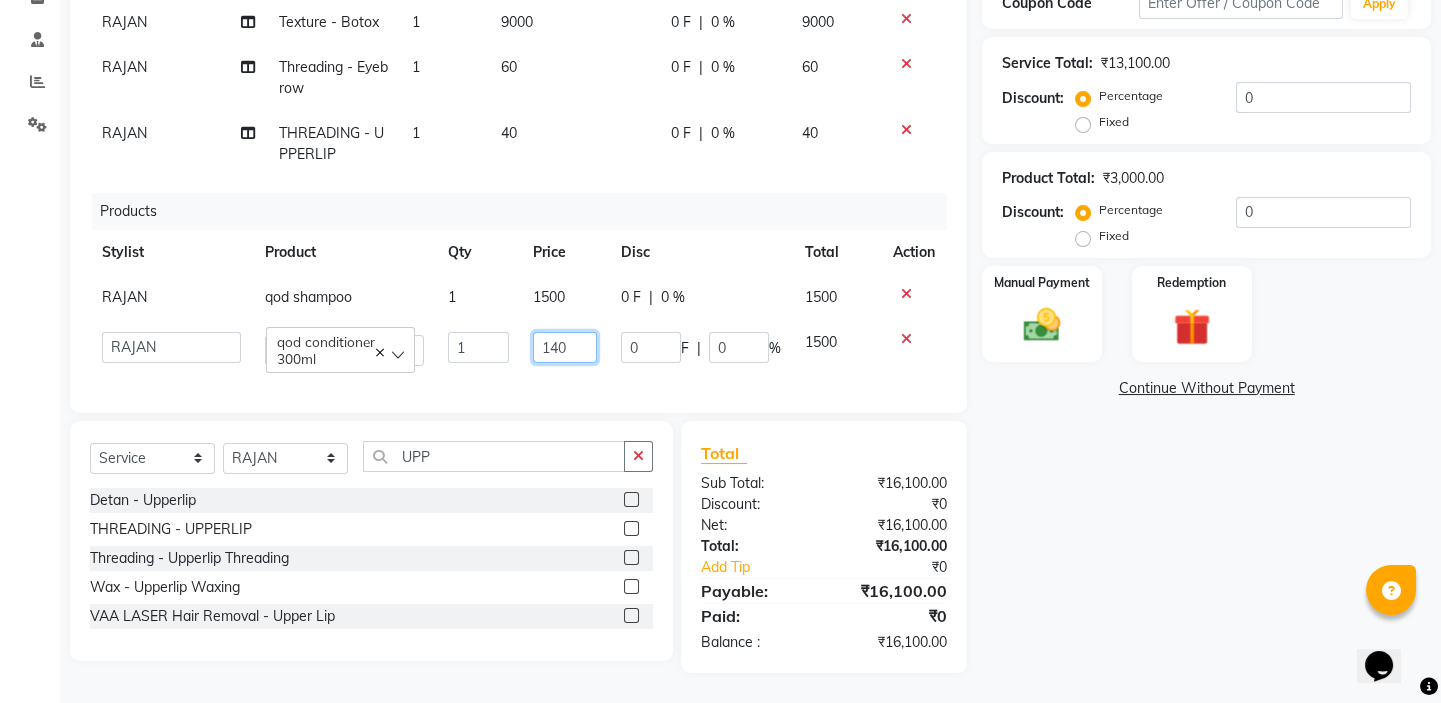 type on "1400" 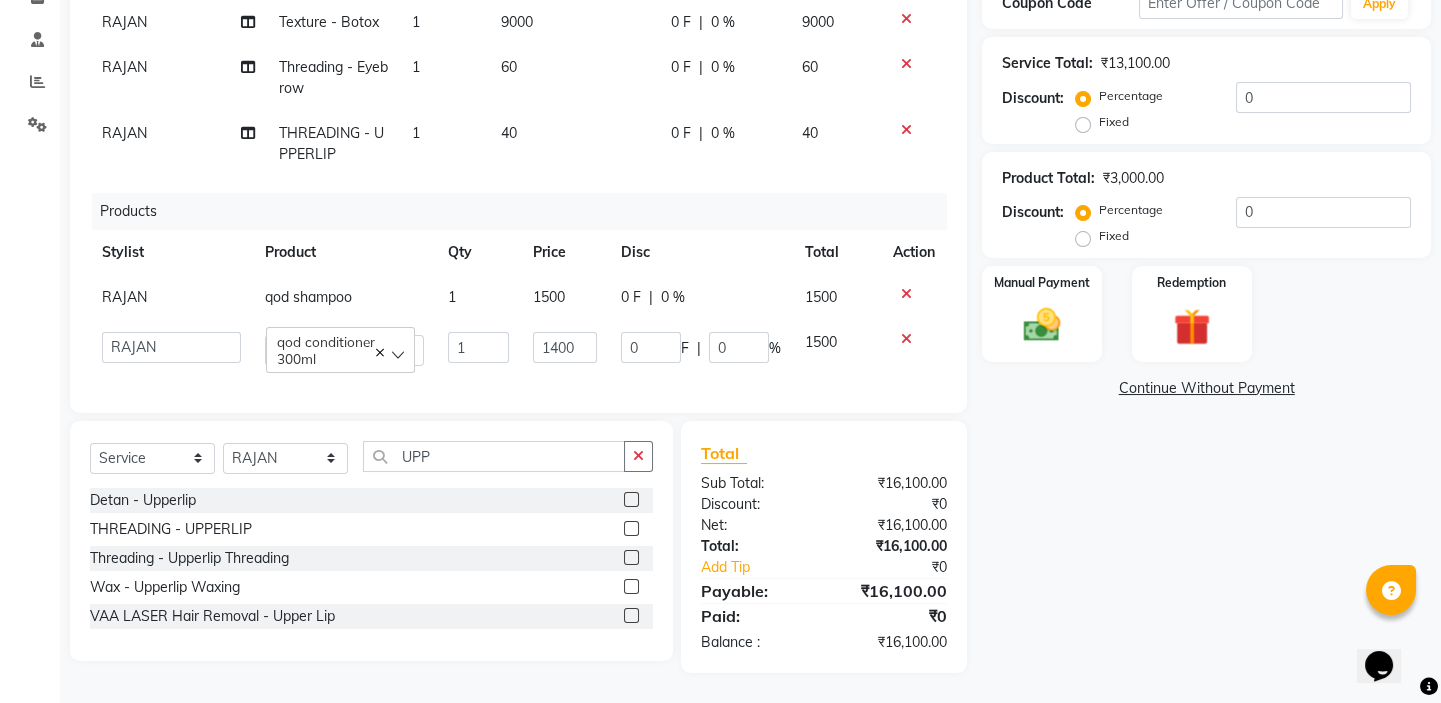 click on "Services Stylist Service Qty Price Disc Total Action [PERSON] Jennot Ceuticals - Jc Infinite Youth 1 4000 0 F | 0 % 4000 RAJAN Texture - Botox 1 9000 0 F | 0 % 9000 RAJAN Threading - Eyebrow 1 60 0 F | 0 % 60 RAJAN THREADING - UPPERLIP 1 40 0 F | 0 % 40 Products Stylist Product Qty Price Disc Total Action RAJAN qod shampoo 1 1500 0 F | 0 % 1500  BALAJI   DIVYA   FAMITHA   Front Desk   ILAKKIYA   ISHWARYA   MANISHA   MILLI   RAJAN   RAMESH  qod conditioner 300ml  1 1400 0 F | 0 % 1500" 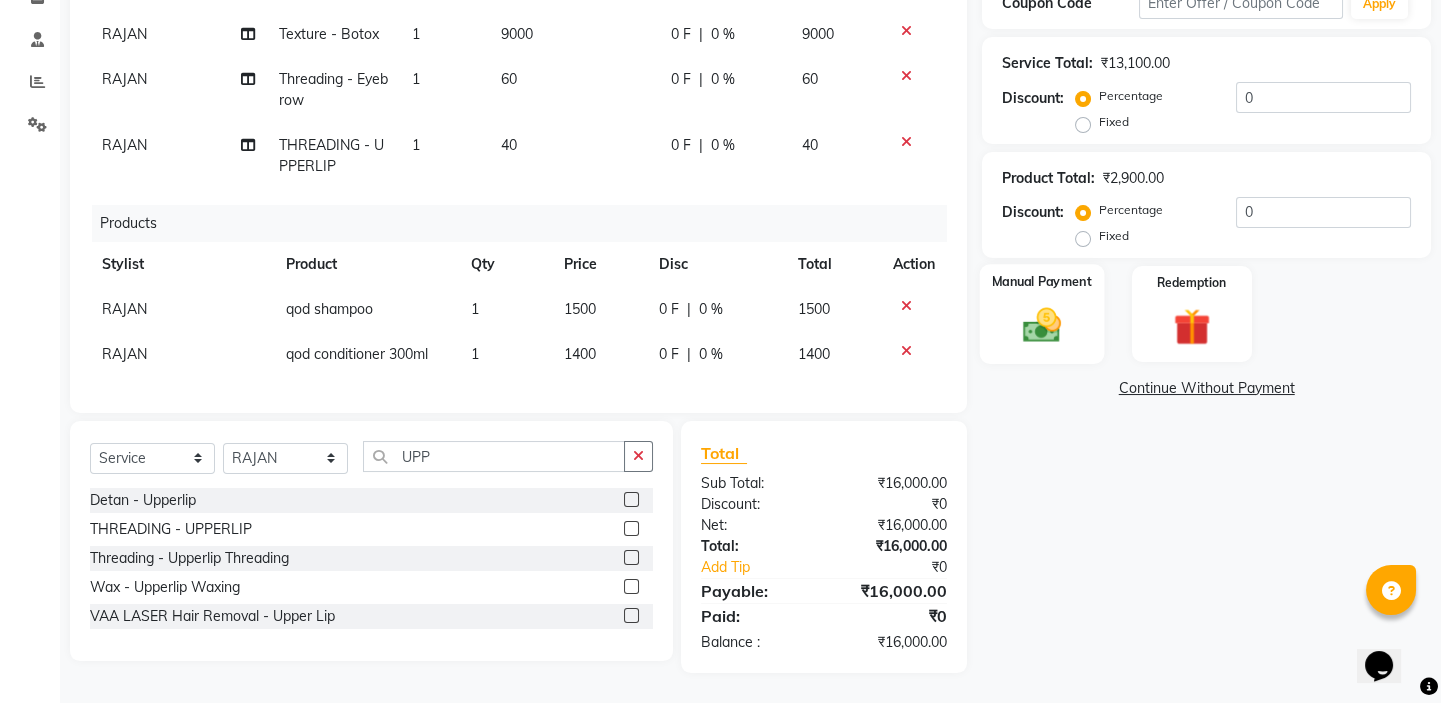 click 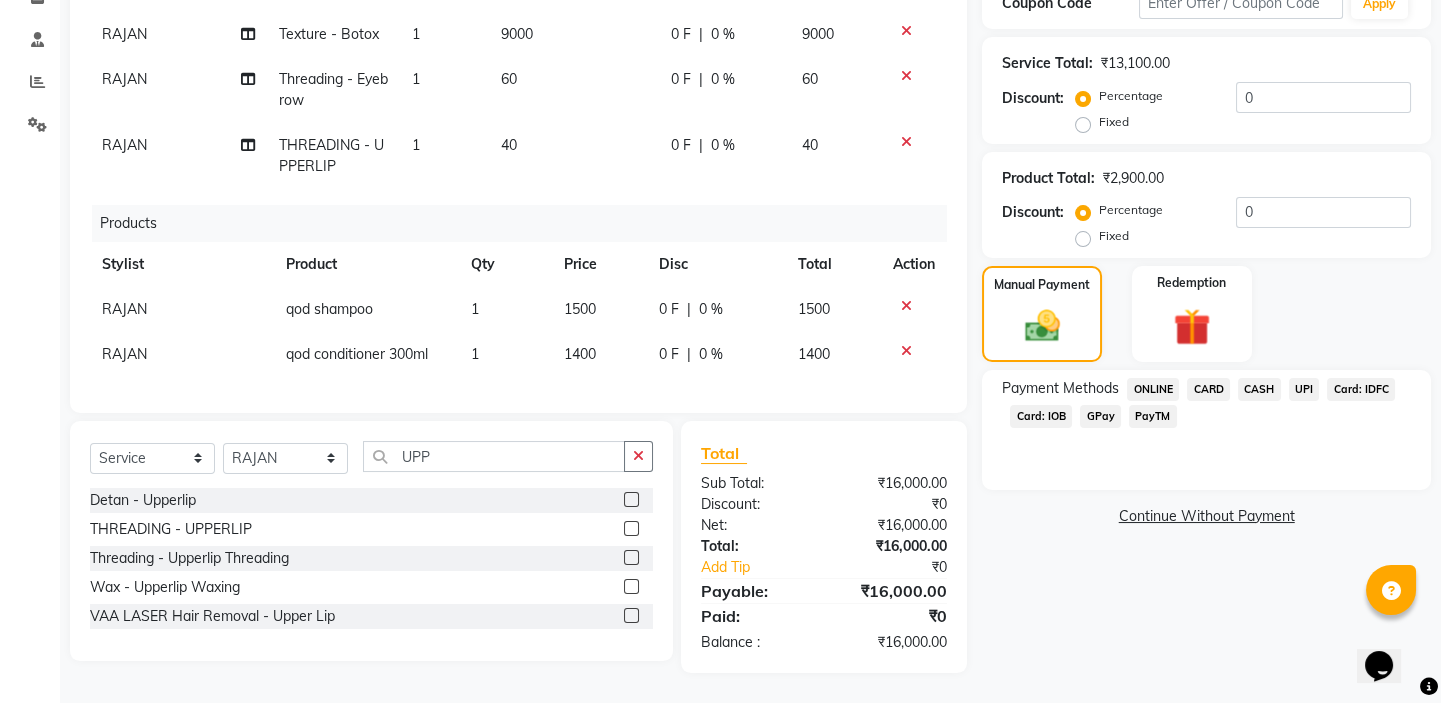 click on "CASH" 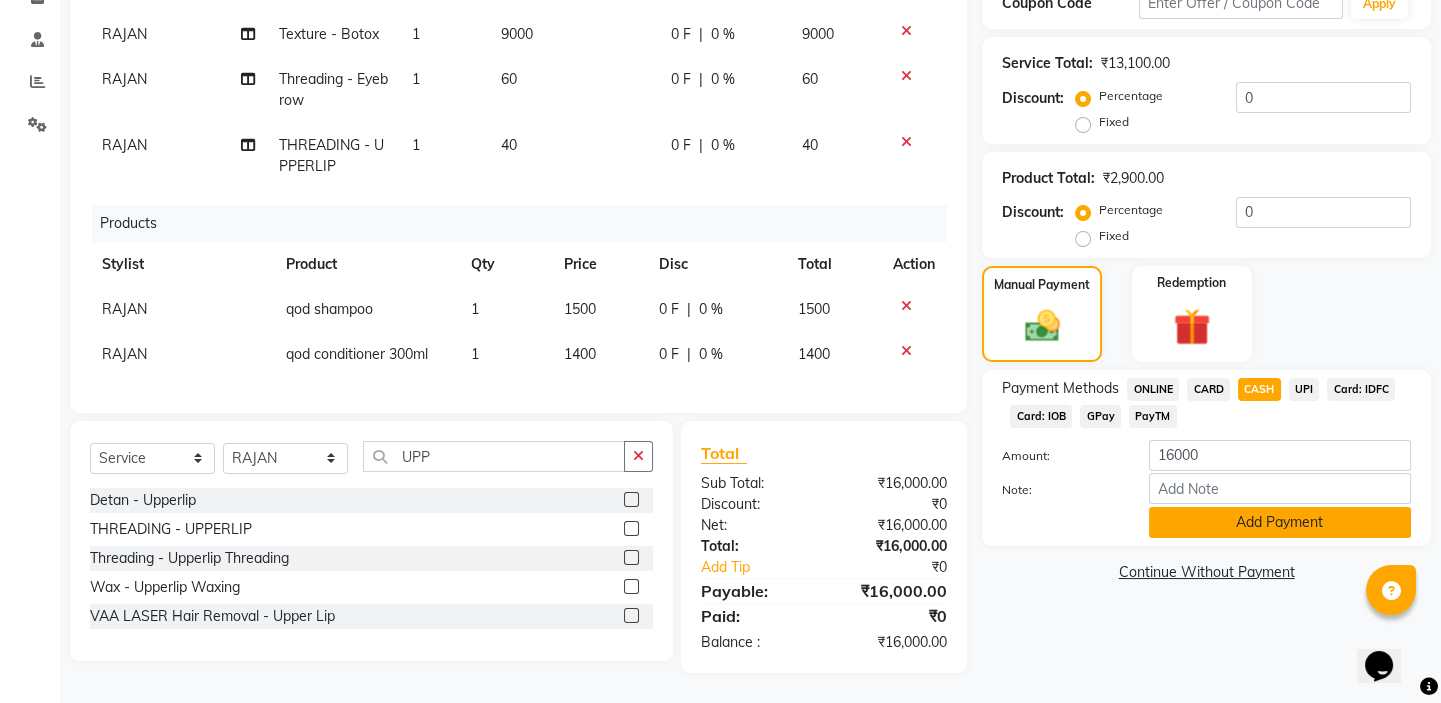 click on "Add Payment" 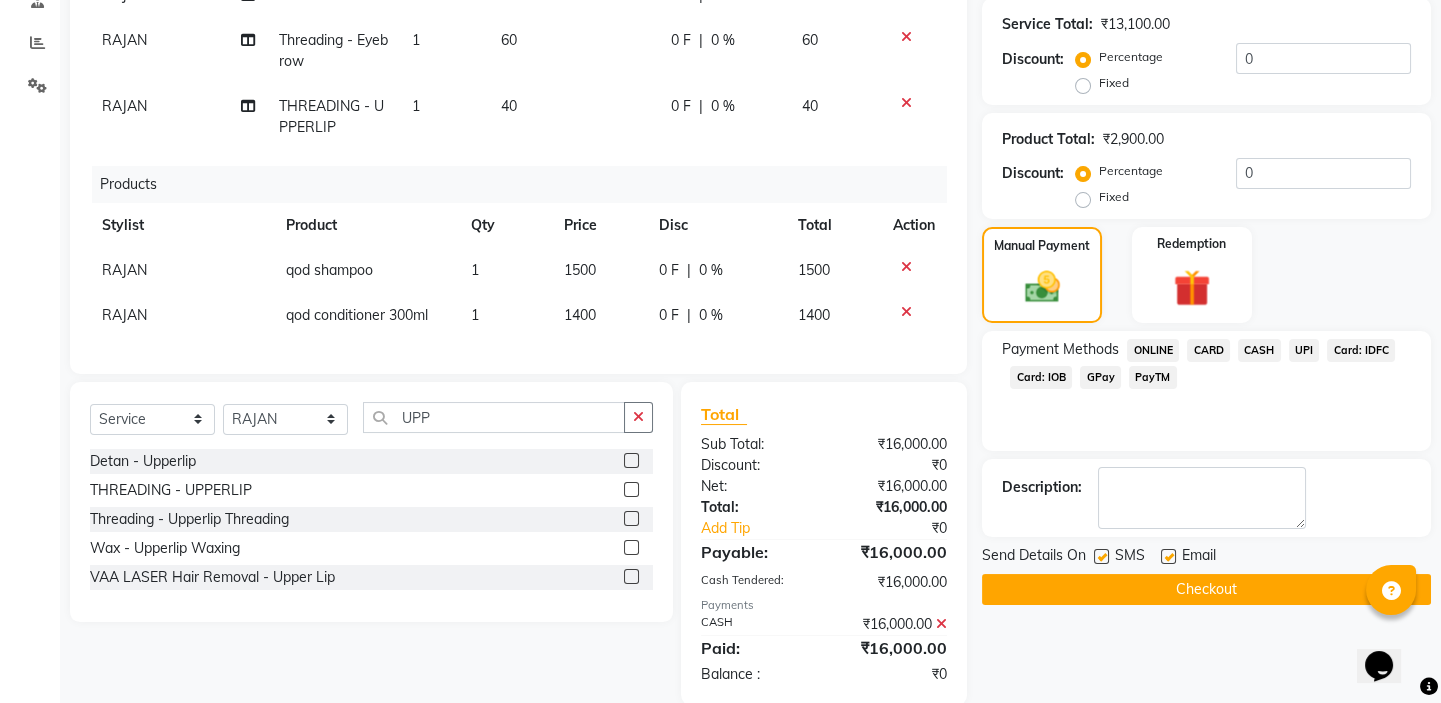 scroll, scrollTop: 432, scrollLeft: 0, axis: vertical 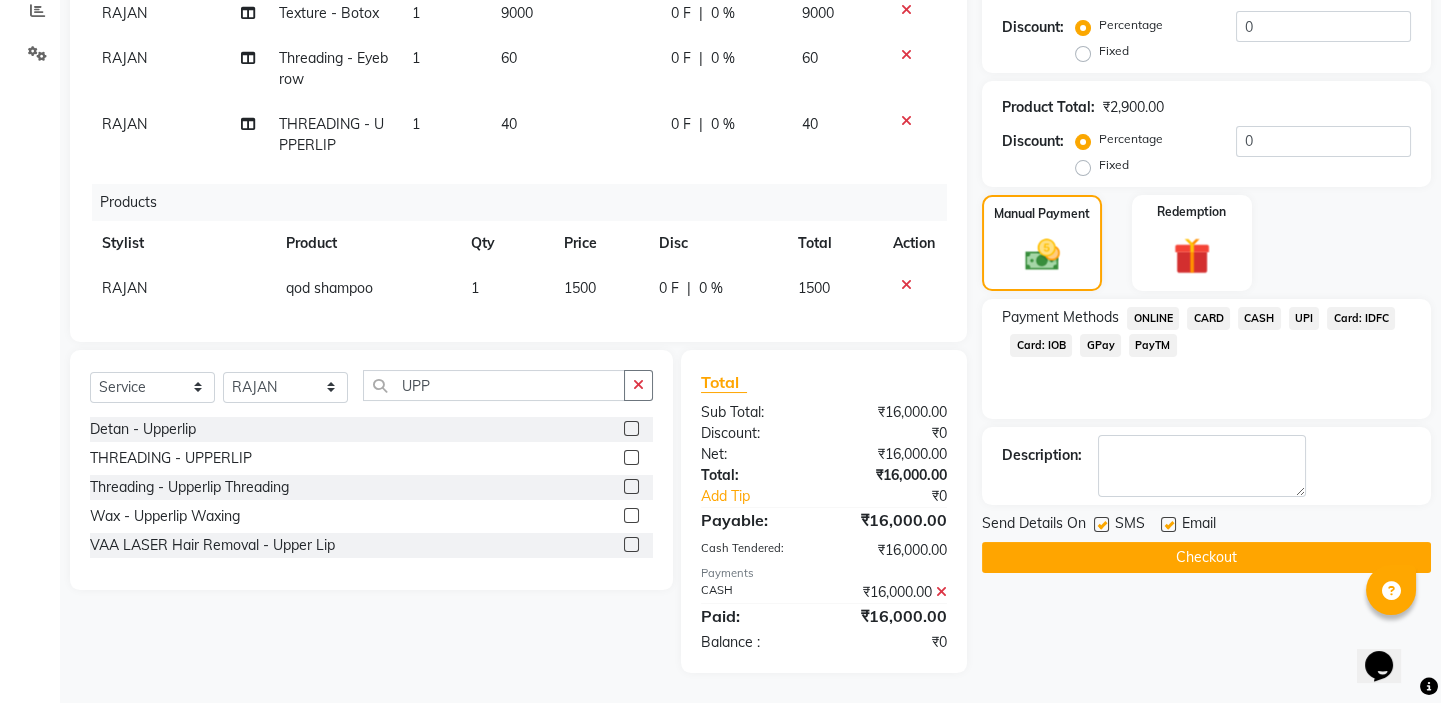 click on "RAJAN" 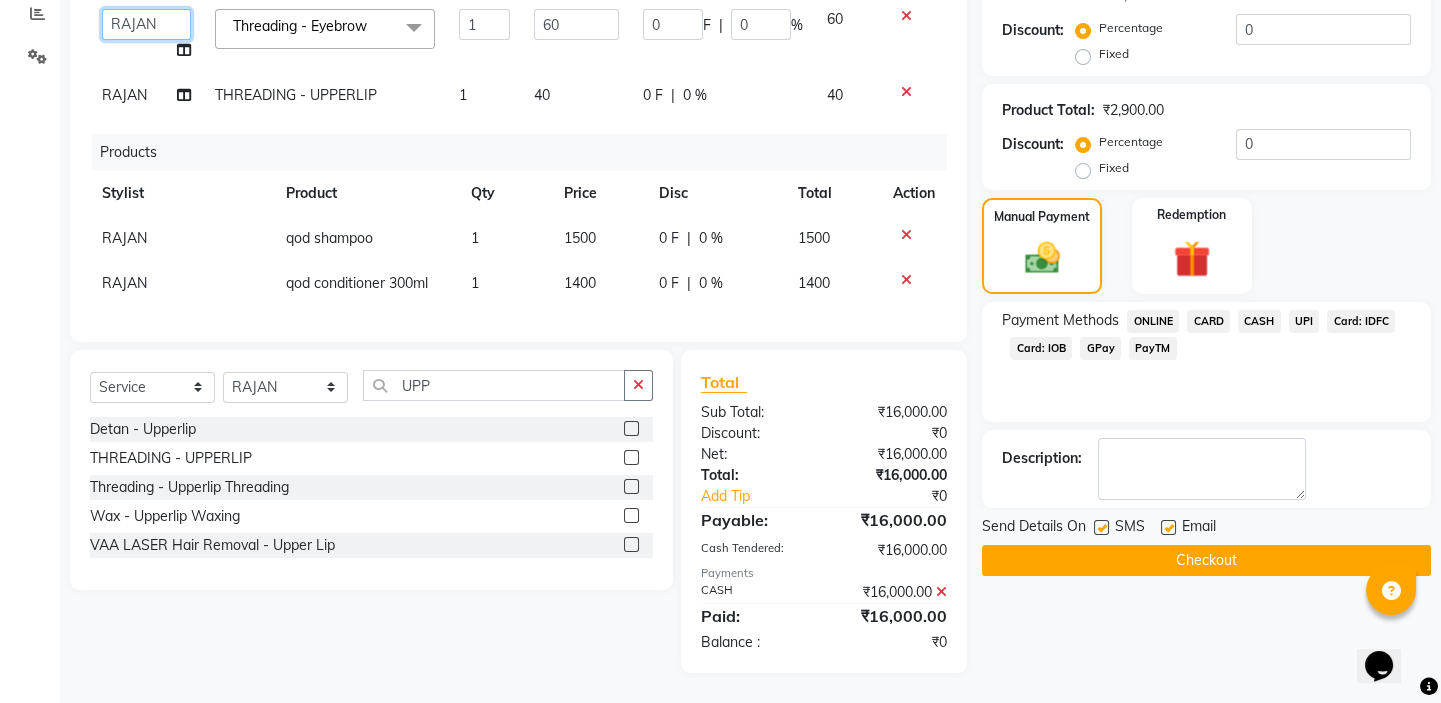 click on "BALAJI   DIVYA   FAMITHA   Front Desk   ILAKKIYA   ISHWARYA   MANISHA   MILLI   RAJAN   RAMESH" 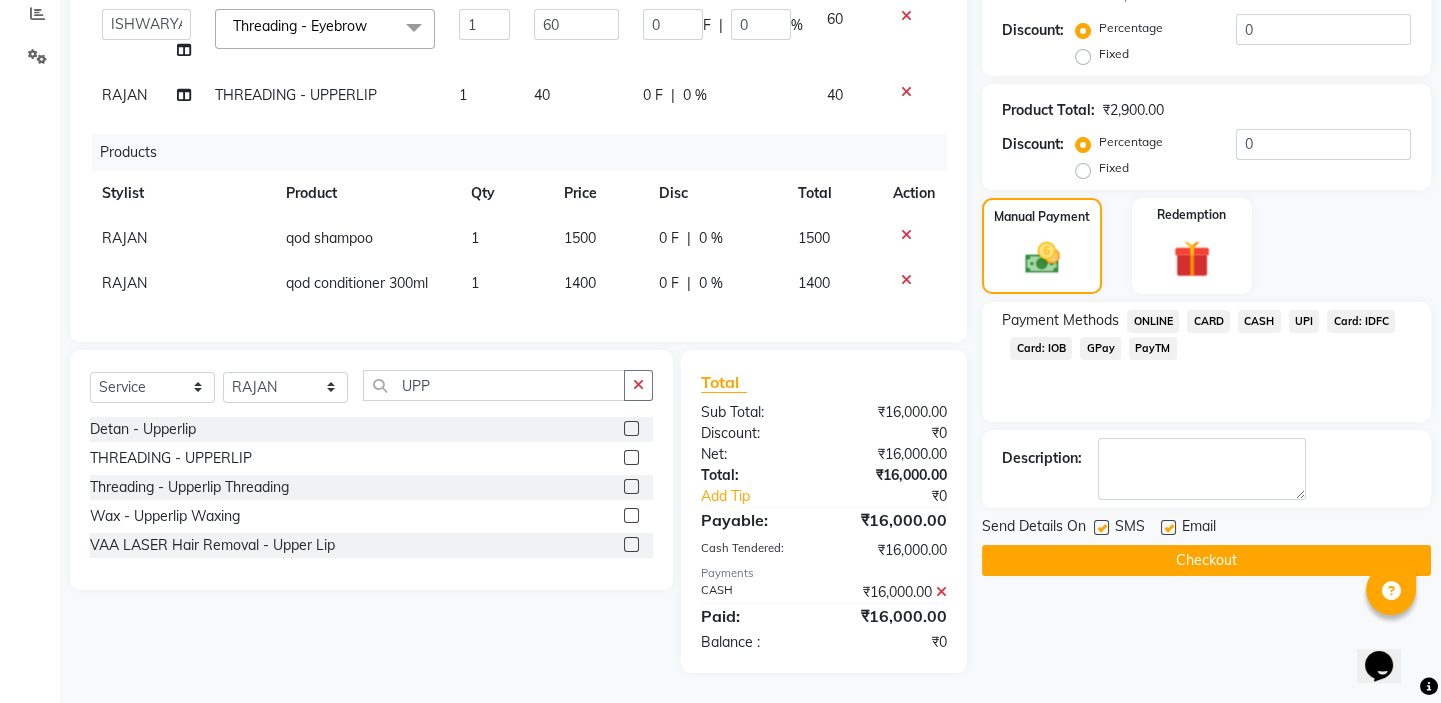 select on "59064" 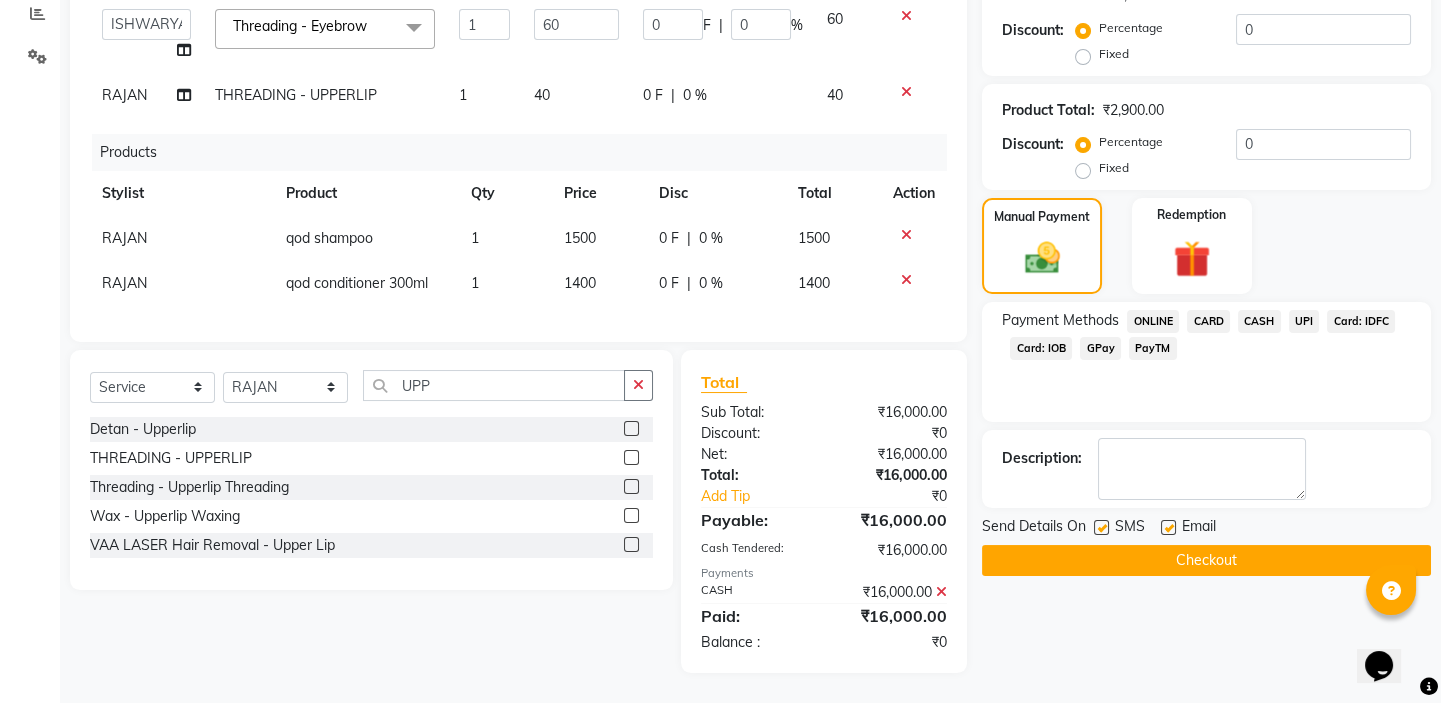 click on "RAJAN" 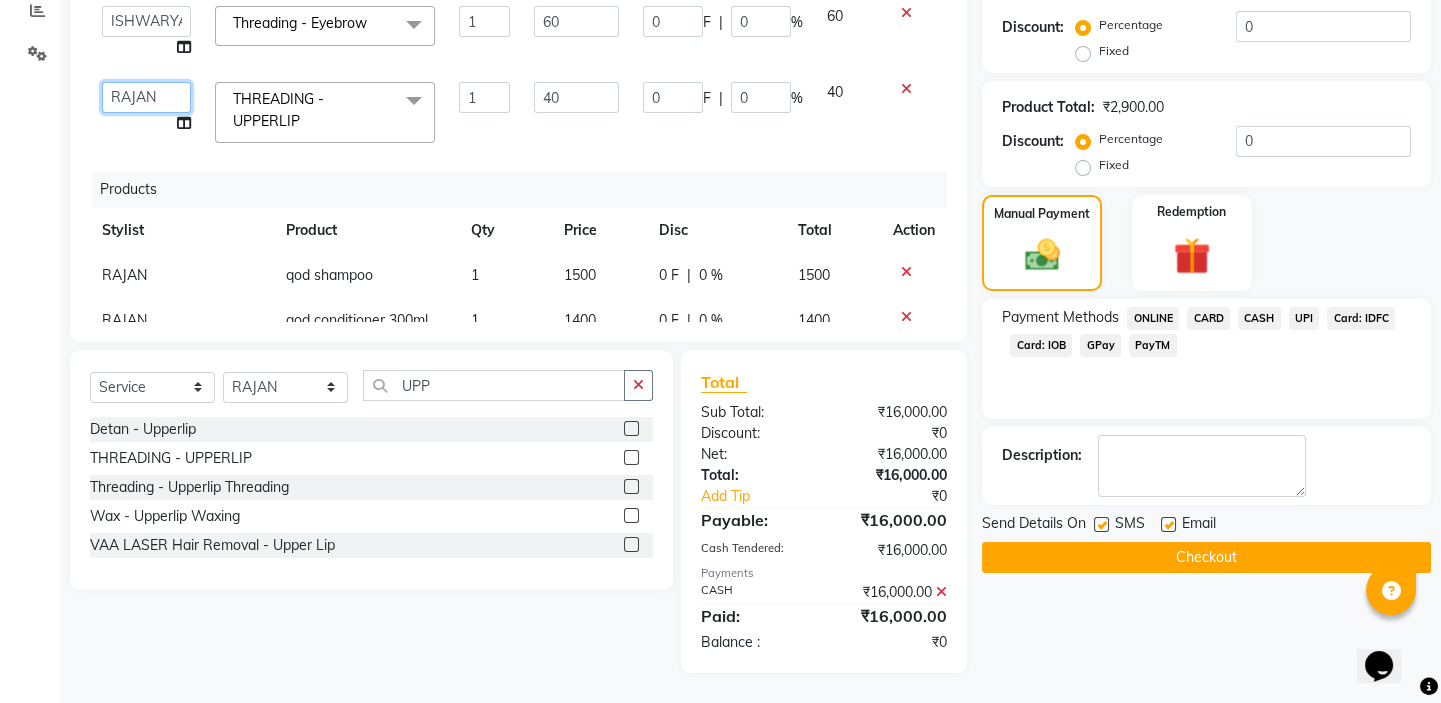 drag, startPoint x: 143, startPoint y: 94, endPoint x: 150, endPoint y: 111, distance: 18.384777 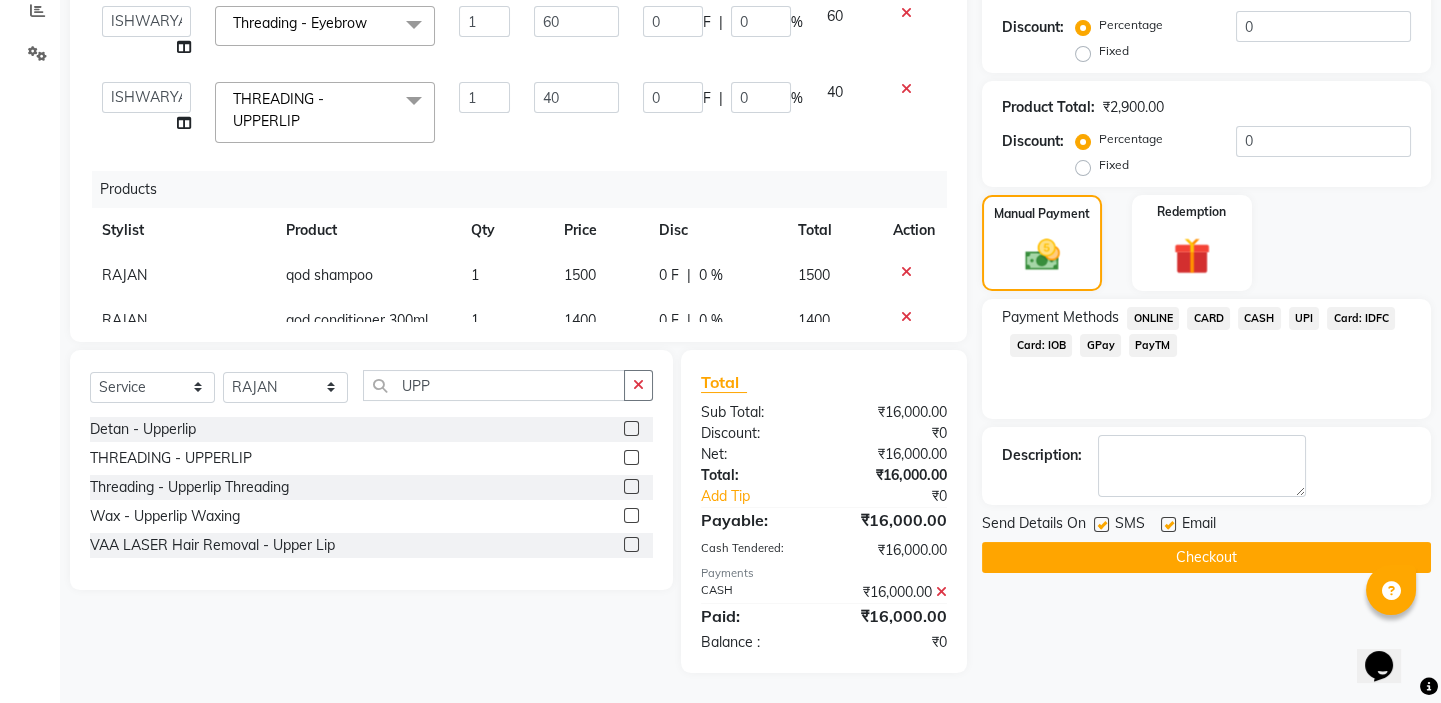 select on "59064" 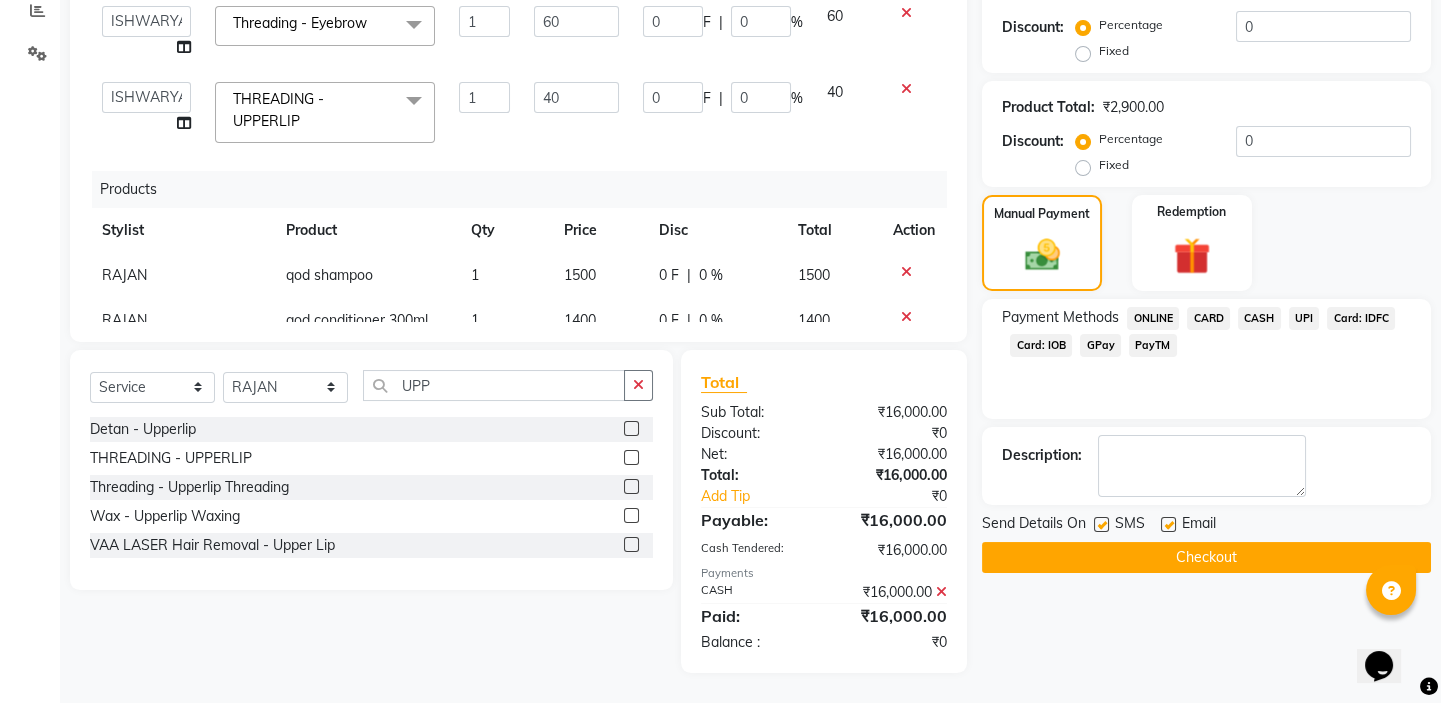 click on "Checkout" 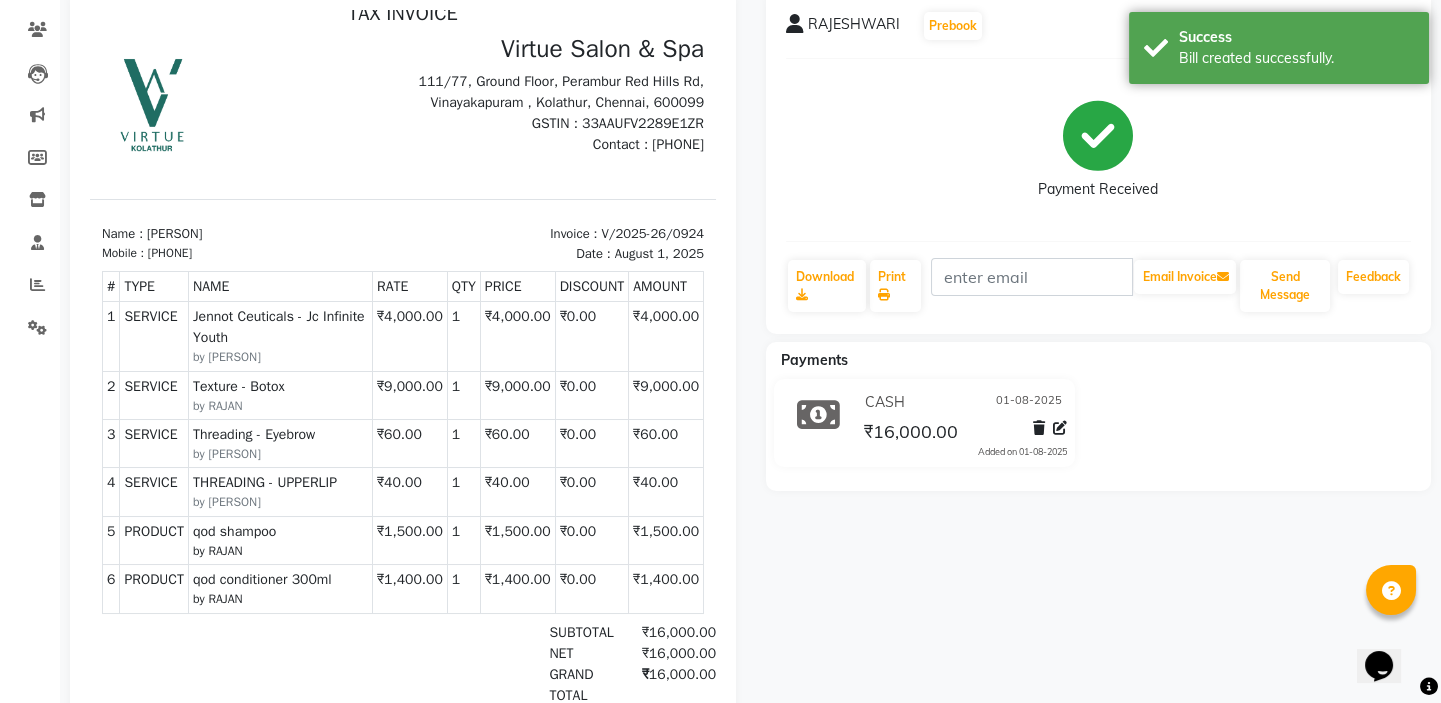 scroll, scrollTop: 327, scrollLeft: 0, axis: vertical 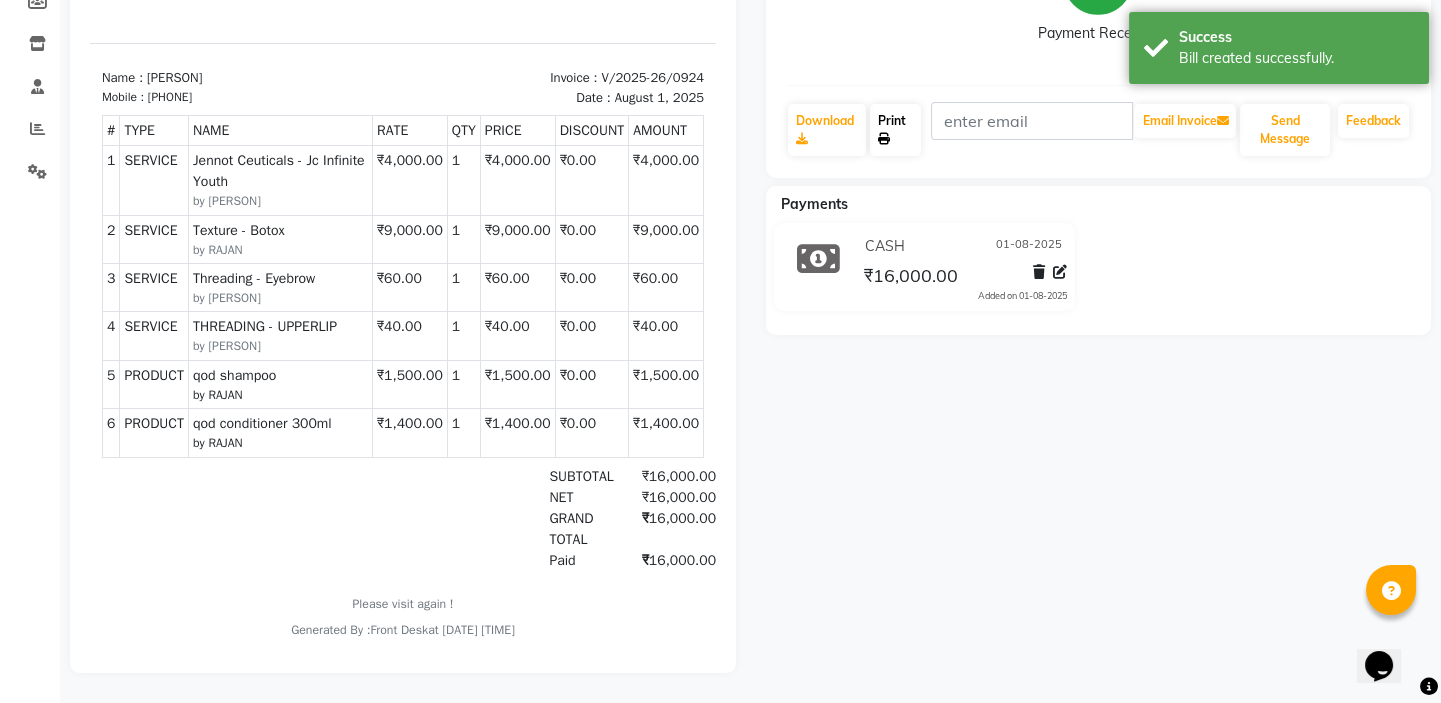 click on "Print" 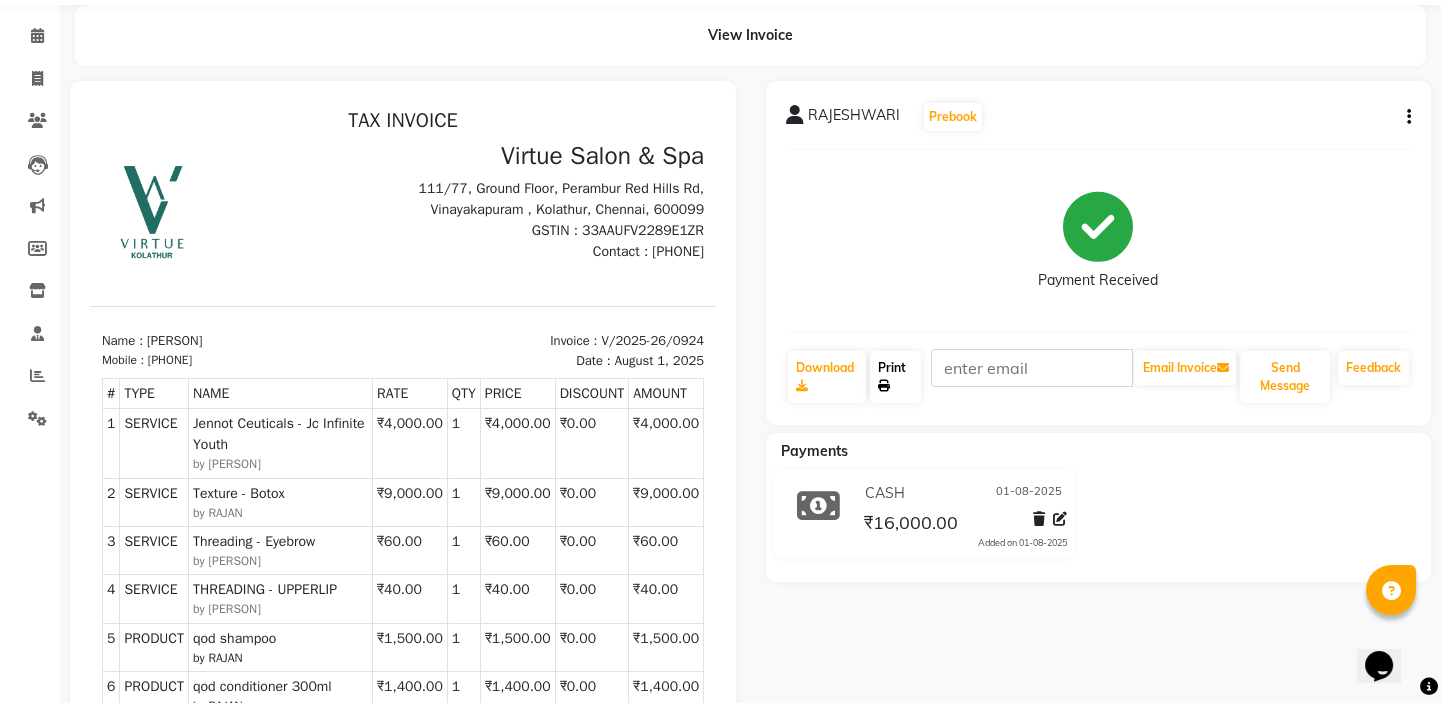scroll, scrollTop: 0, scrollLeft: 0, axis: both 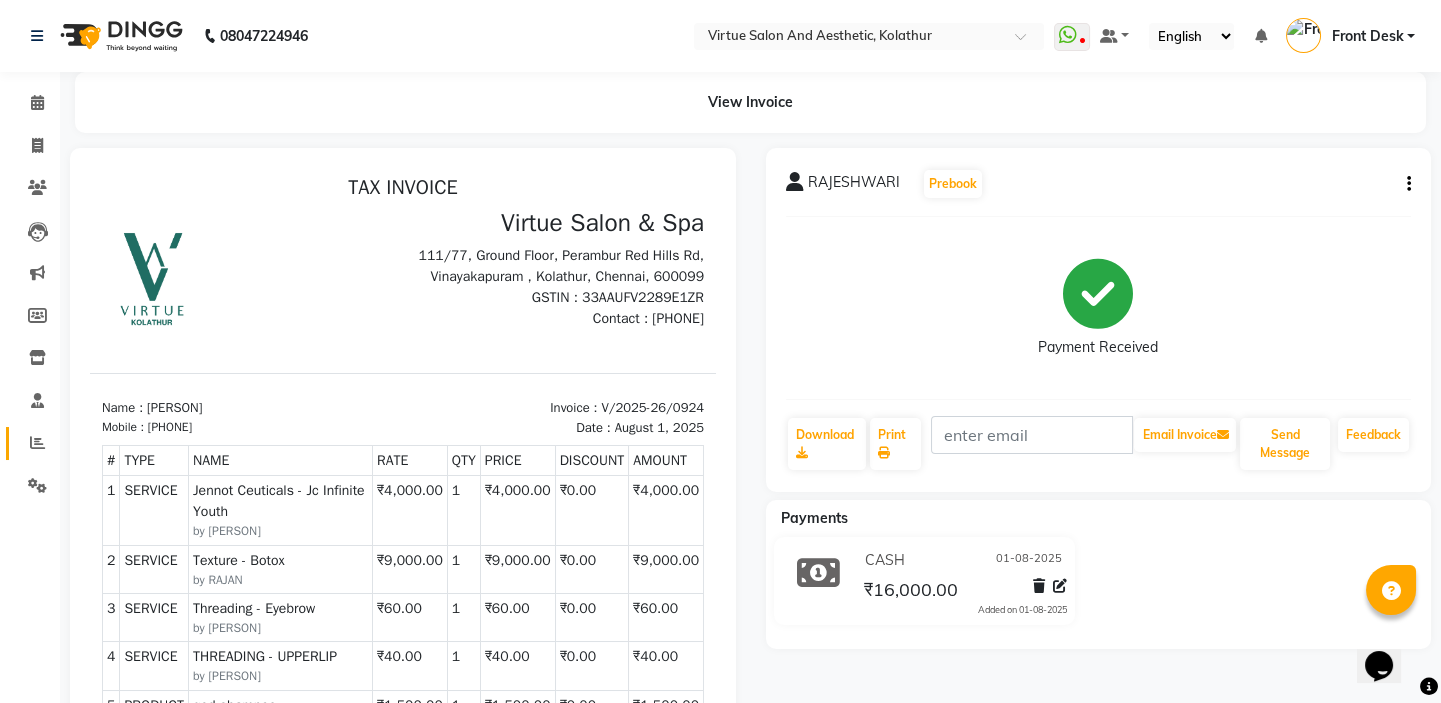 click 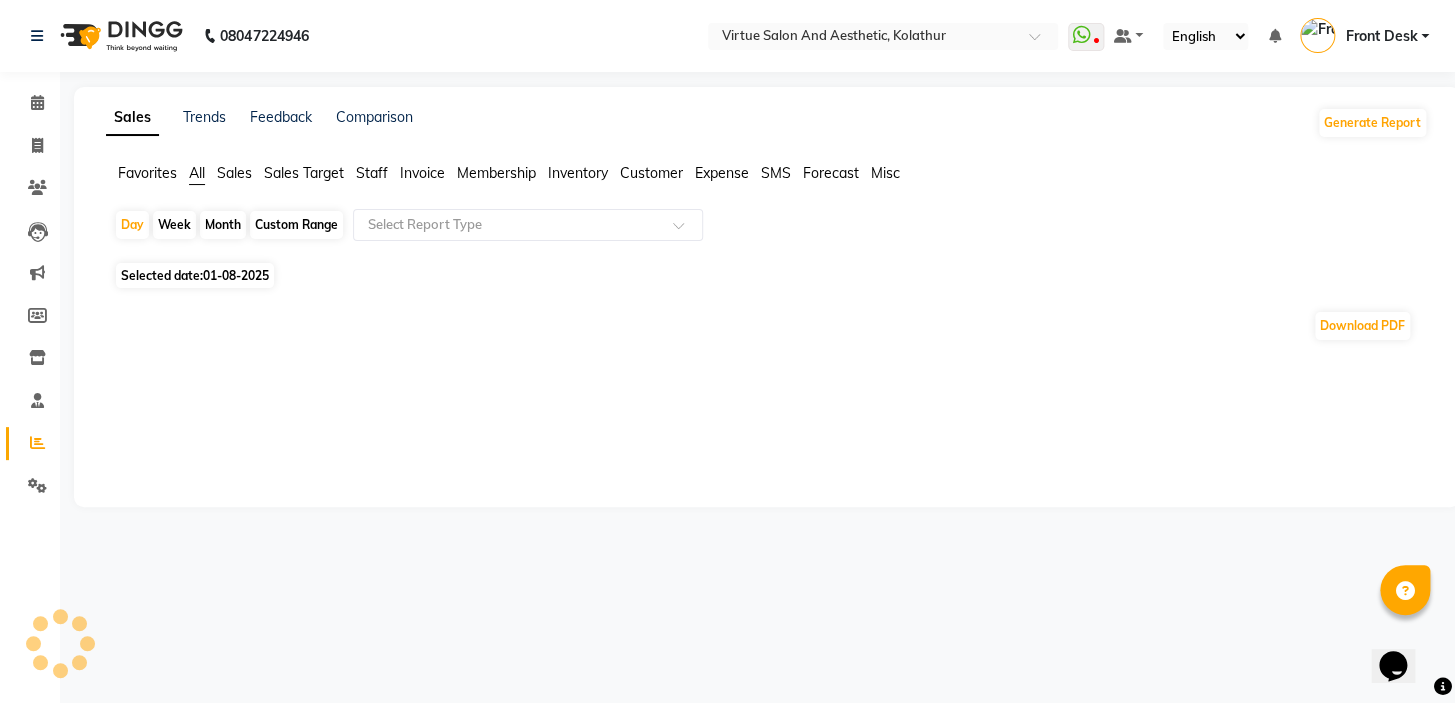 click on "Sales" 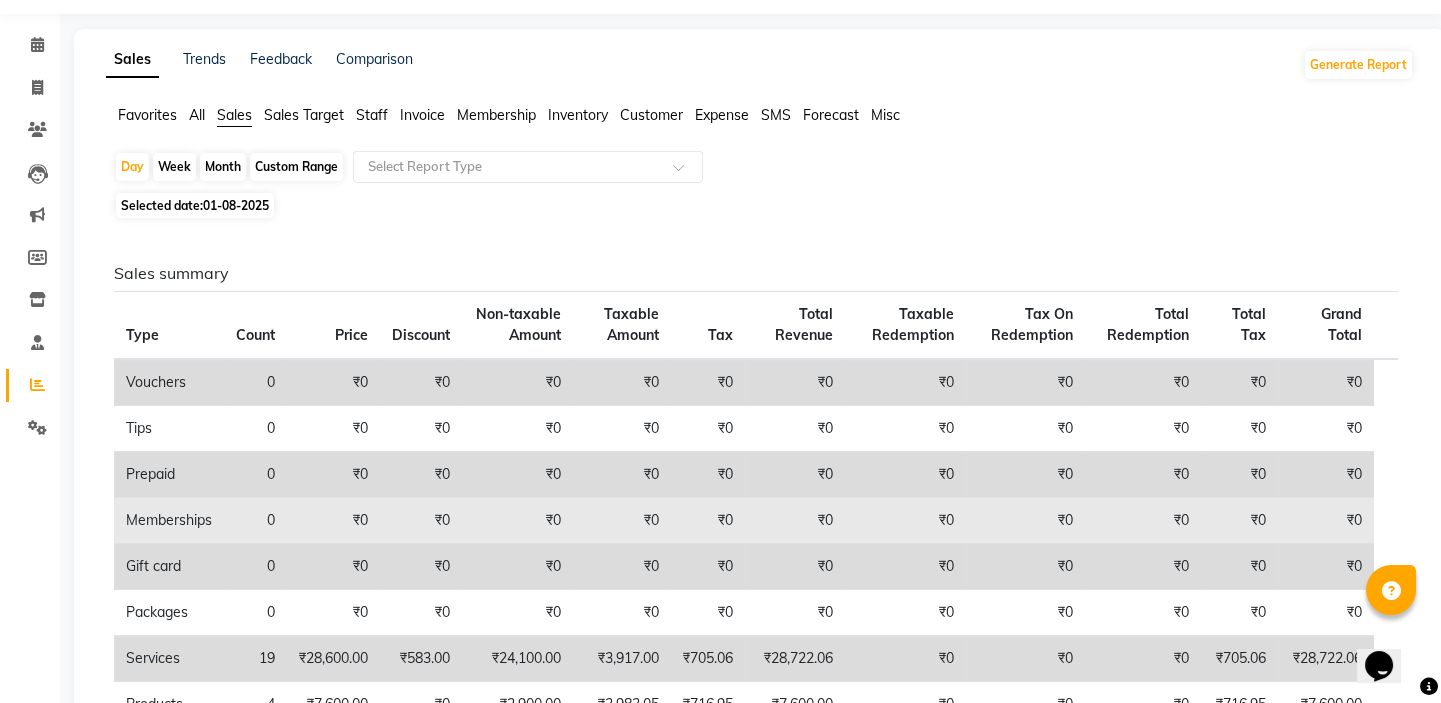 scroll, scrollTop: 0, scrollLeft: 0, axis: both 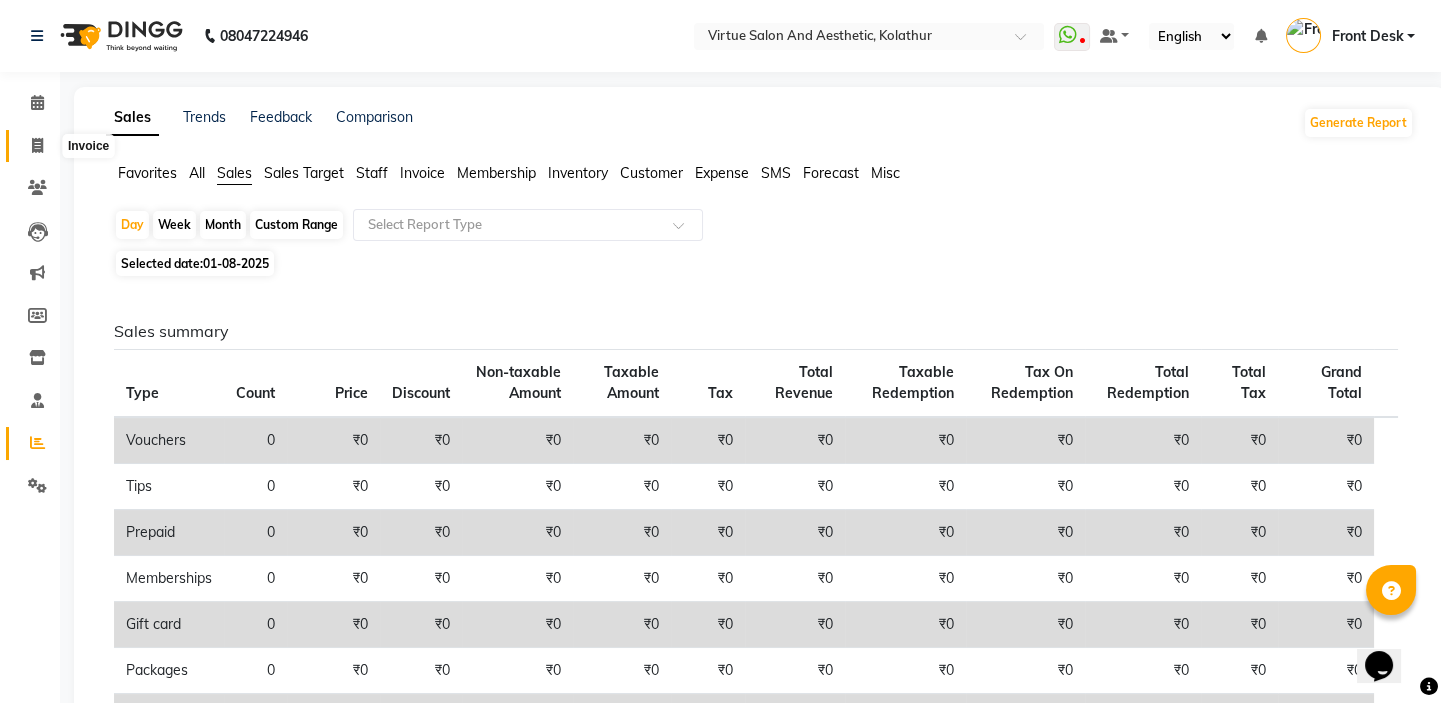 click 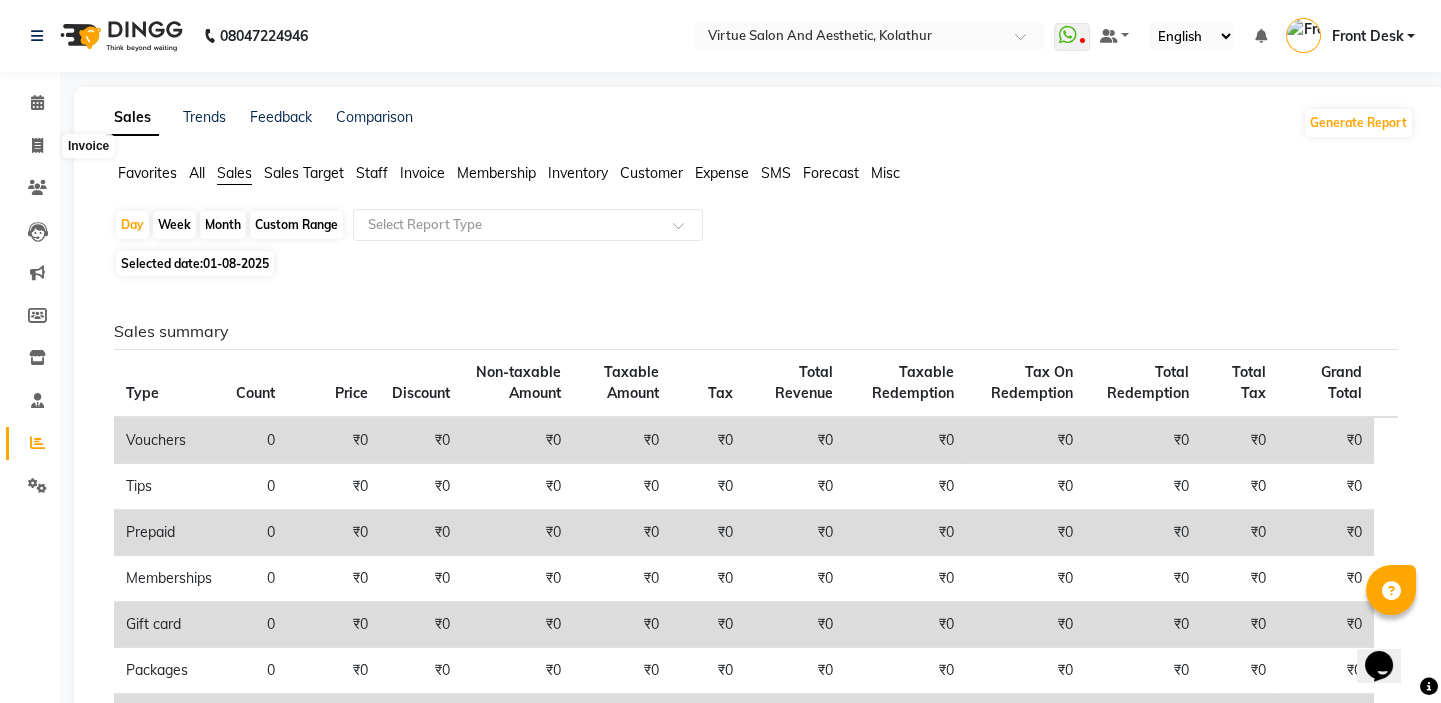 select on "7053" 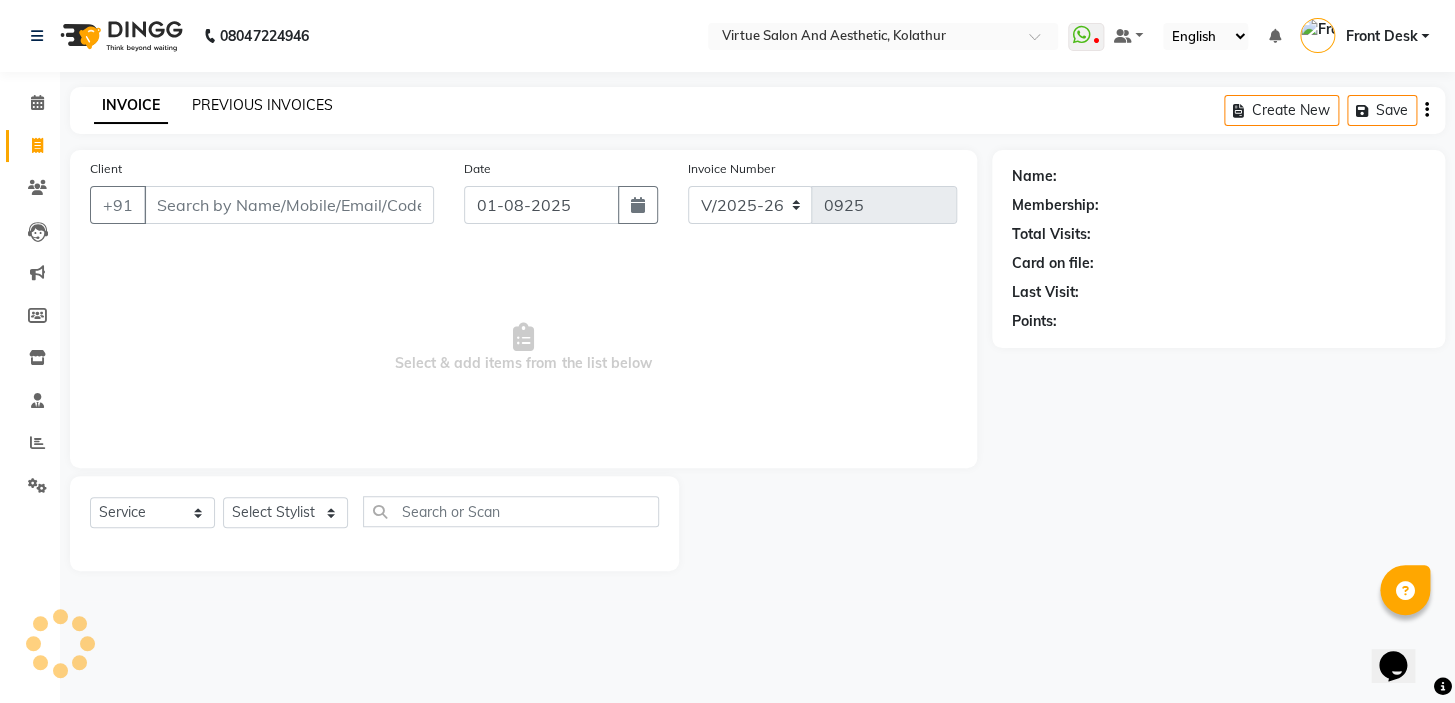 click on "PREVIOUS INVOICES" 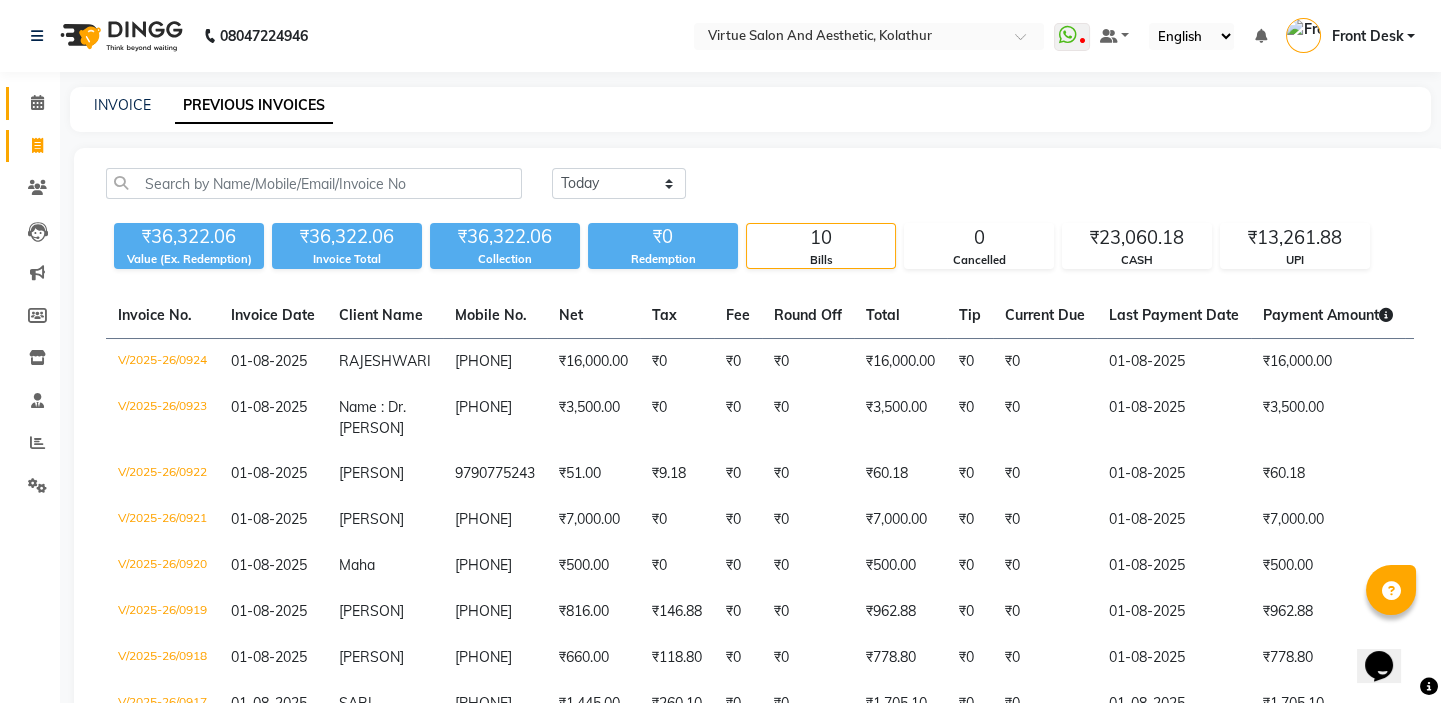 click on "Calendar" 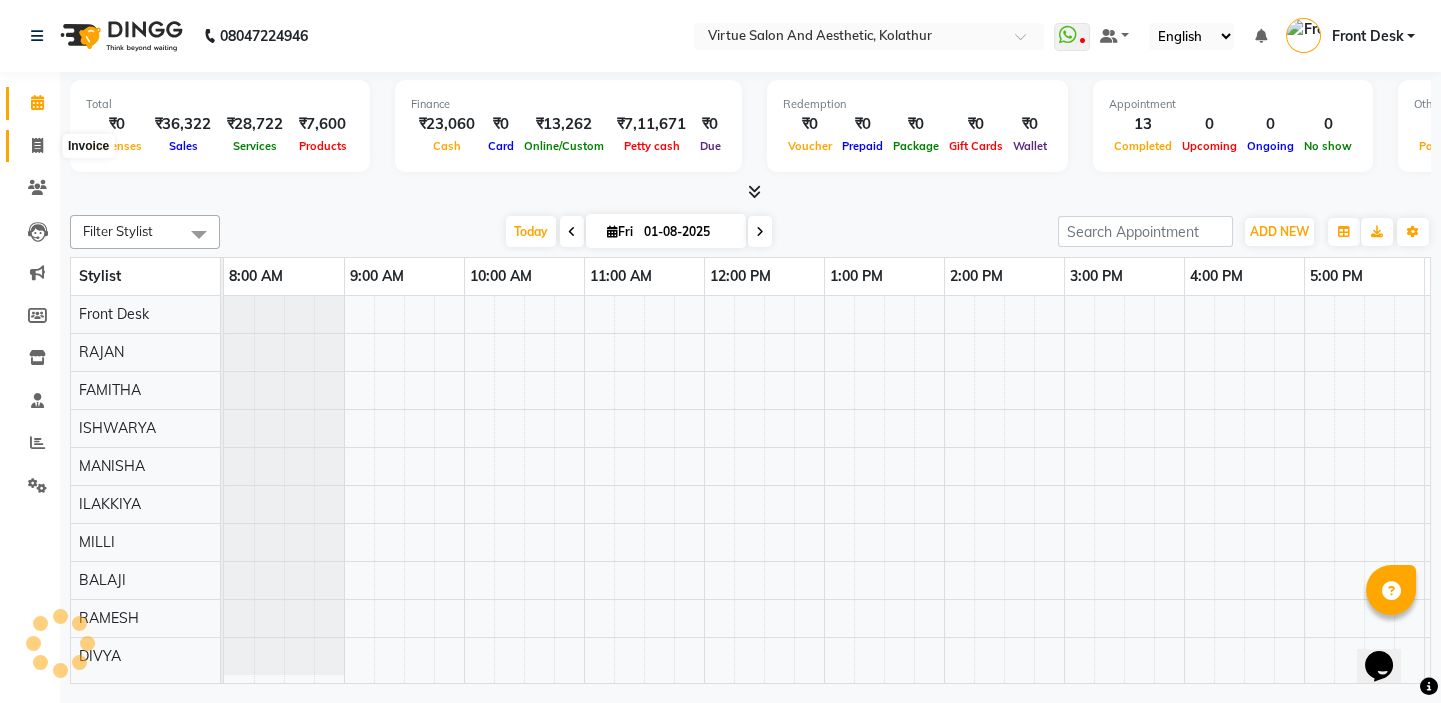 click 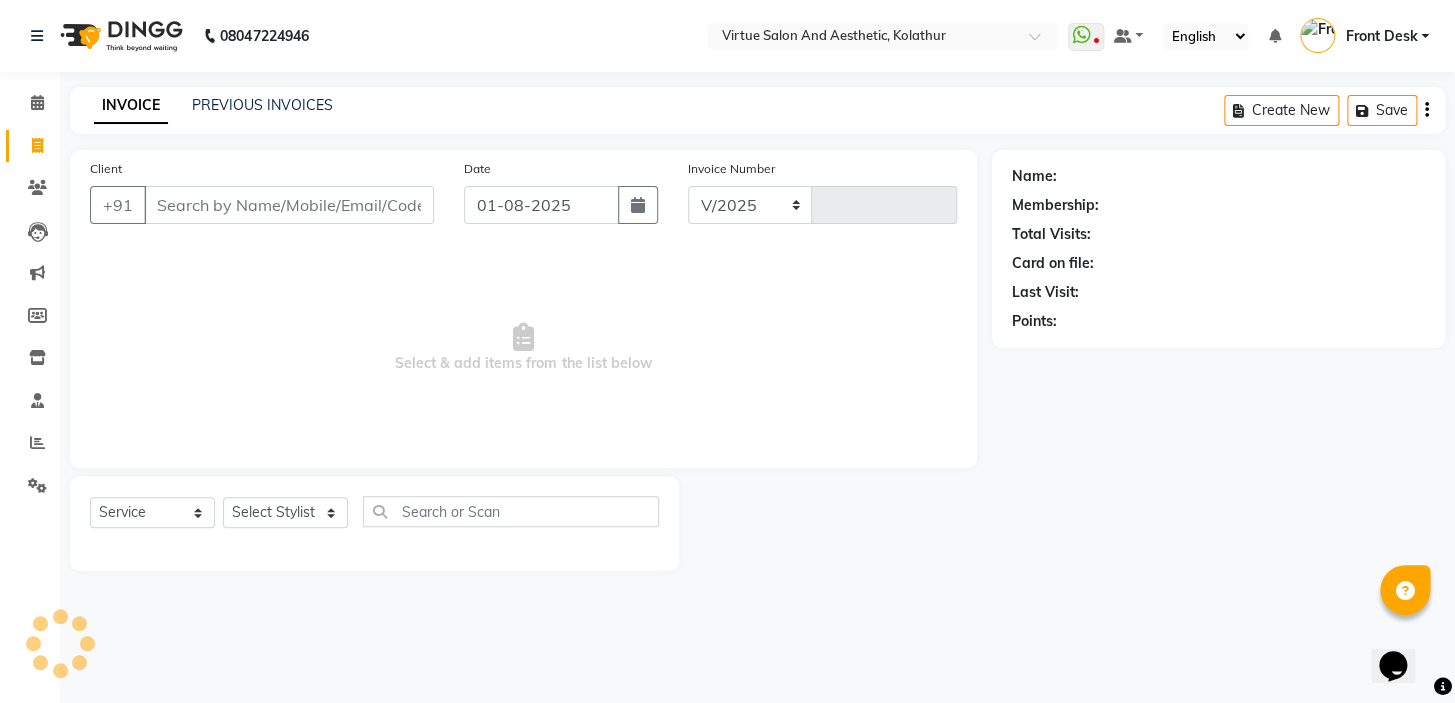 select on "7053" 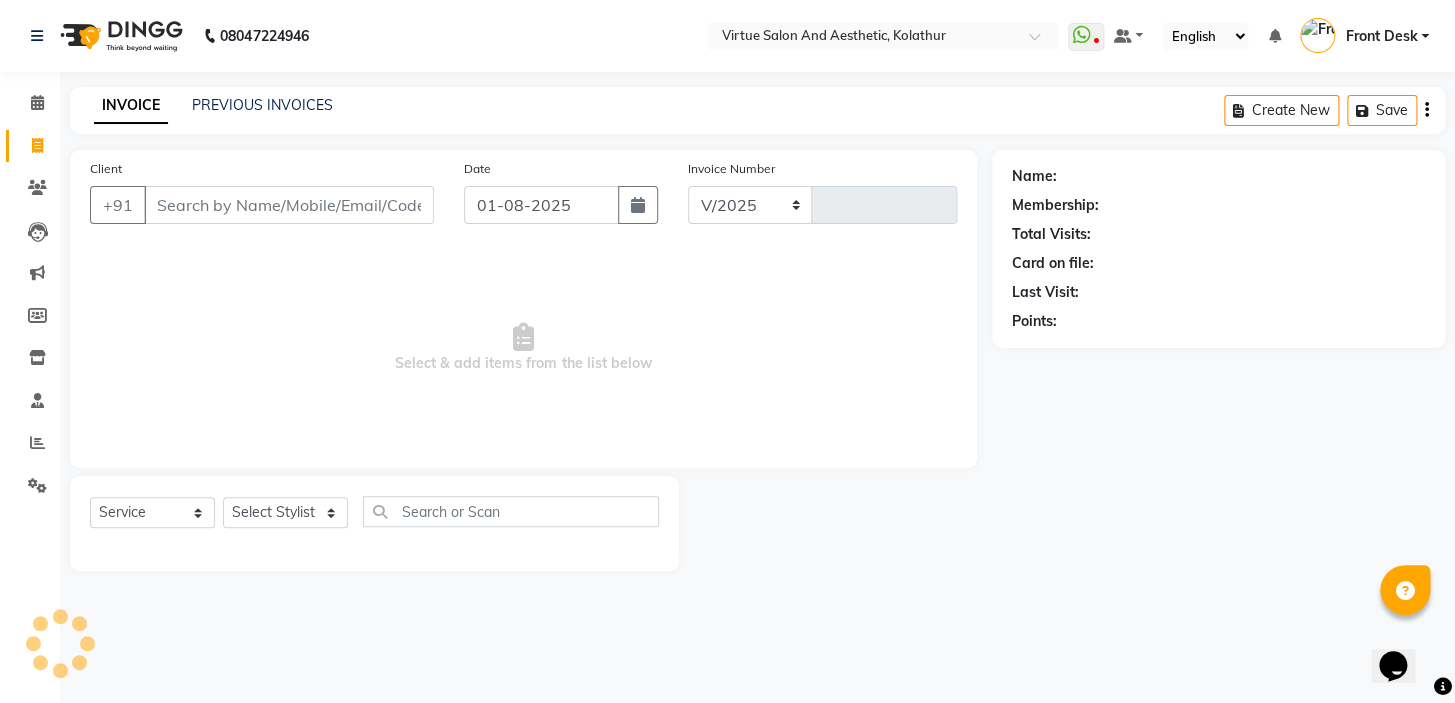 type on "0925" 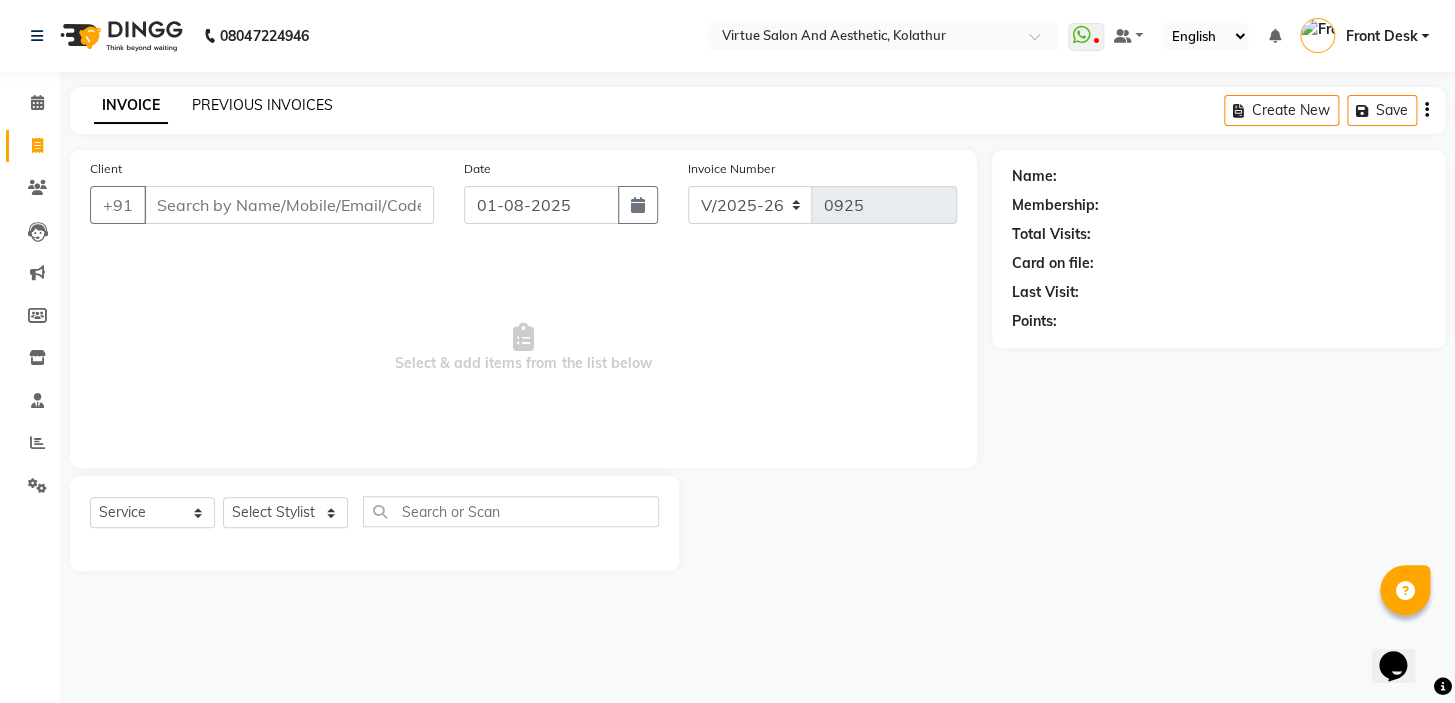 click on "PREVIOUS INVOICES" 